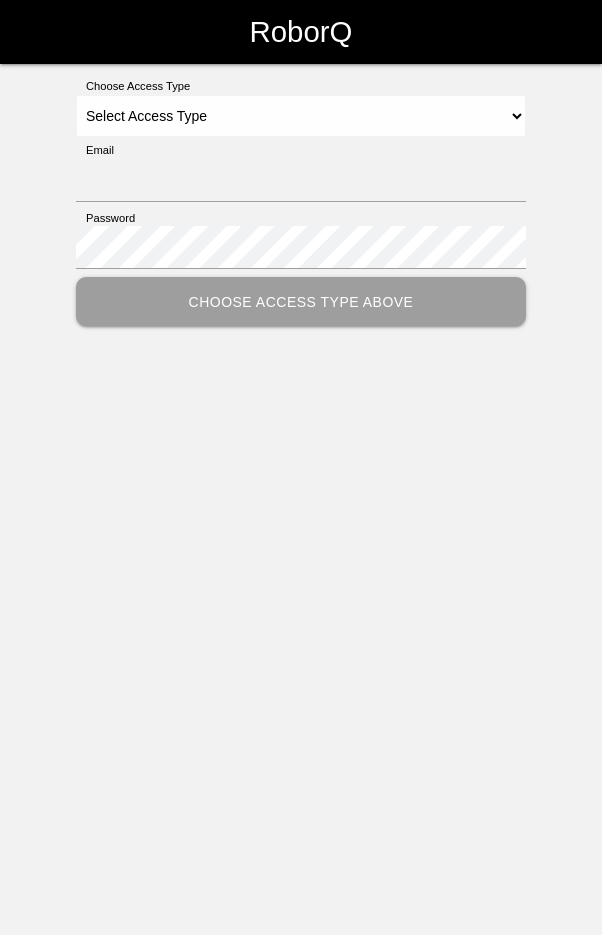 scroll, scrollTop: 0, scrollLeft: 0, axis: both 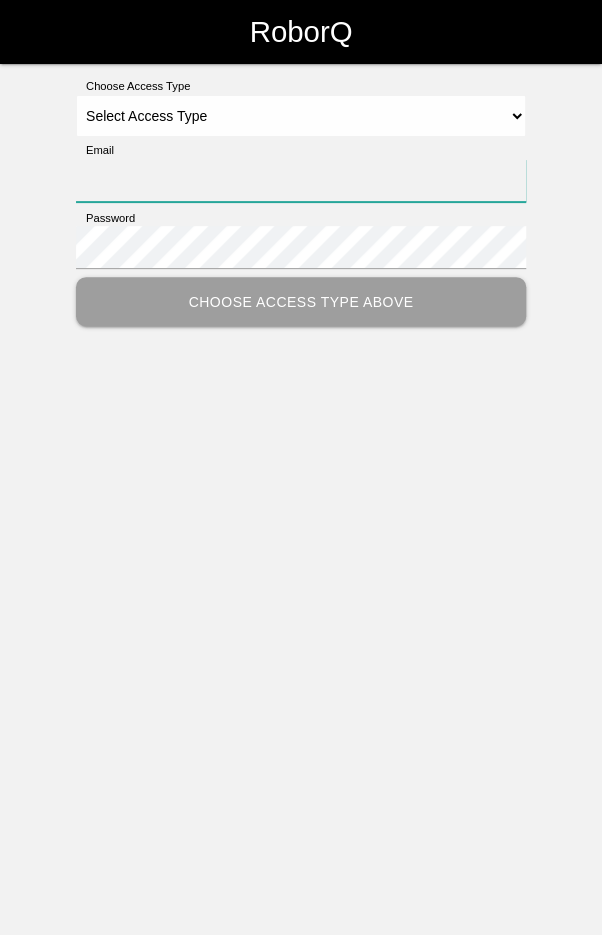 click on "Email" at bounding box center (301, 180) 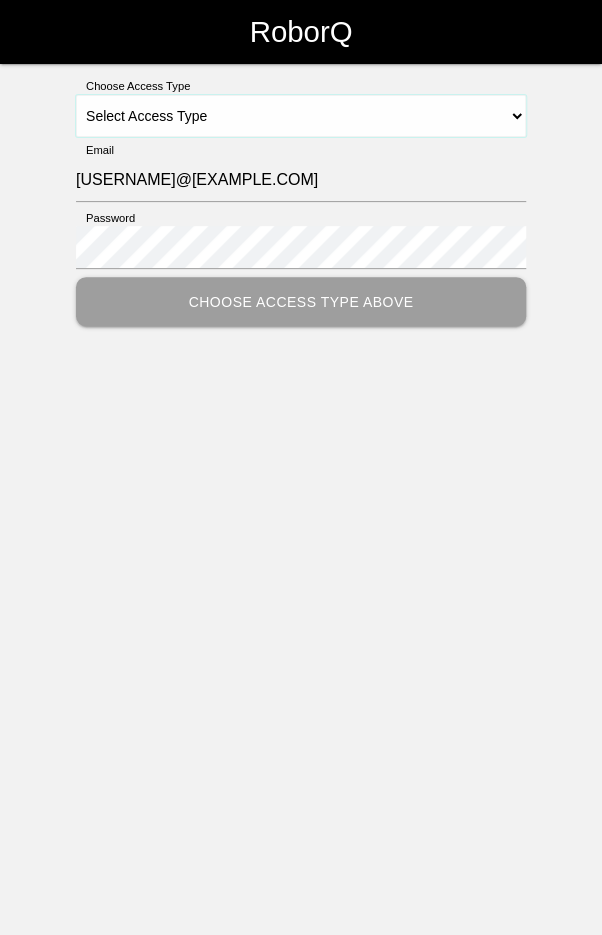 click on "Select Access Type Admin Customer Supervisor Worker" at bounding box center [301, 116] 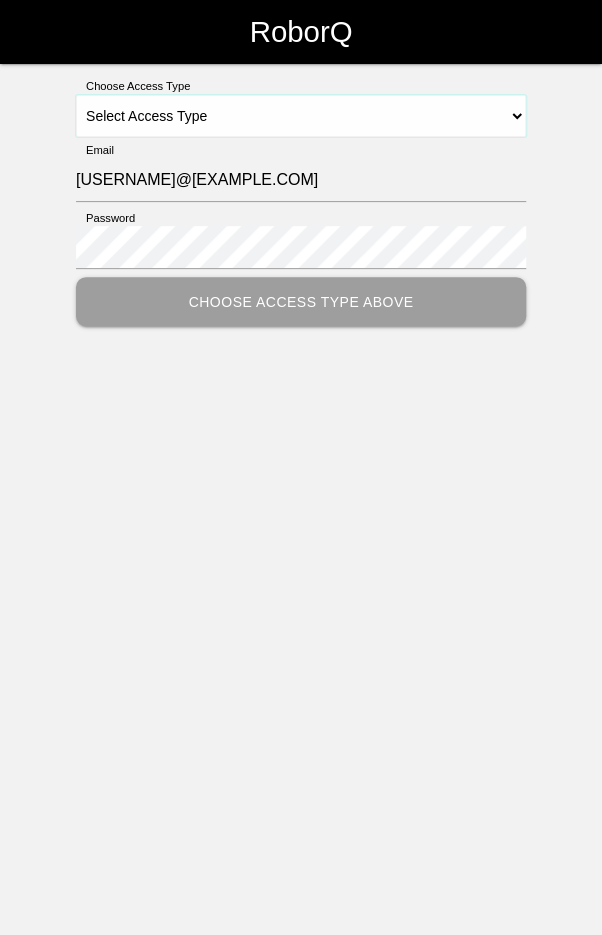 select on "Worker" 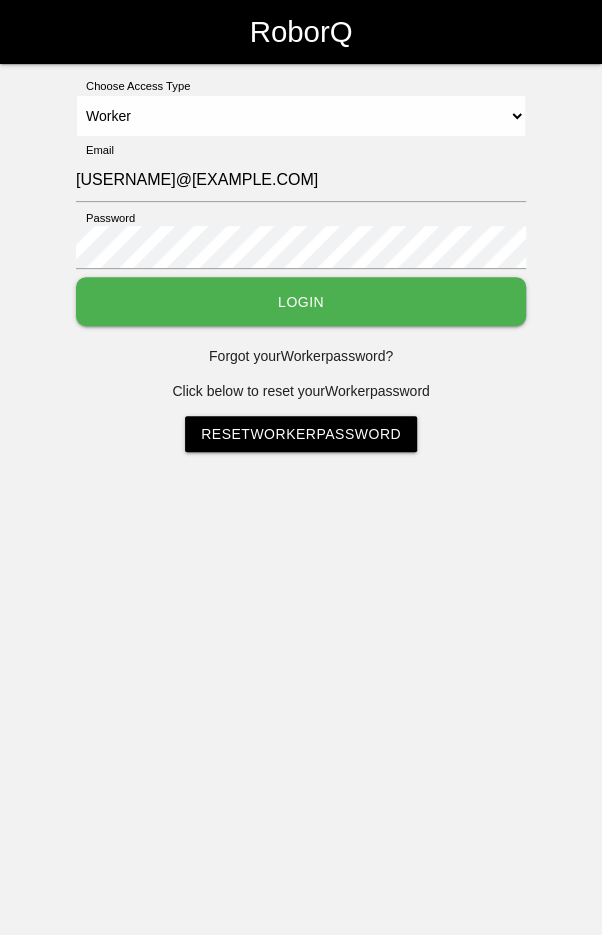 click on "Login" at bounding box center [301, 301] 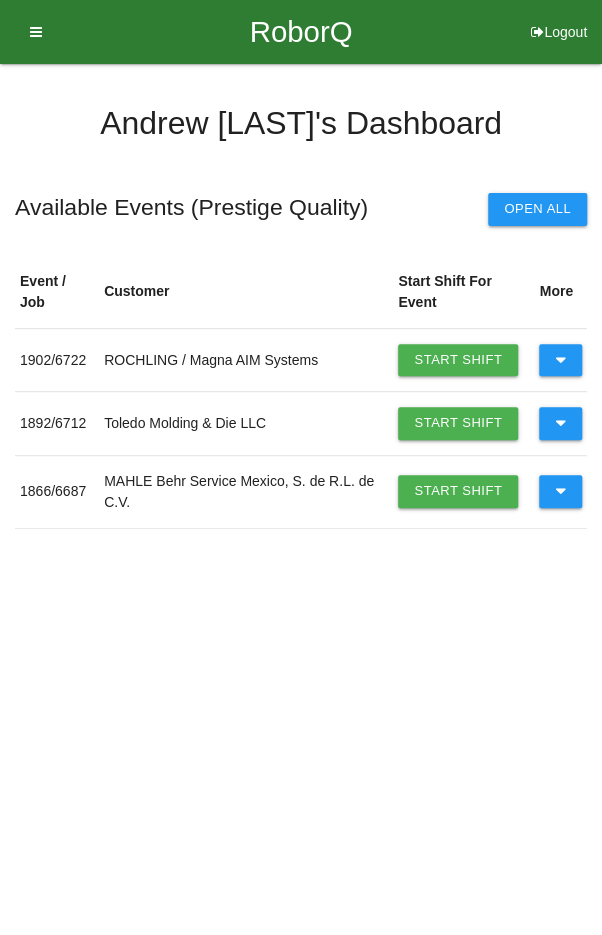 click at bounding box center (560, 360) 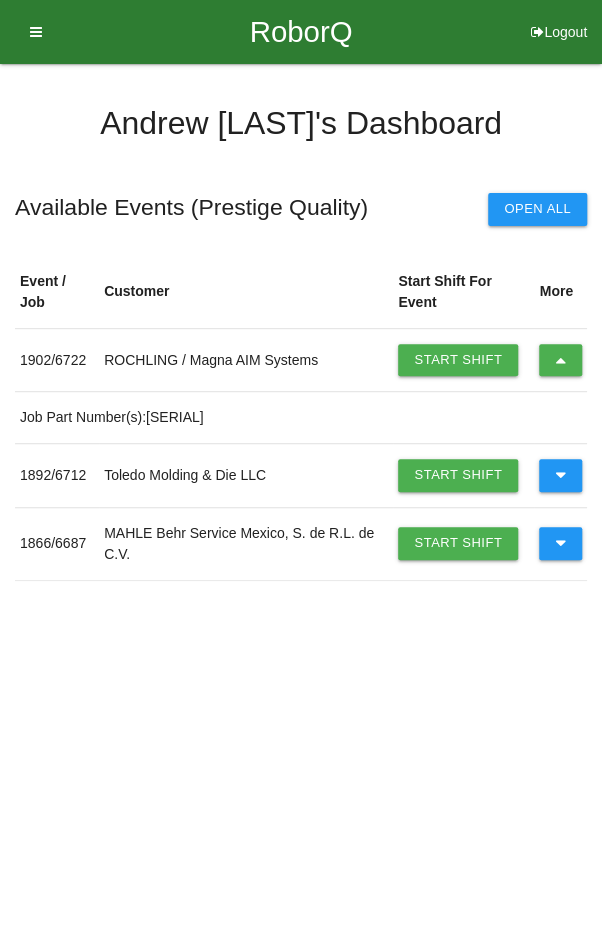 click on "Start Shift" at bounding box center [458, 360] 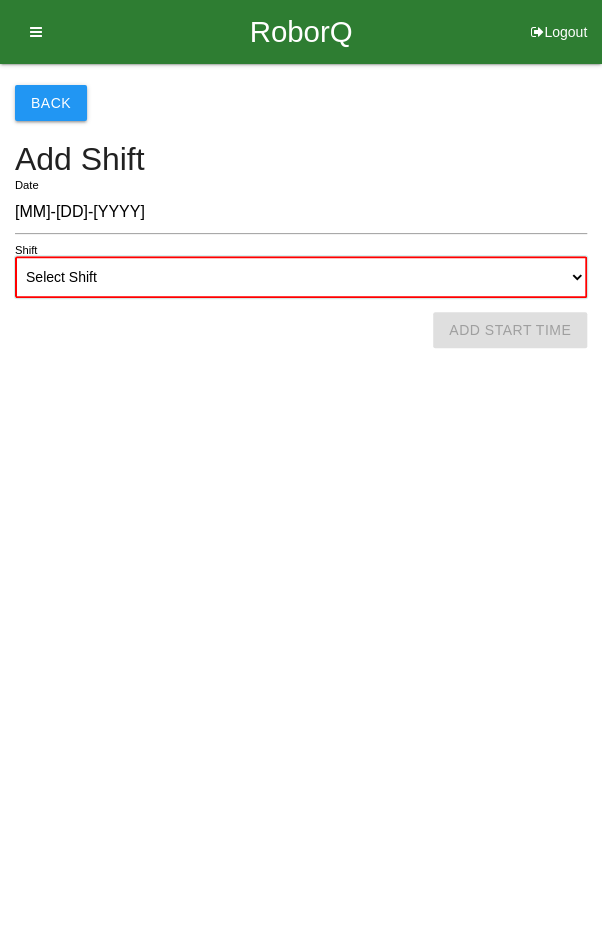 click on "Select Shift 1st Shift 2nd Shift 3rd Shift 4th Shift" at bounding box center (301, 277) 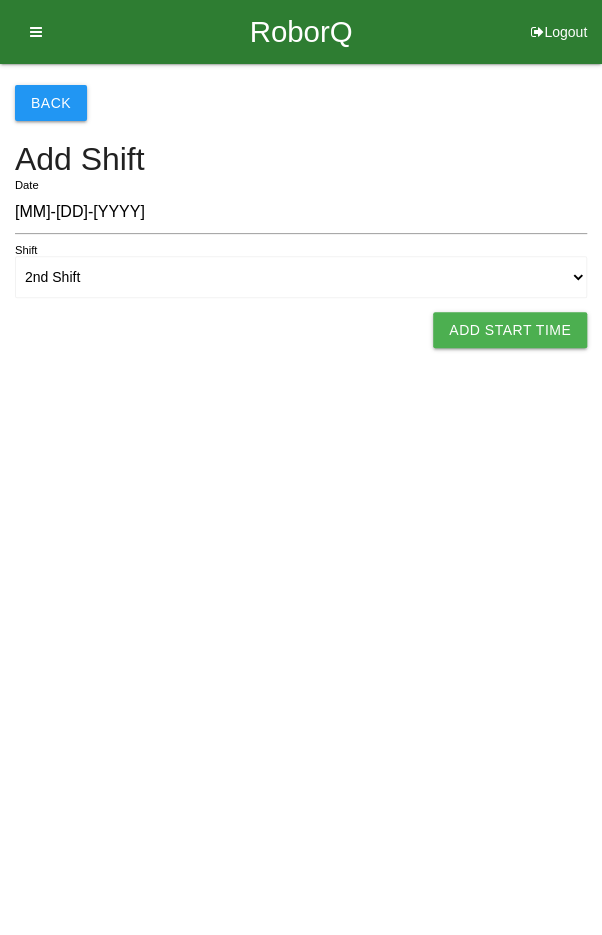click on "Add Start Time" at bounding box center (510, 330) 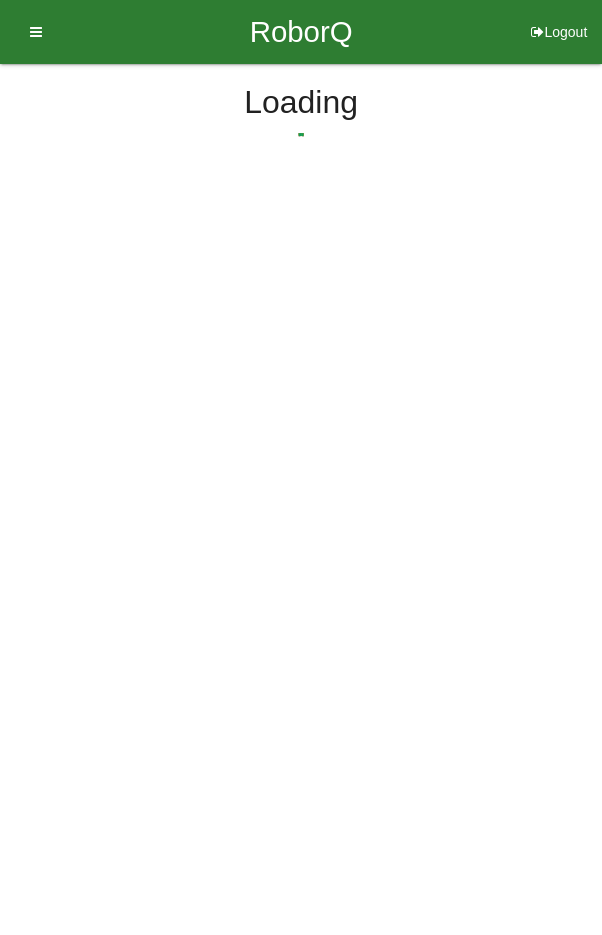 select on "2" 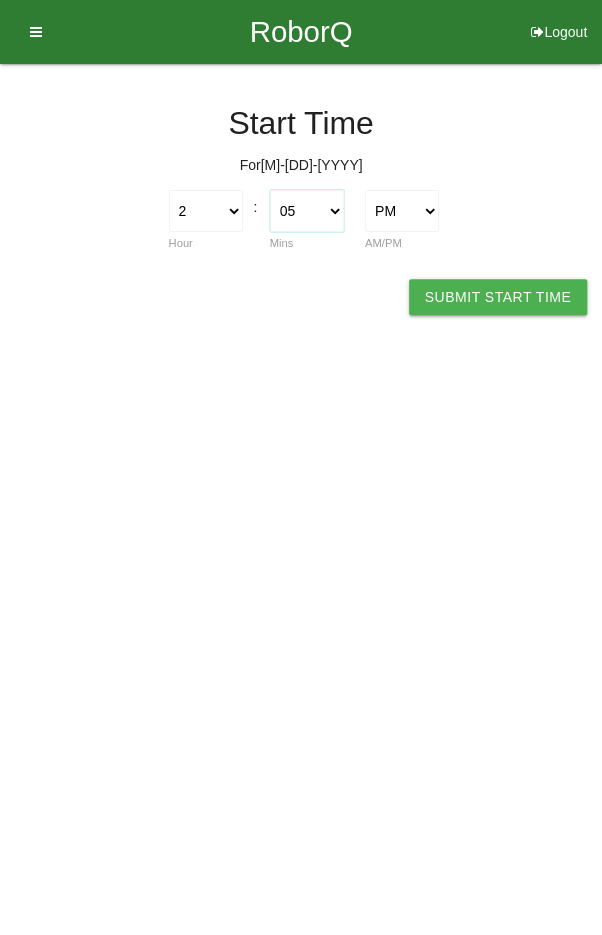 click on "00 01 02 03 04 05 06 07 08 09 10 11 12 13 14 15 16 17 18 19 20 21 22 23 24 25 26 27 28 29 30 31 32 33 34 35 36 37 38 39 40 41 42 43 44 45 46 47 48 49 50 51 52 53 54 55 56 57 58 59" at bounding box center [307, 211] 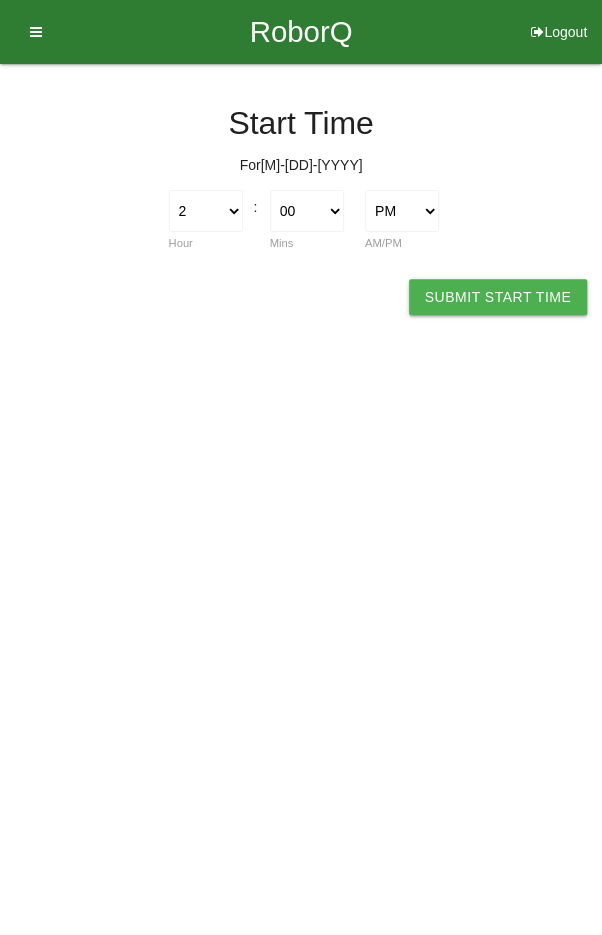 click on "Submit Start Time" at bounding box center [498, 297] 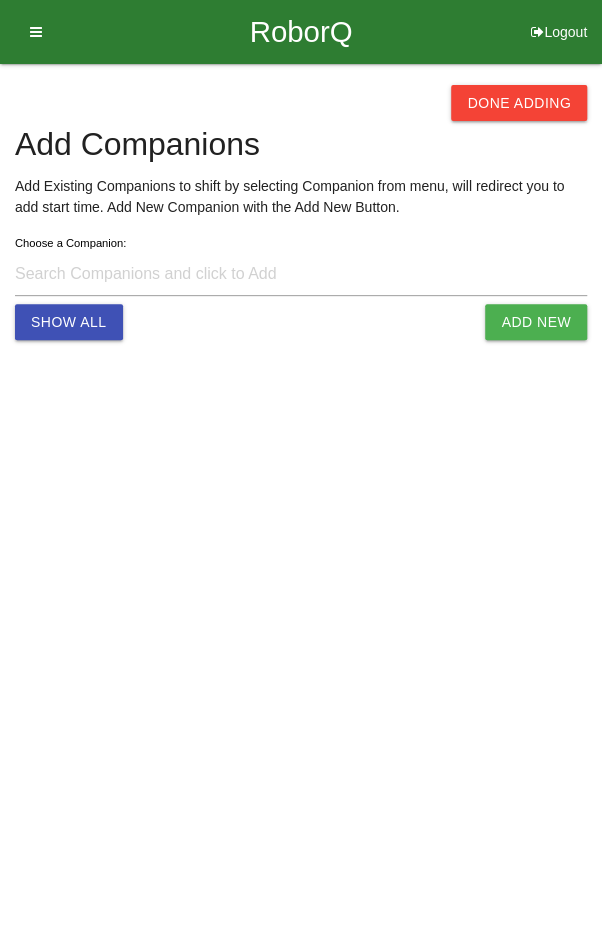 click on "Done Adding" at bounding box center (519, 103) 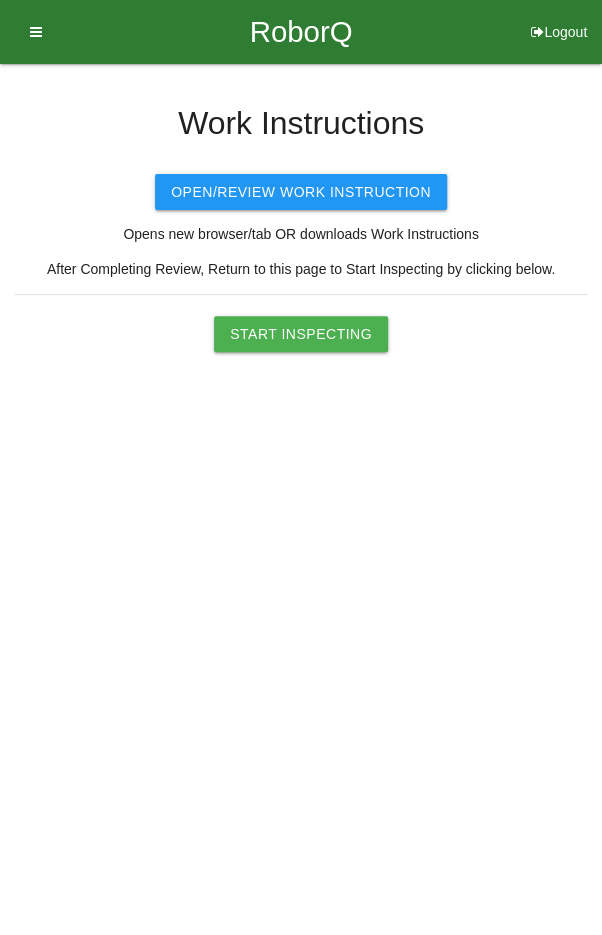 click on "Start Inspecting" at bounding box center (301, 334) 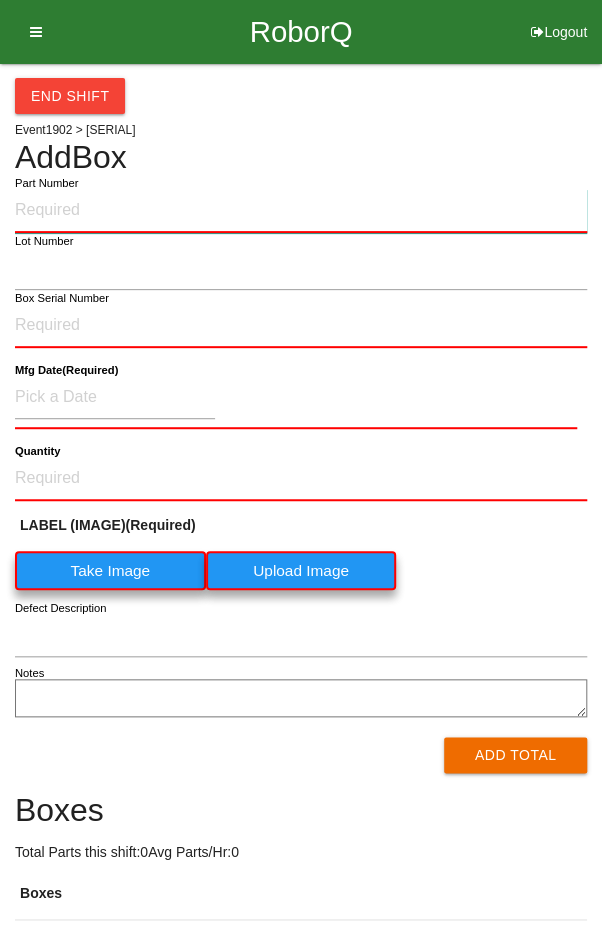 click on "Part Number" at bounding box center [301, 211] 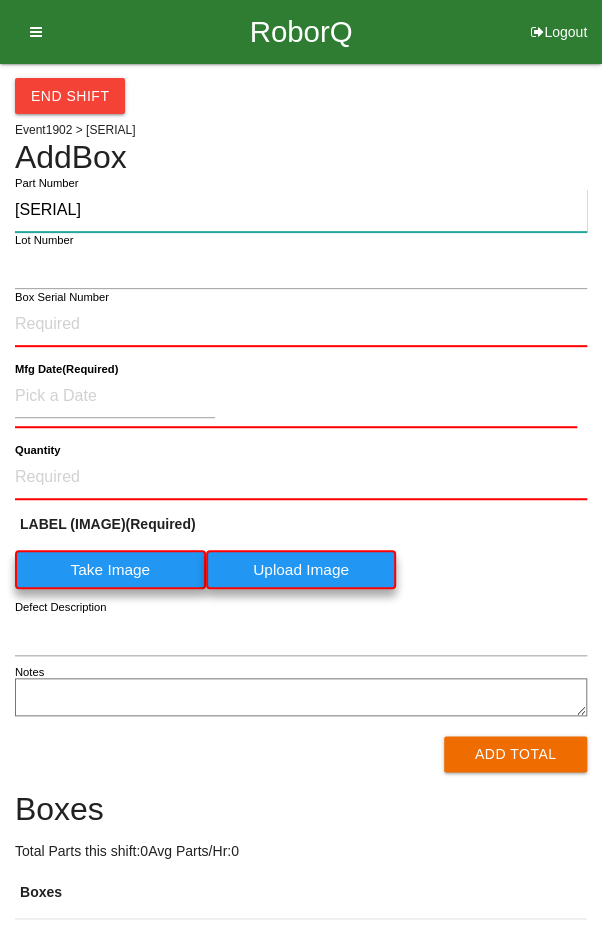 type on "[SERIAL]" 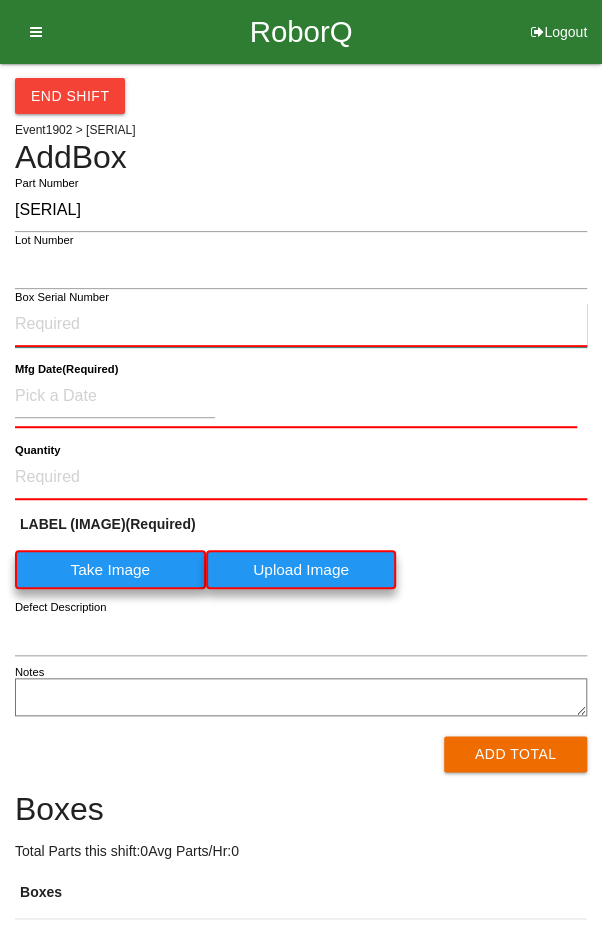 click on "Box Serial Number" at bounding box center [301, 325] 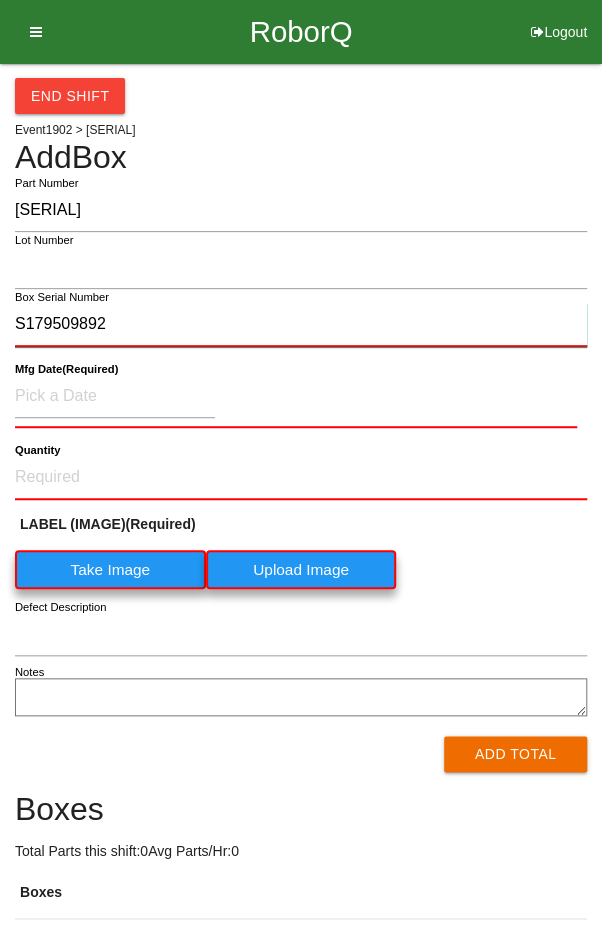 type on "S179509892" 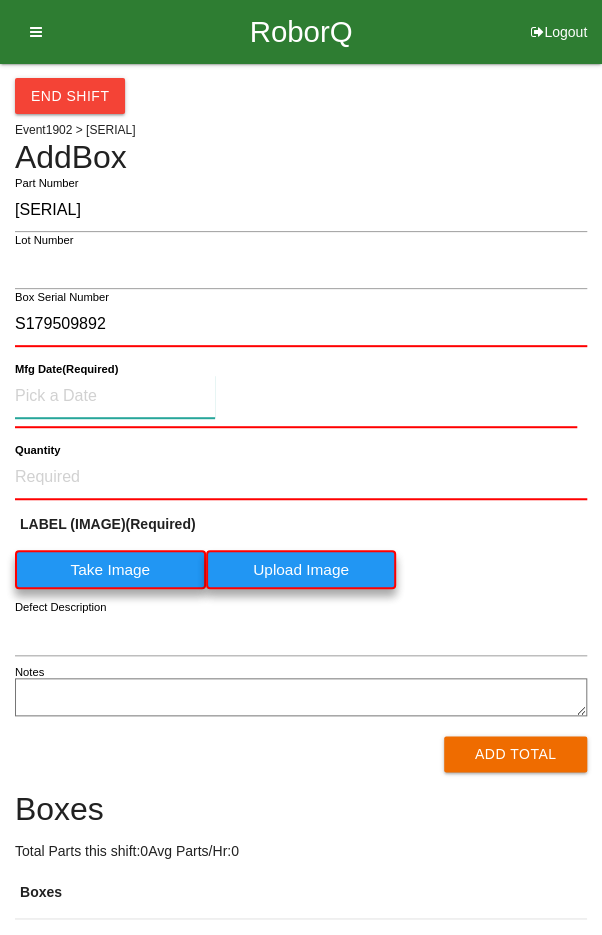 click at bounding box center (115, 396) 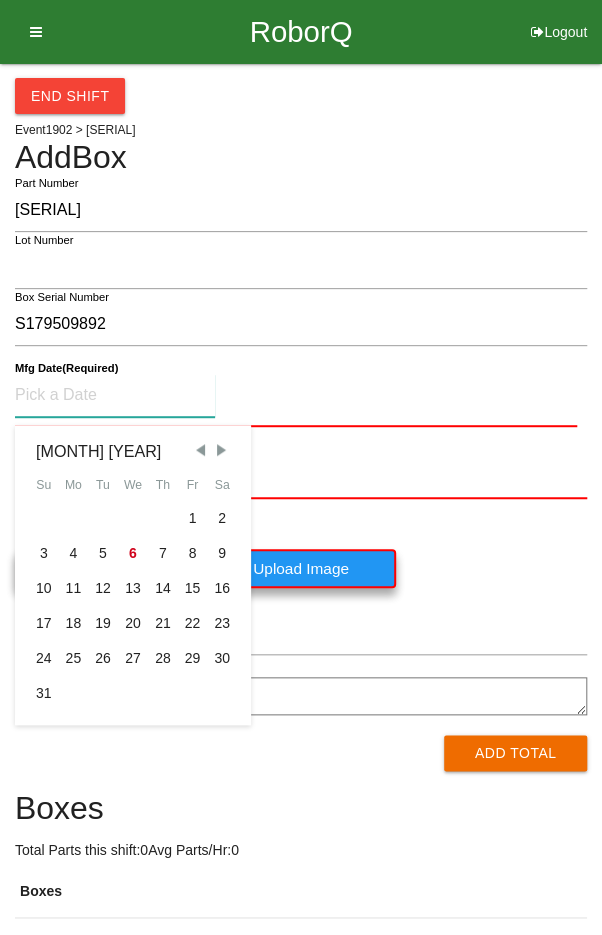click on "1" at bounding box center (193, 518) 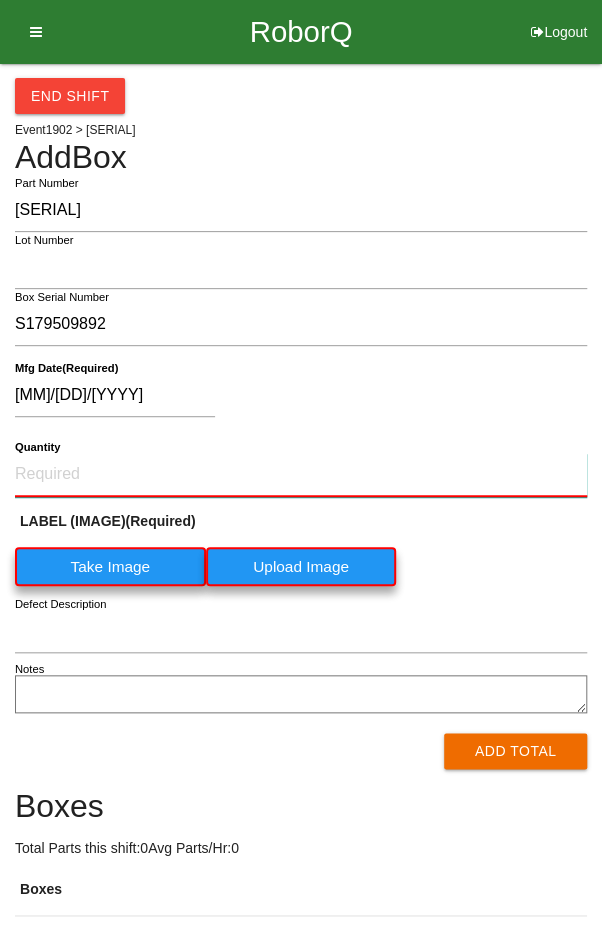 click on "Quantity" at bounding box center (301, 475) 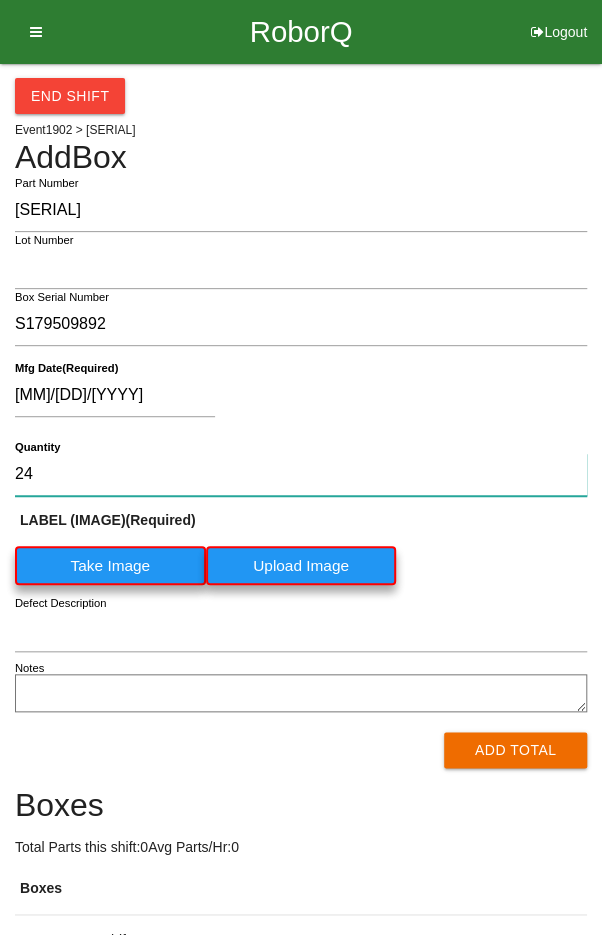 type on "24" 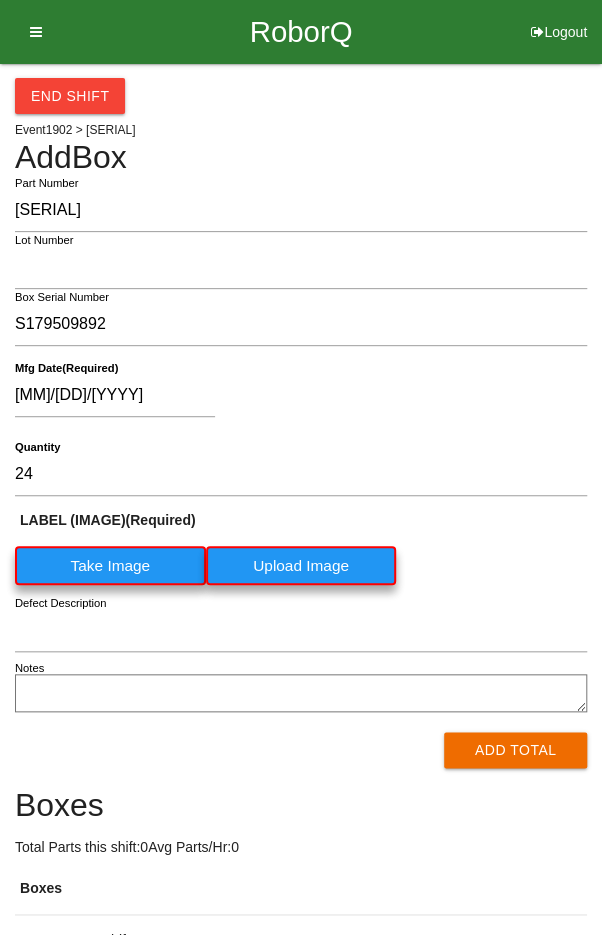click on "[MM]/[DD]/[YYYY]" at bounding box center [296, 399] 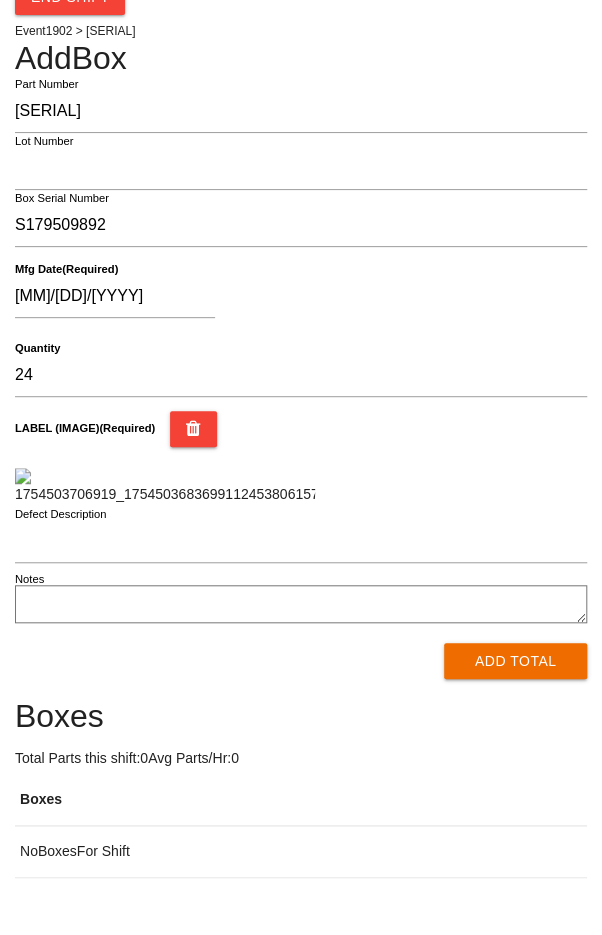 scroll, scrollTop: 510, scrollLeft: 0, axis: vertical 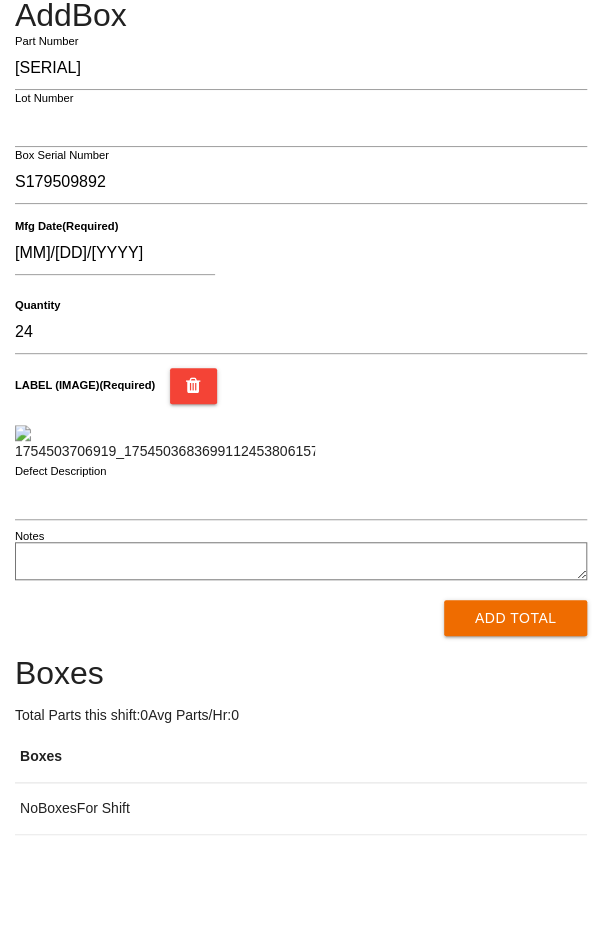 click on "Add Total" at bounding box center (515, 618) 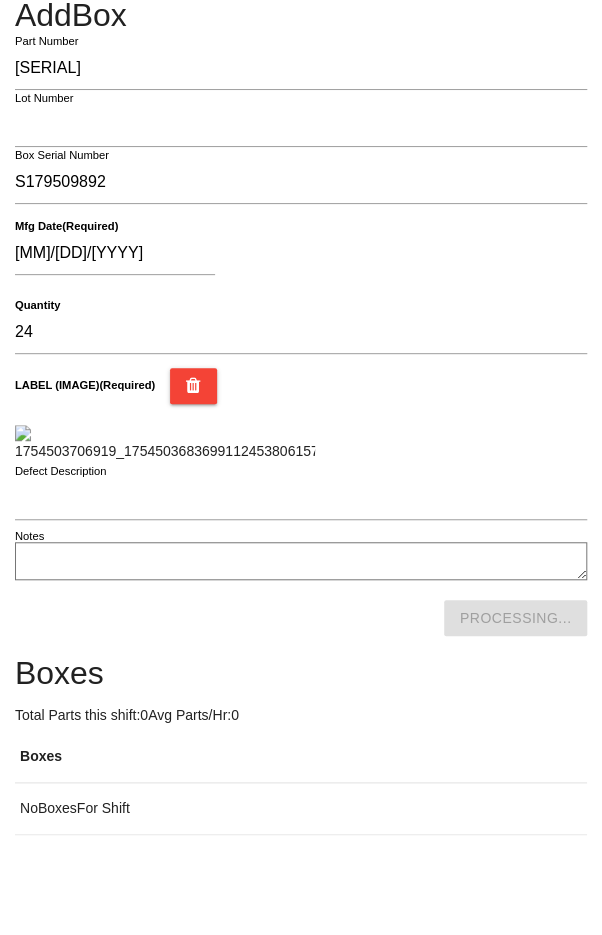 scroll, scrollTop: 0, scrollLeft: 0, axis: both 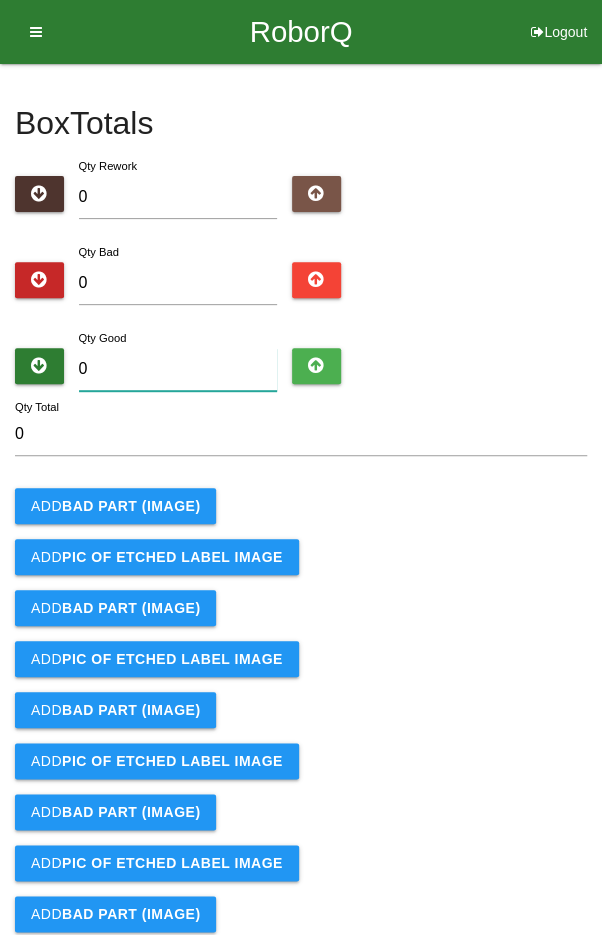 click on "0" at bounding box center [178, 369] 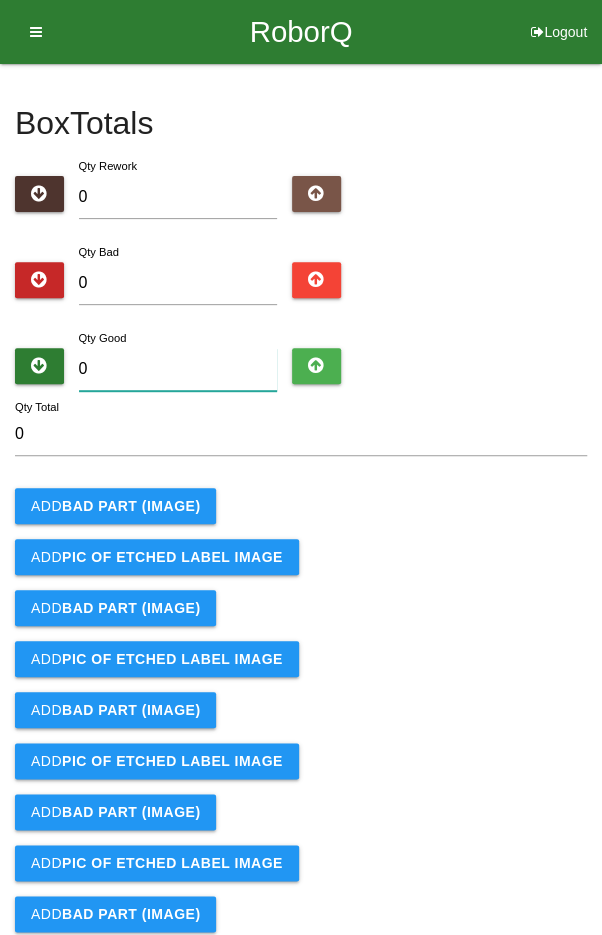 type on "2" 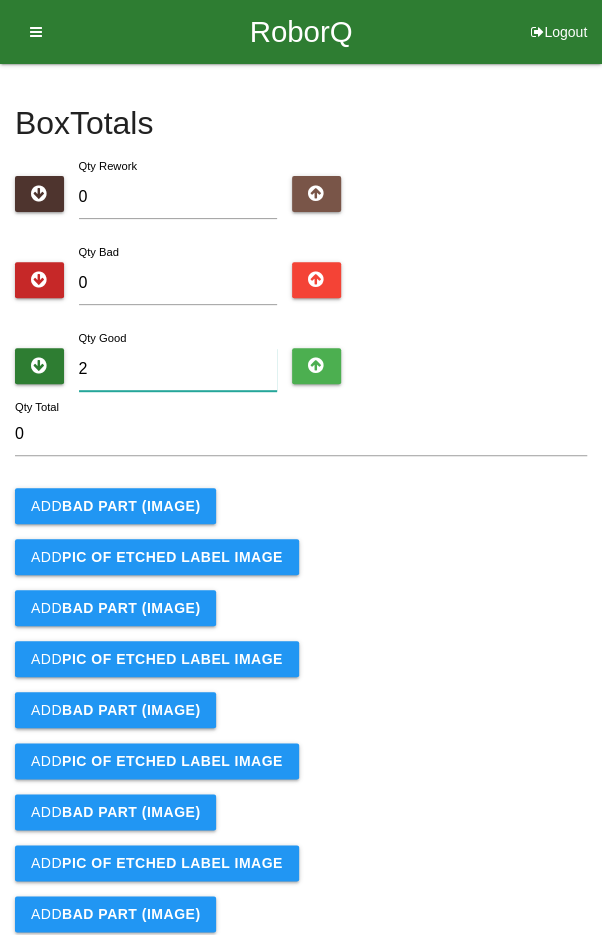 type on "2" 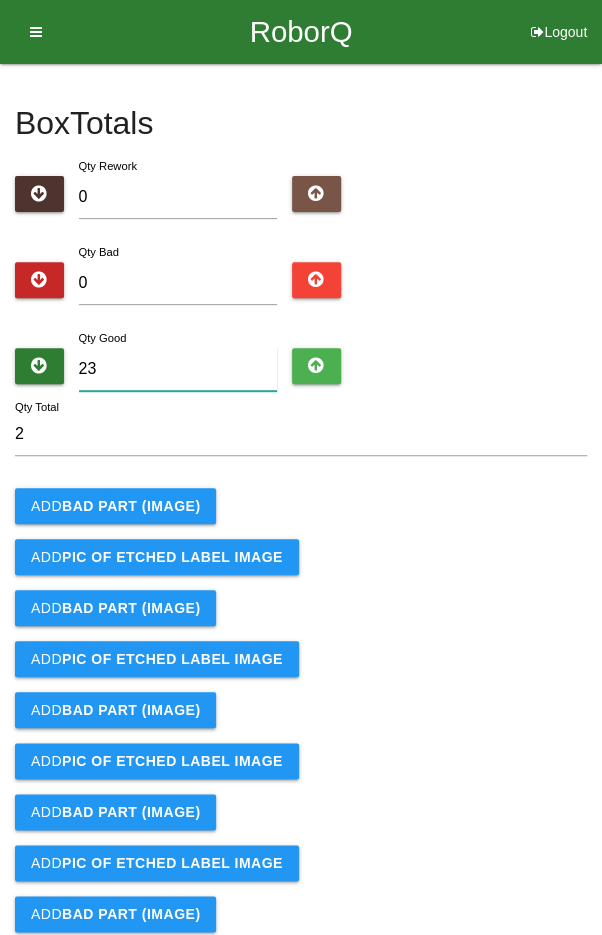 type on "23" 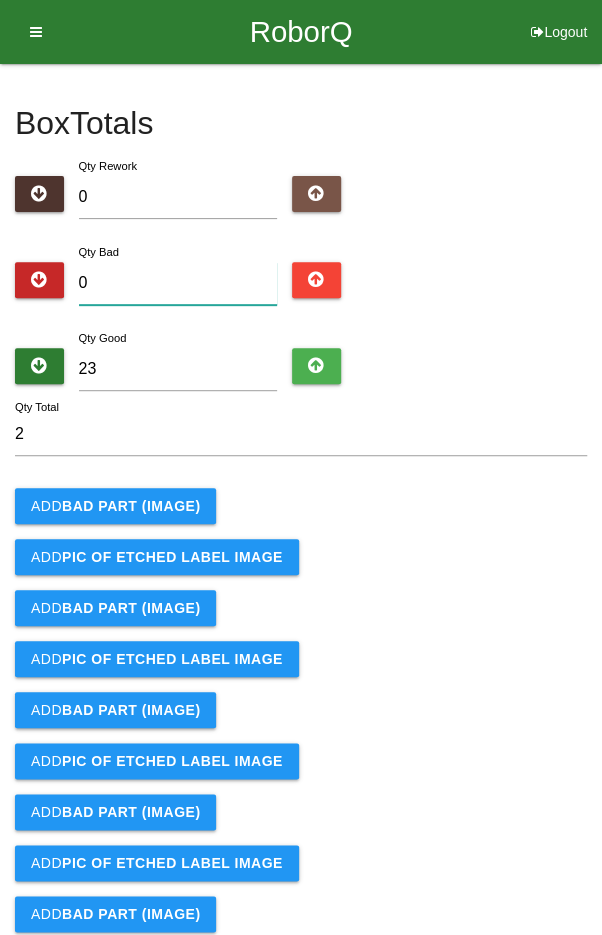 click on "0" at bounding box center (178, 283) 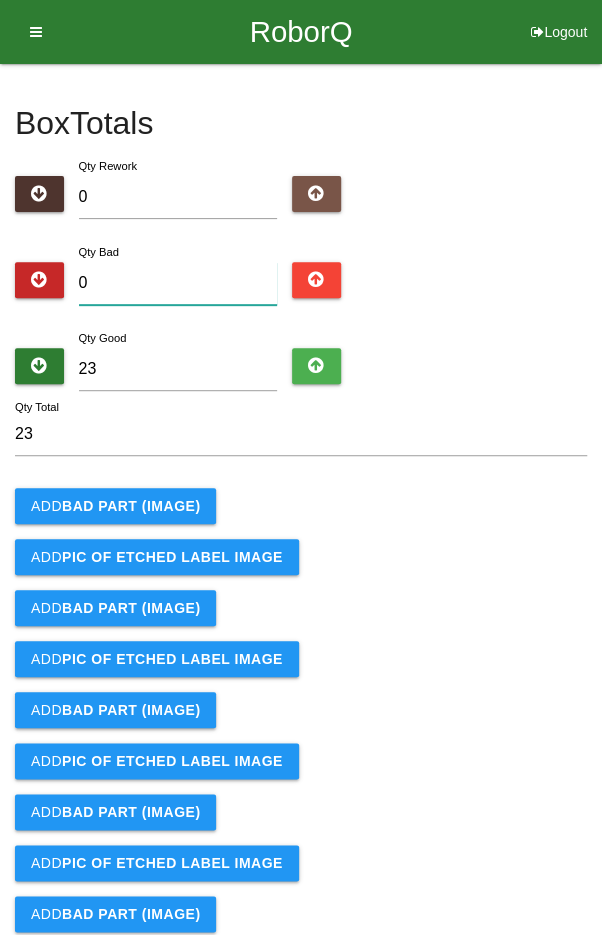 type on "1" 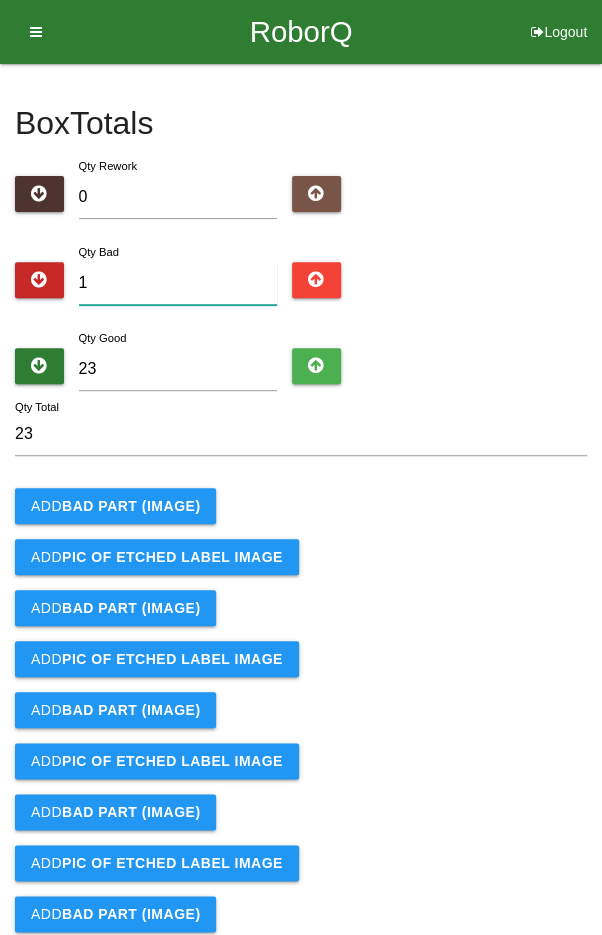 type on "24" 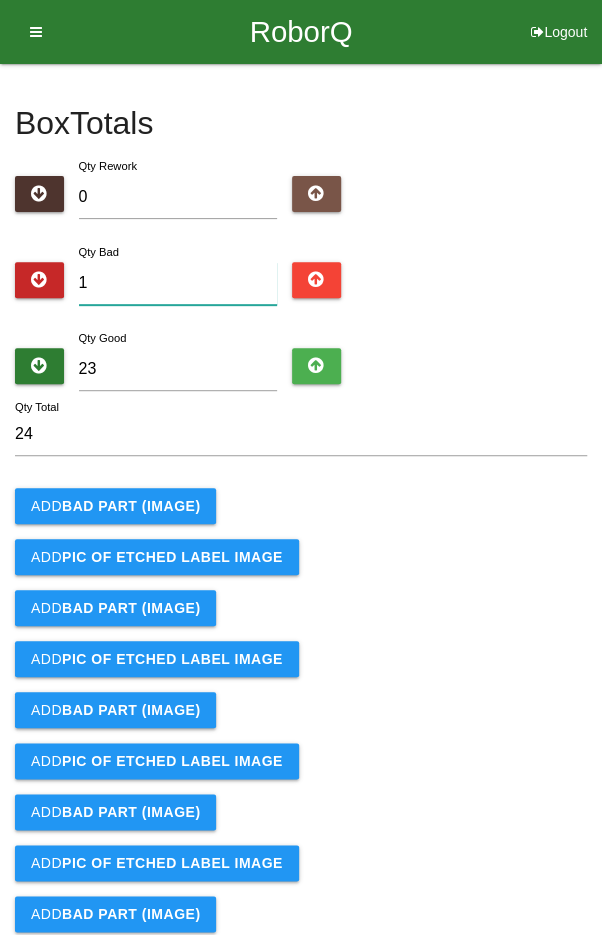type on "1" 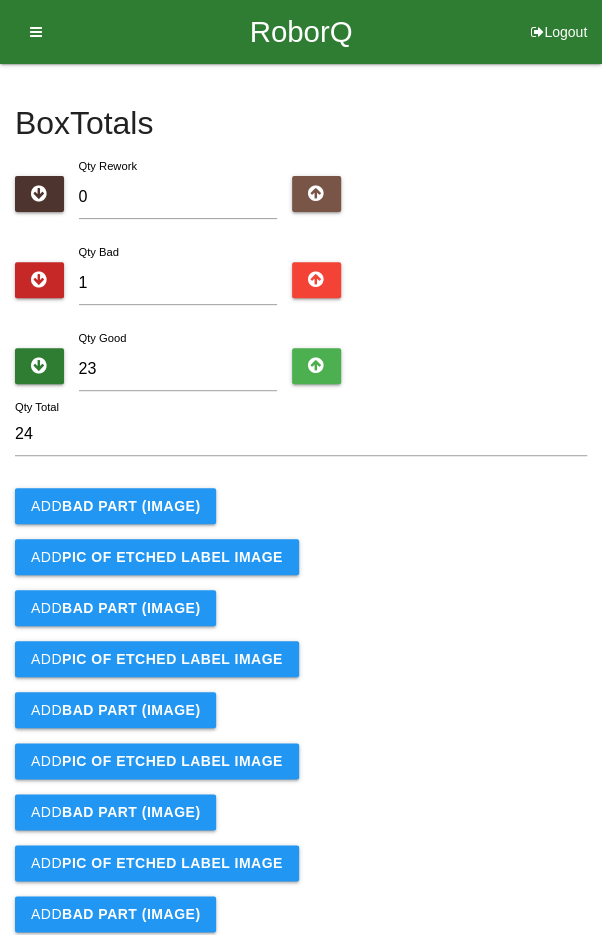click on "BAD PART (IMAGE)" at bounding box center (131, 506) 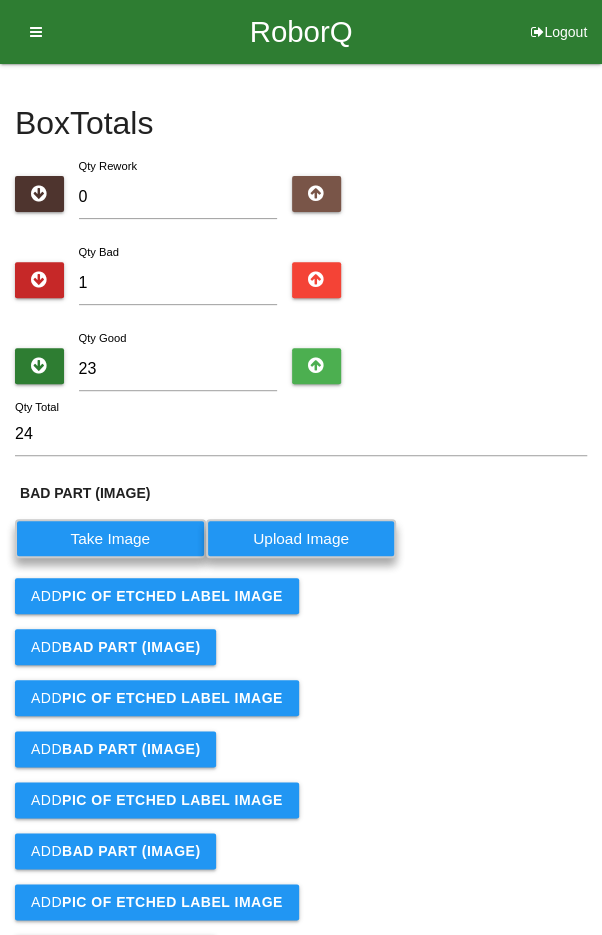 click on "Add  PIC of ETCHED LABEL Image" at bounding box center [157, 596] 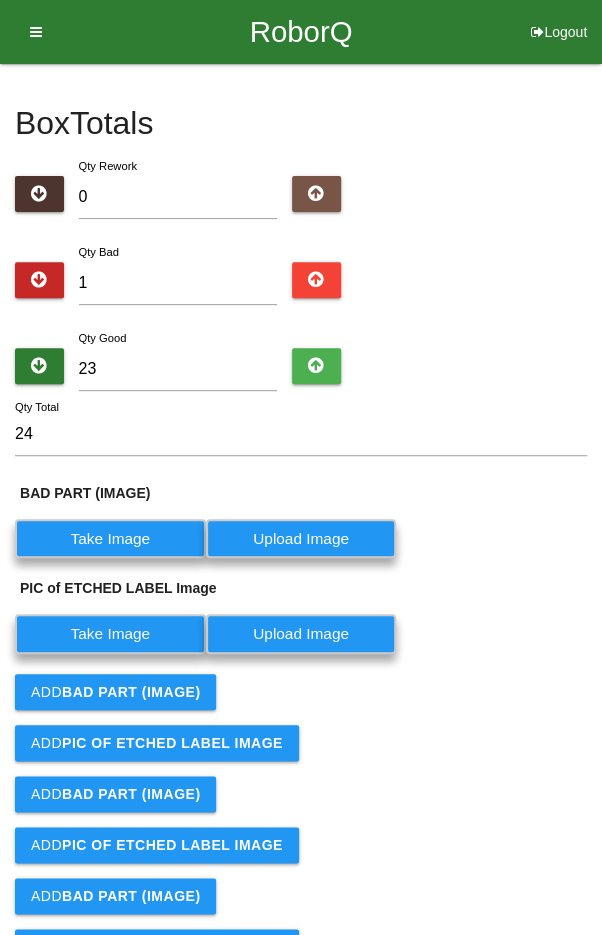 click on "Take Image" at bounding box center [110, 538] 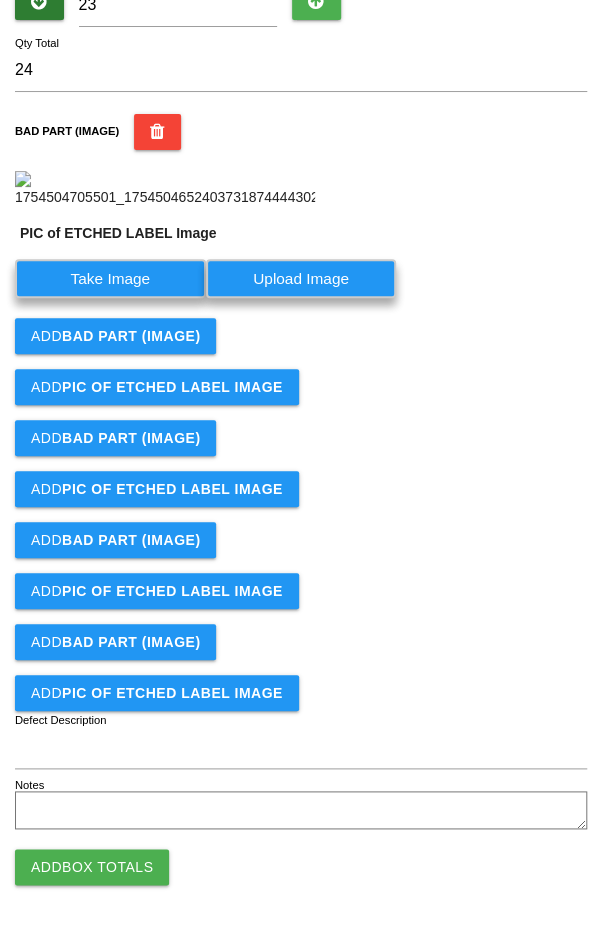 scroll, scrollTop: 416, scrollLeft: 0, axis: vertical 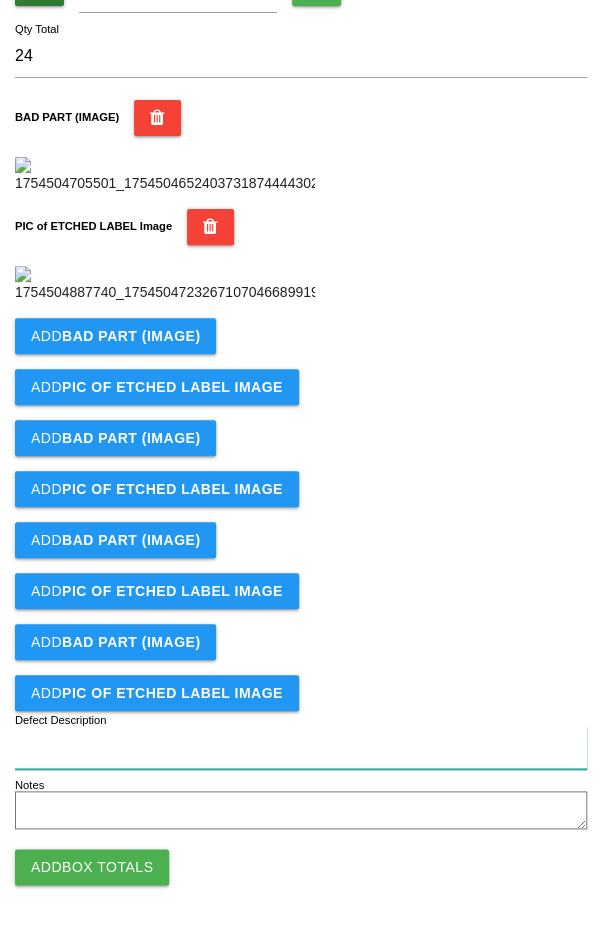 click on "Defect Description" at bounding box center (301, 747) 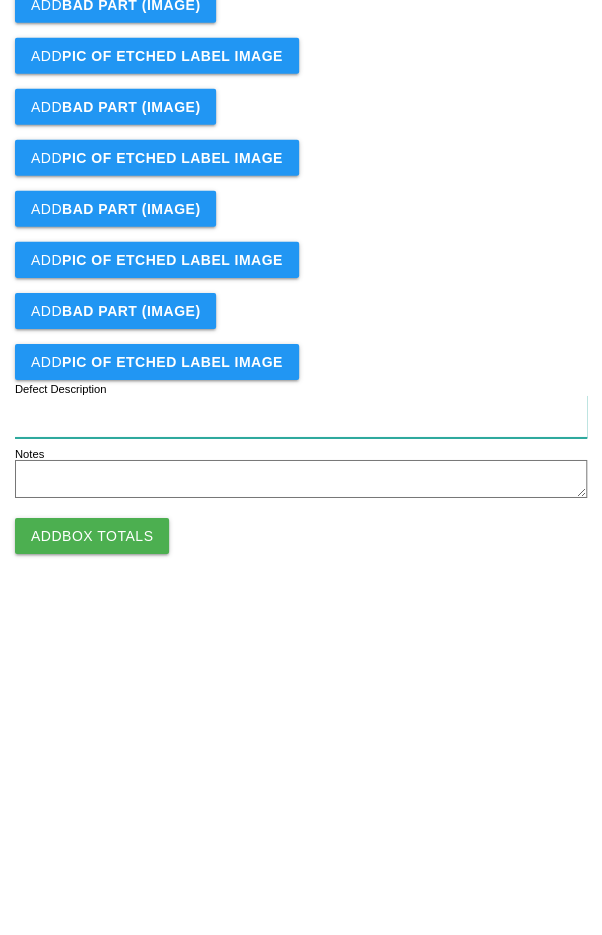 scroll, scrollTop: 941, scrollLeft: 0, axis: vertical 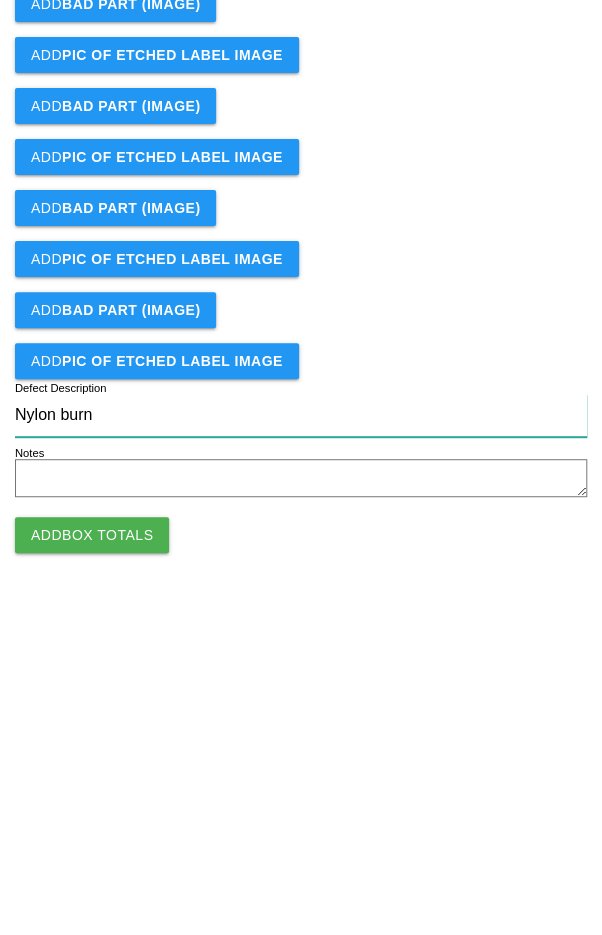type on "Nylon burn" 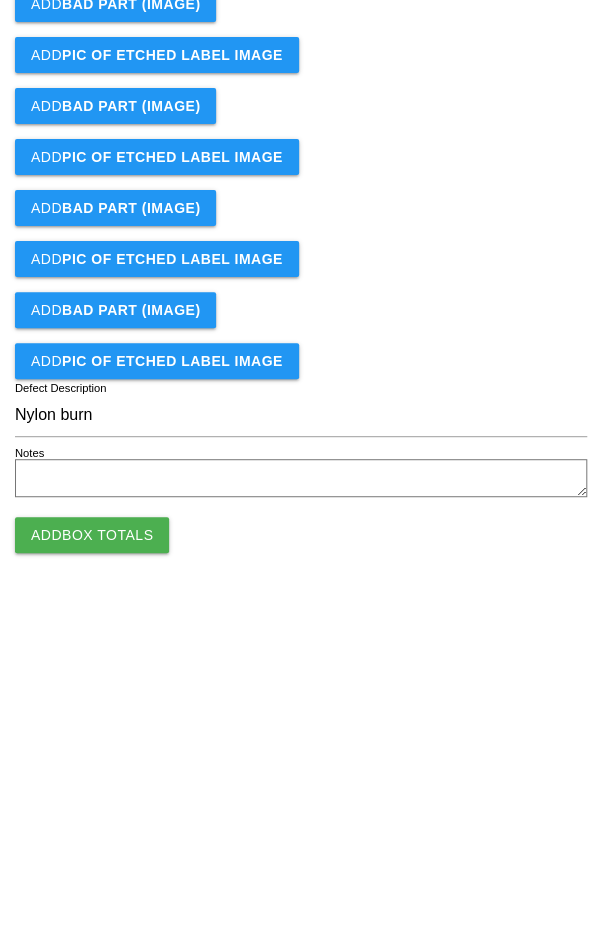 click on "Add  Box Totals" at bounding box center (92, 867) 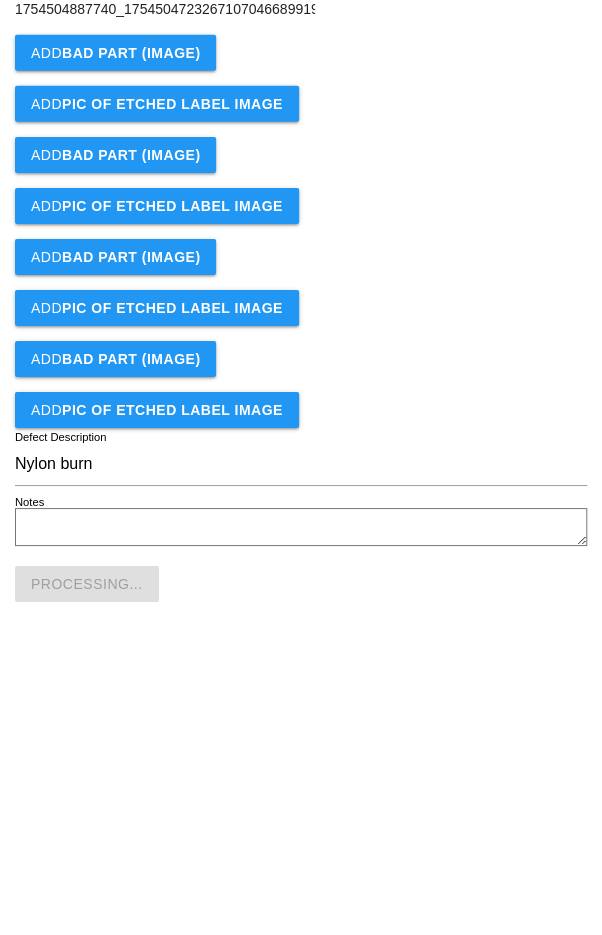 scroll, scrollTop: 941, scrollLeft: 0, axis: vertical 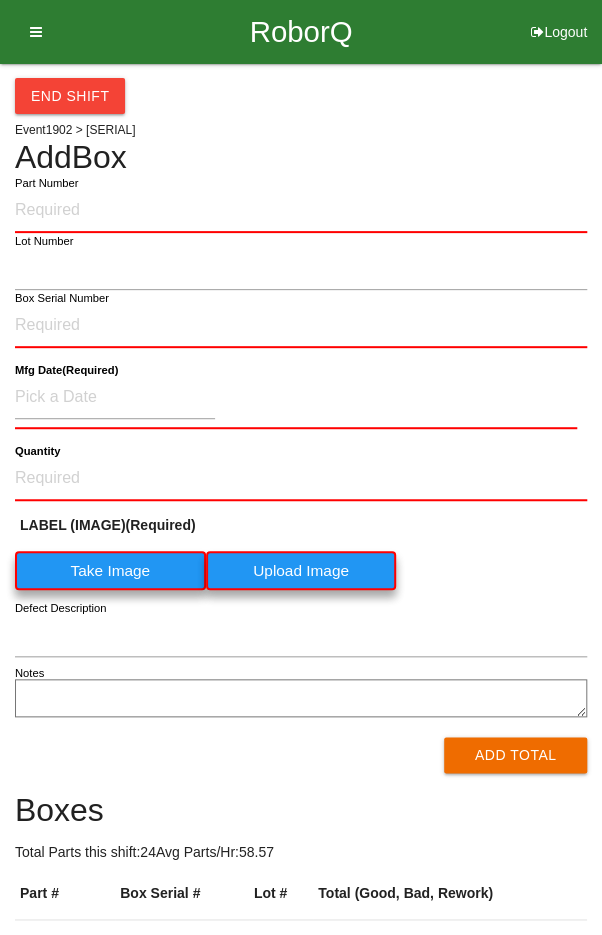 click on "Part Number" at bounding box center (301, 211) 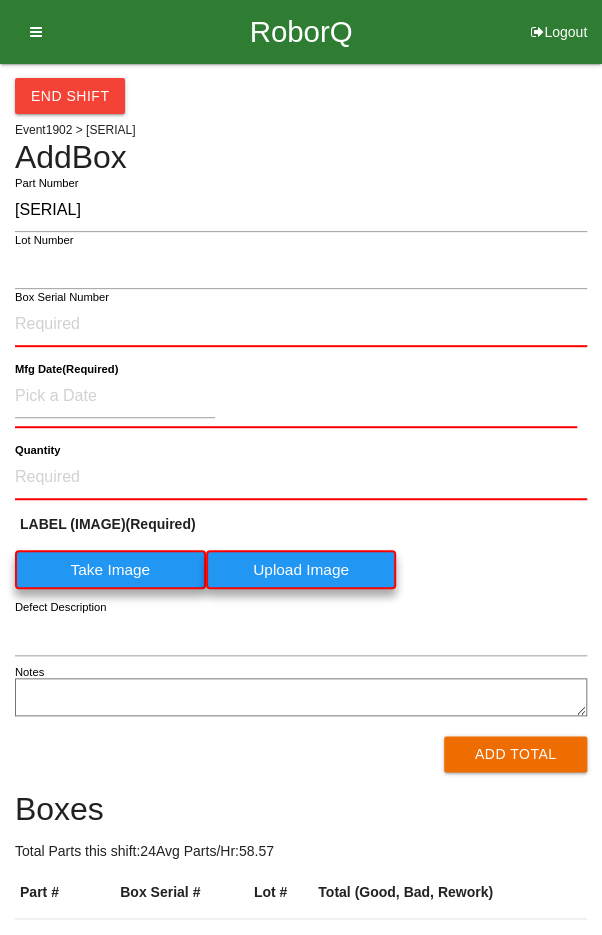 type on "[SERIAL]" 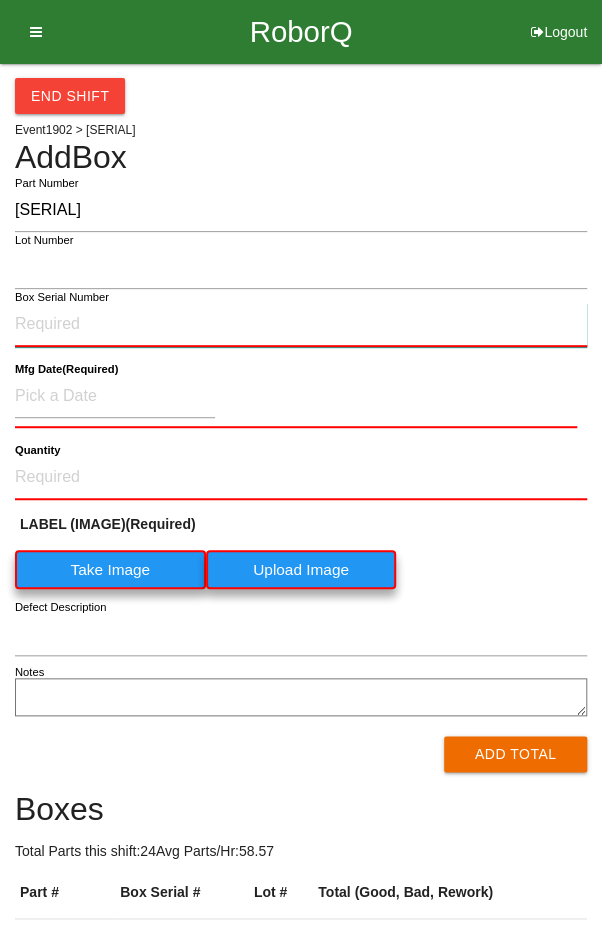 click on "Box Serial Number" at bounding box center [301, 325] 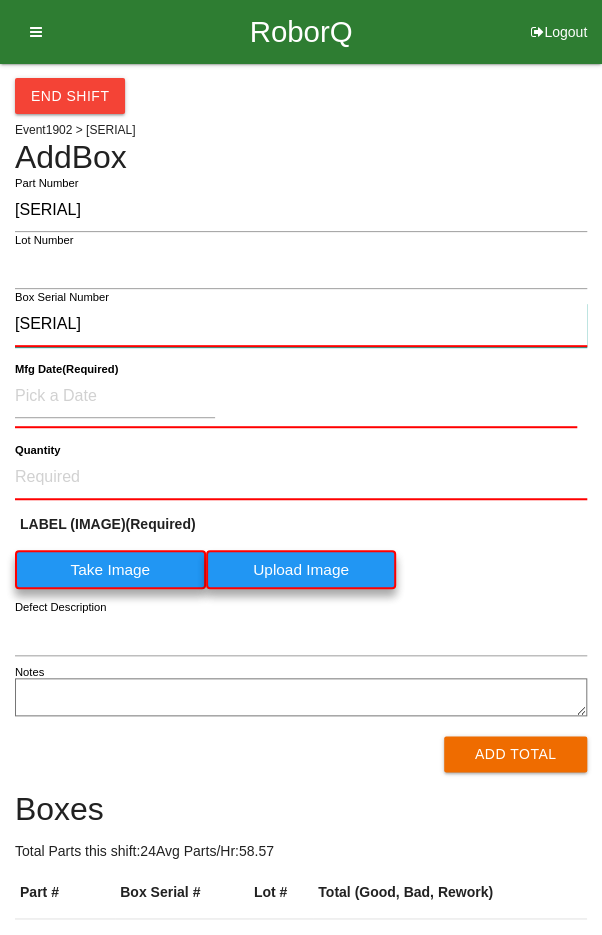 type on "[SERIAL]" 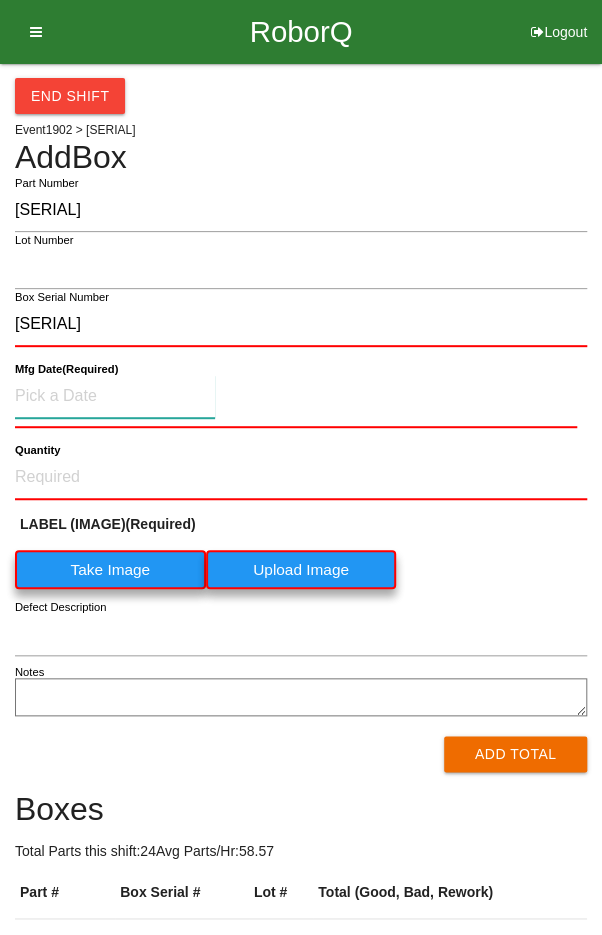 click at bounding box center [115, 396] 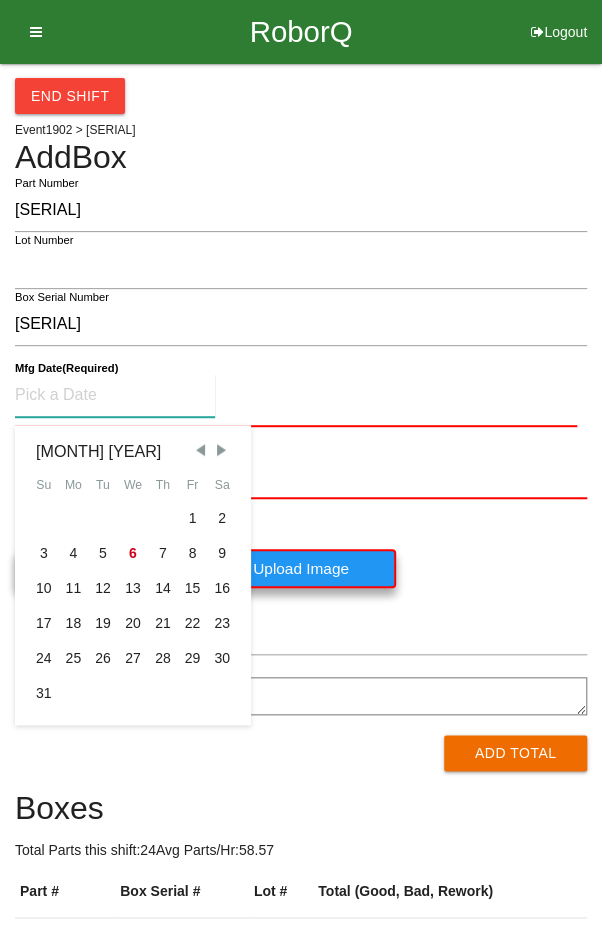 click on "1" at bounding box center (193, 518) 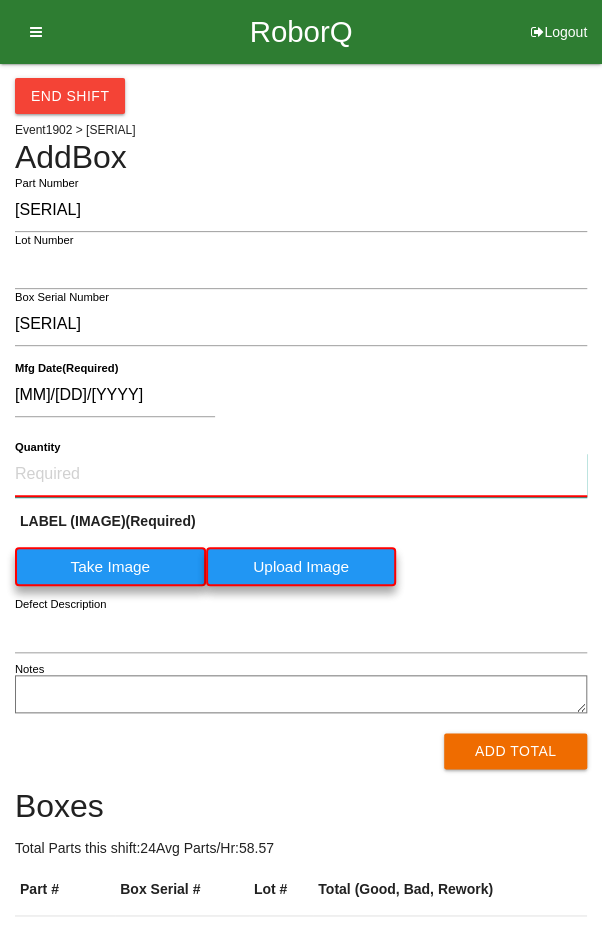 click on "Quantity" at bounding box center [301, 475] 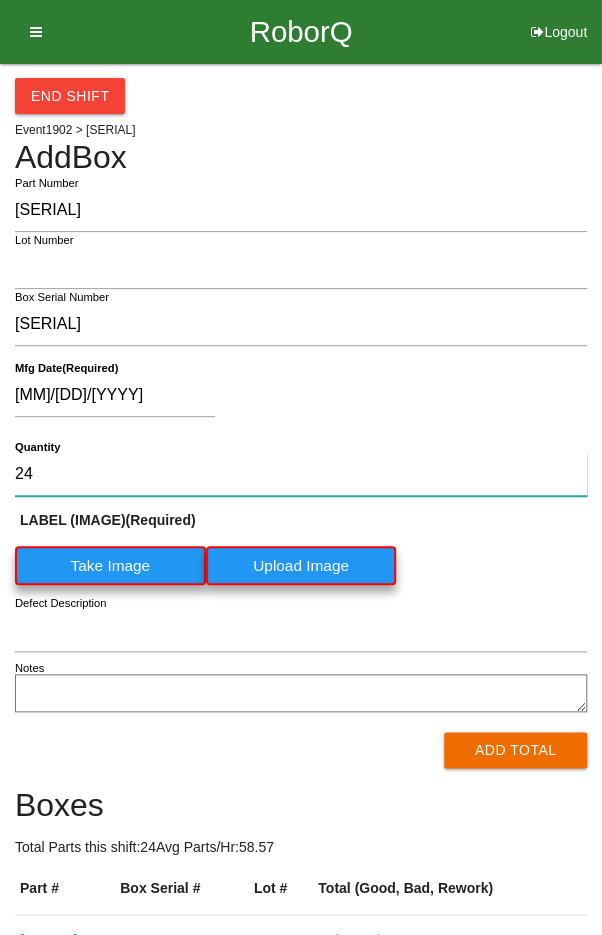 type on "24" 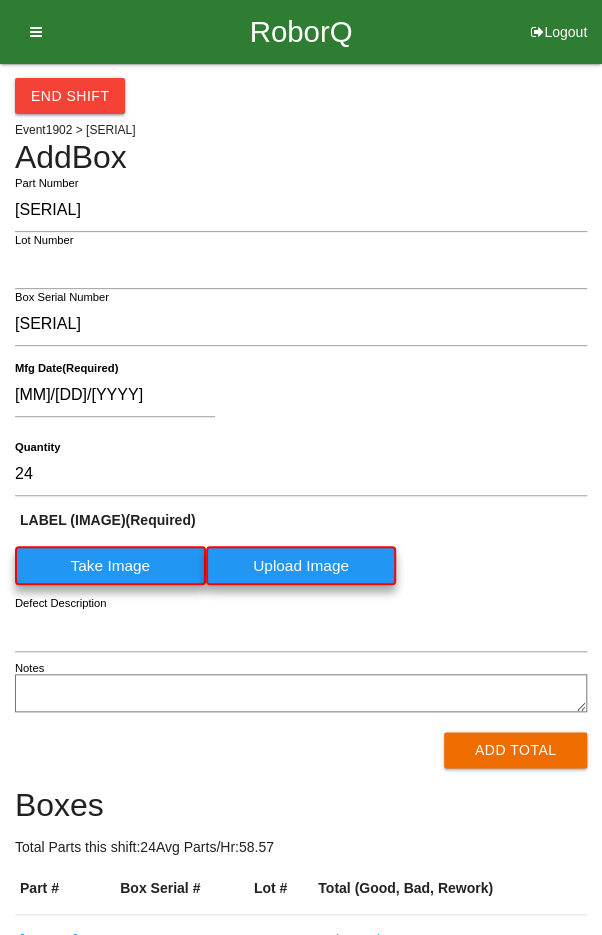 click on "Take Image" at bounding box center [110, 565] 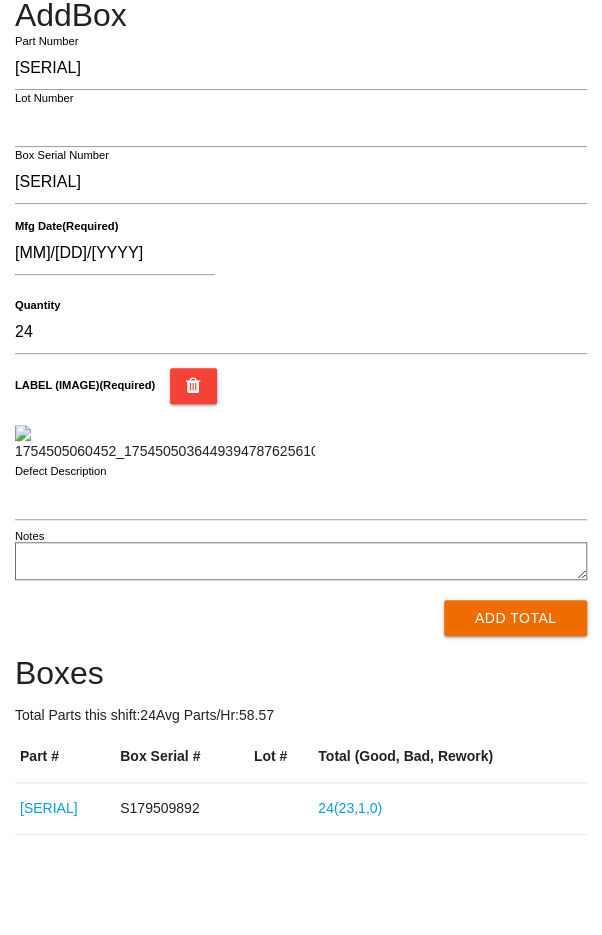 scroll, scrollTop: 435, scrollLeft: 0, axis: vertical 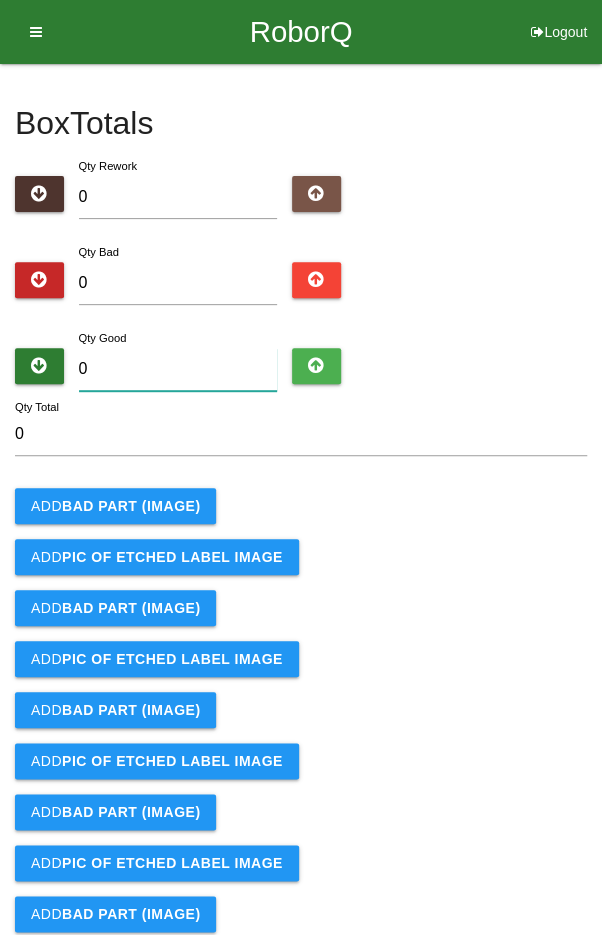 click on "0" at bounding box center [178, 369] 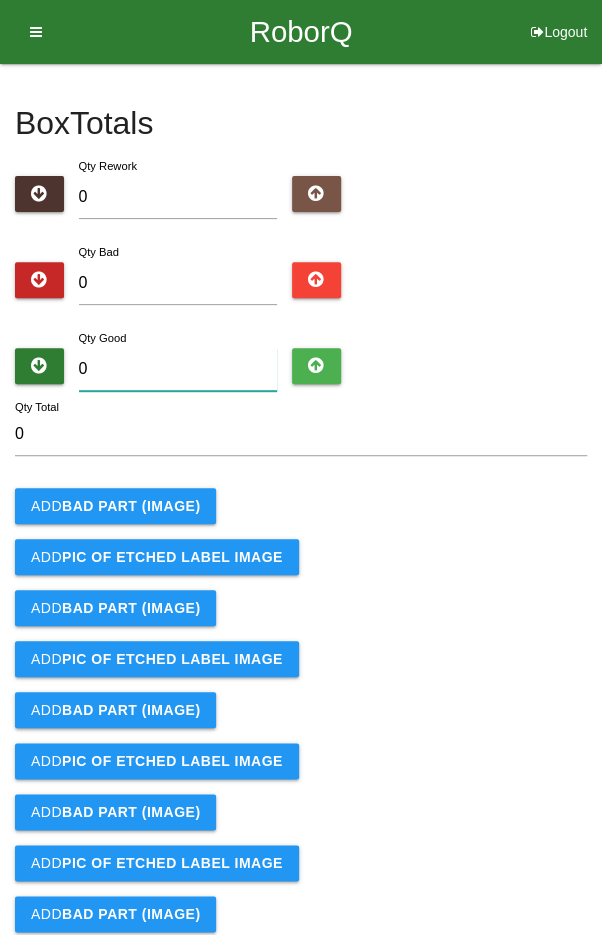 type on "2" 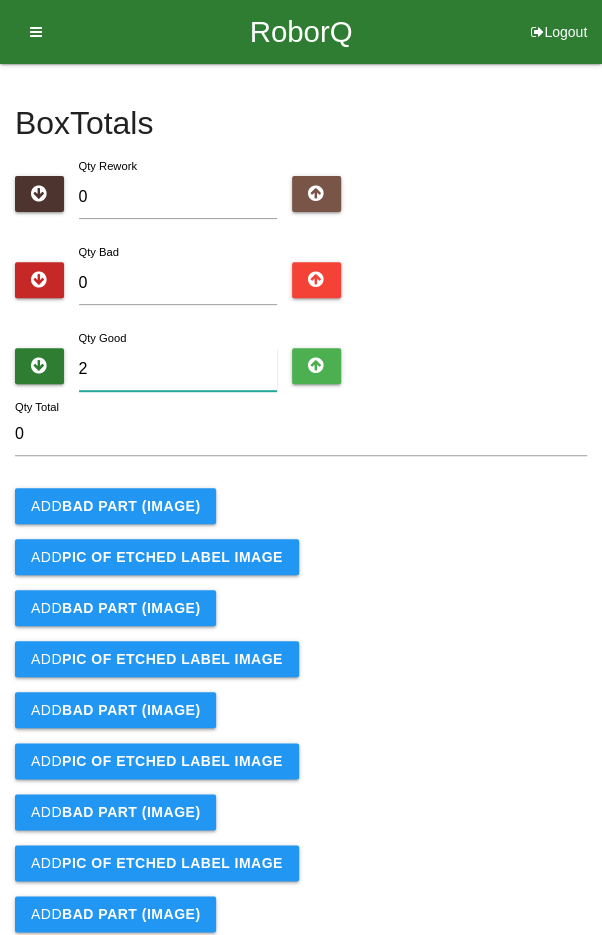 type on "2" 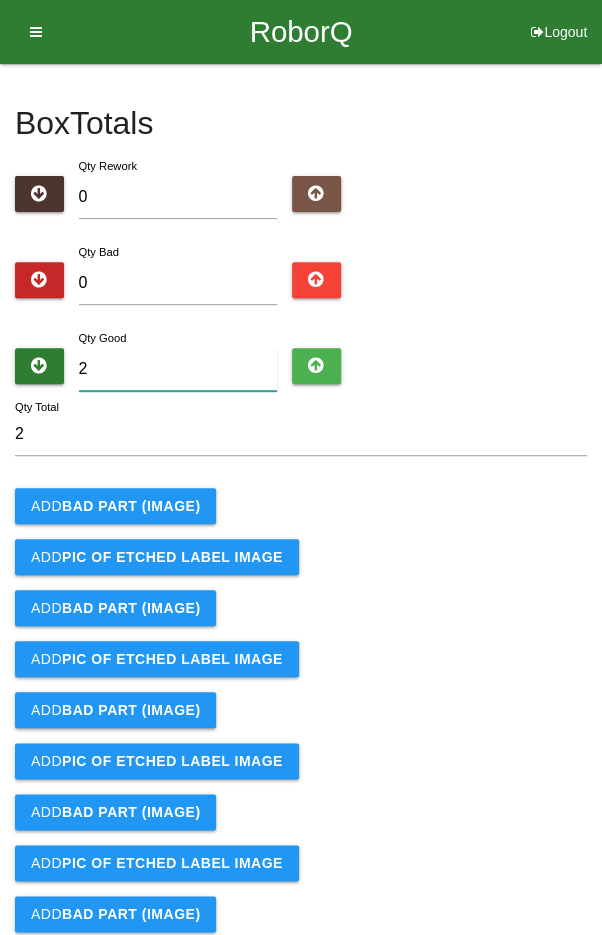 type on "23" 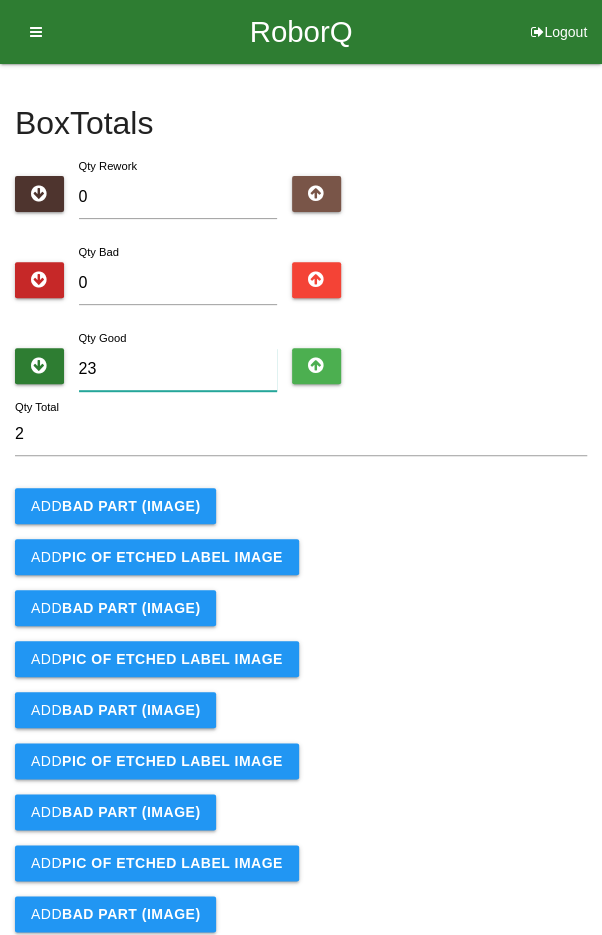 type on "23" 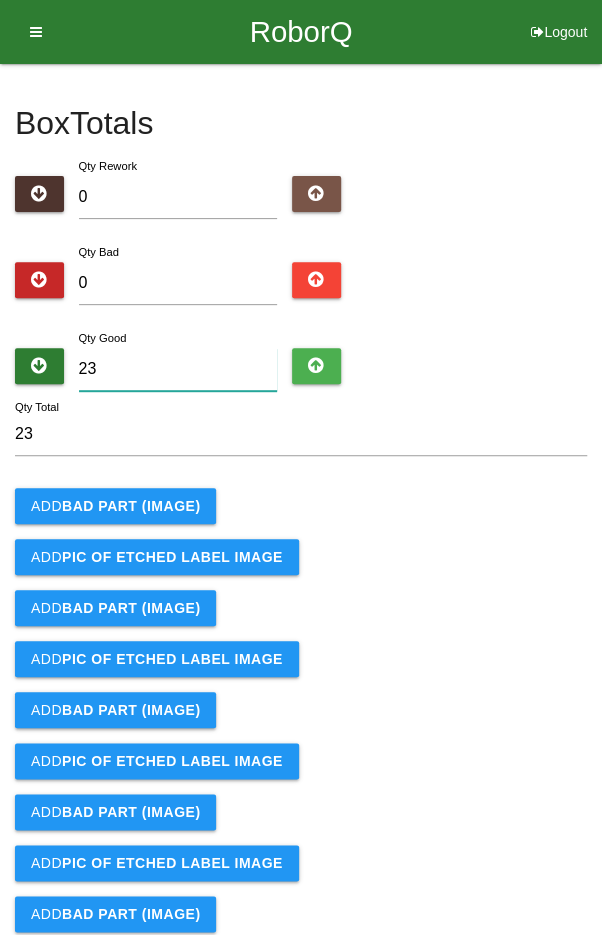 type on "23" 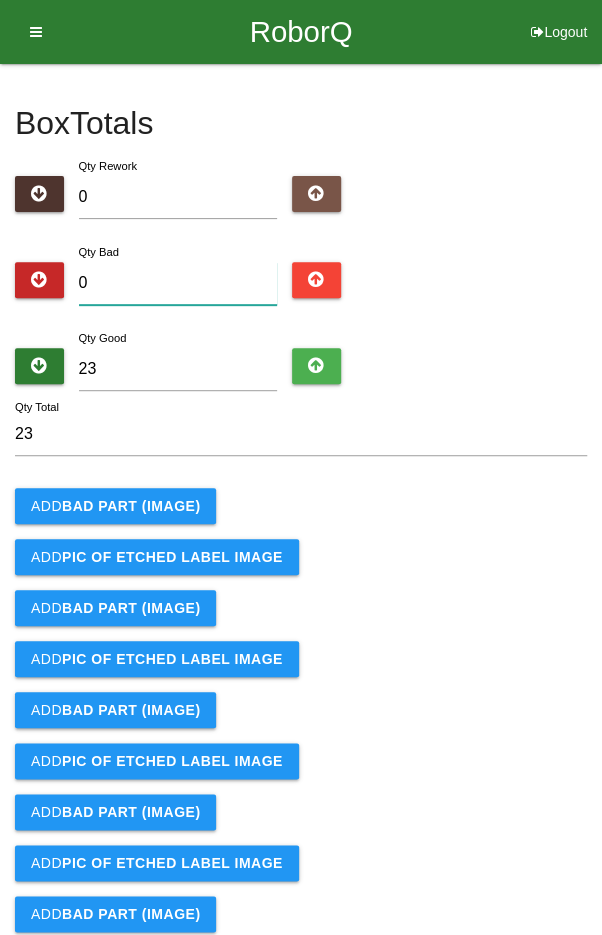click on "0" at bounding box center (178, 283) 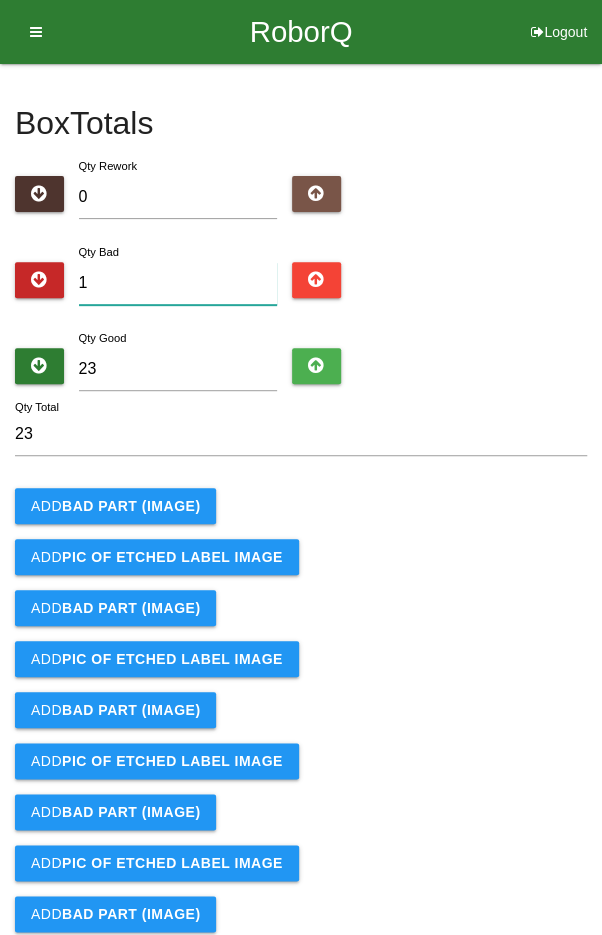 type on "24" 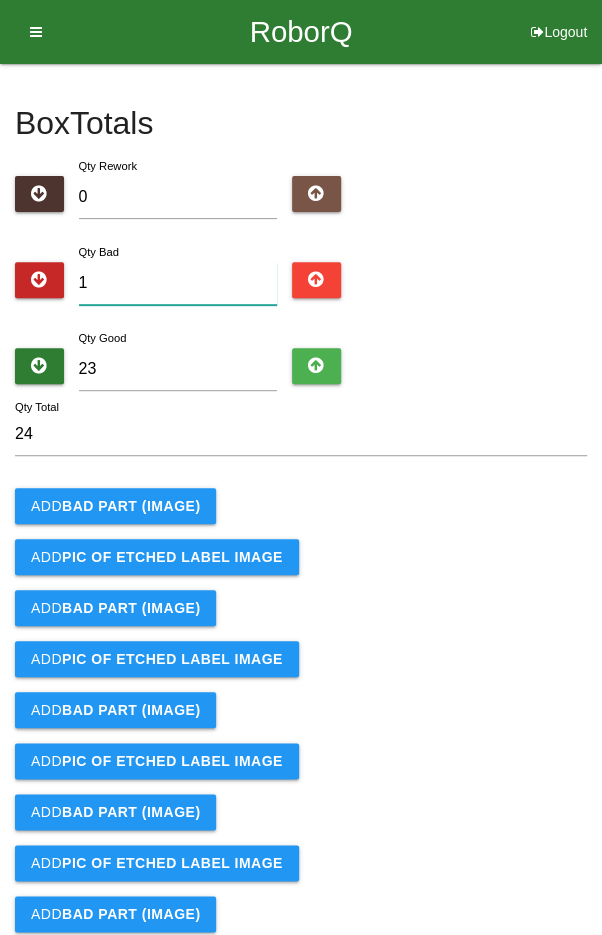 type on "1" 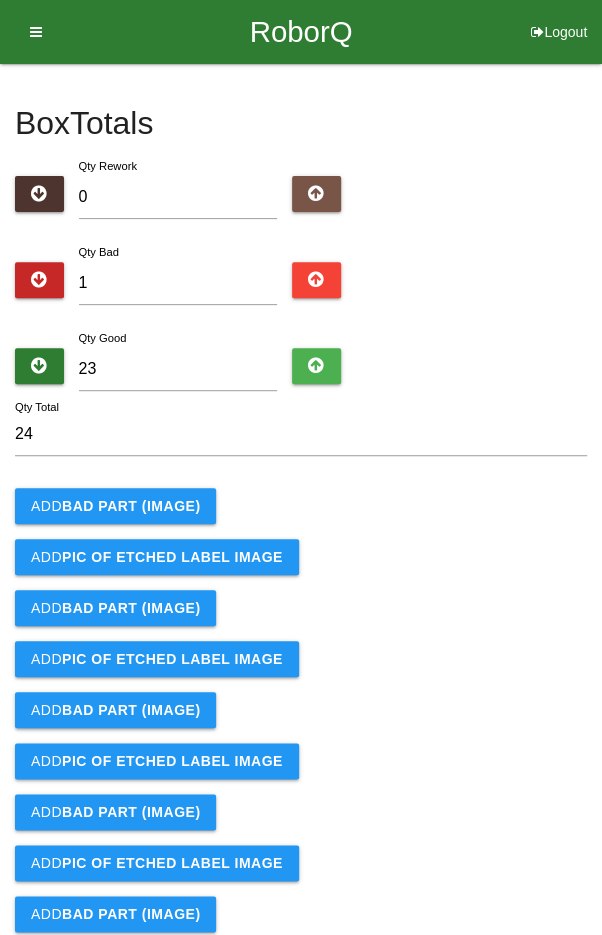 click on "Add  BAD PART (IMAGE)" at bounding box center [115, 506] 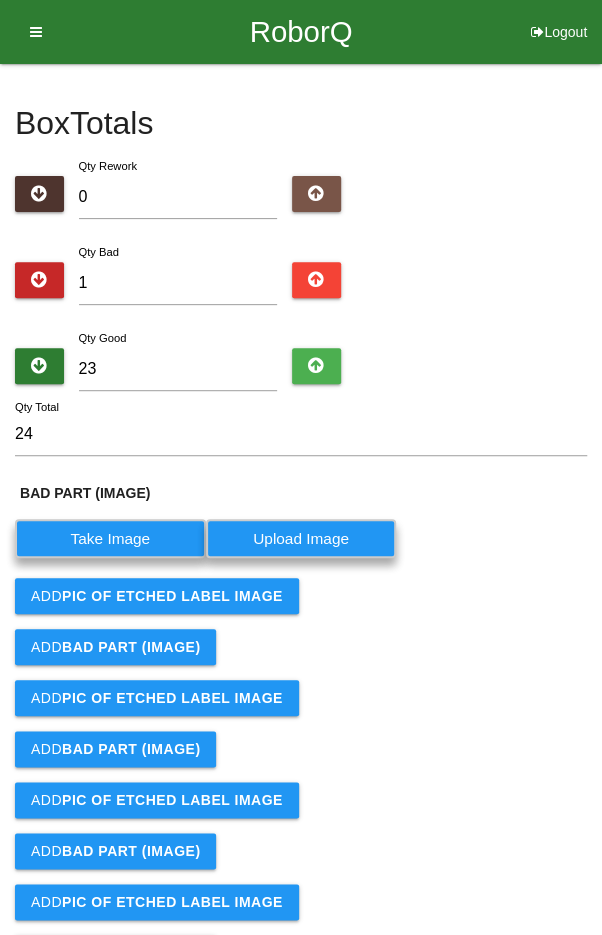 click on "PIC of ETCHED LABEL Image" at bounding box center (172, 596) 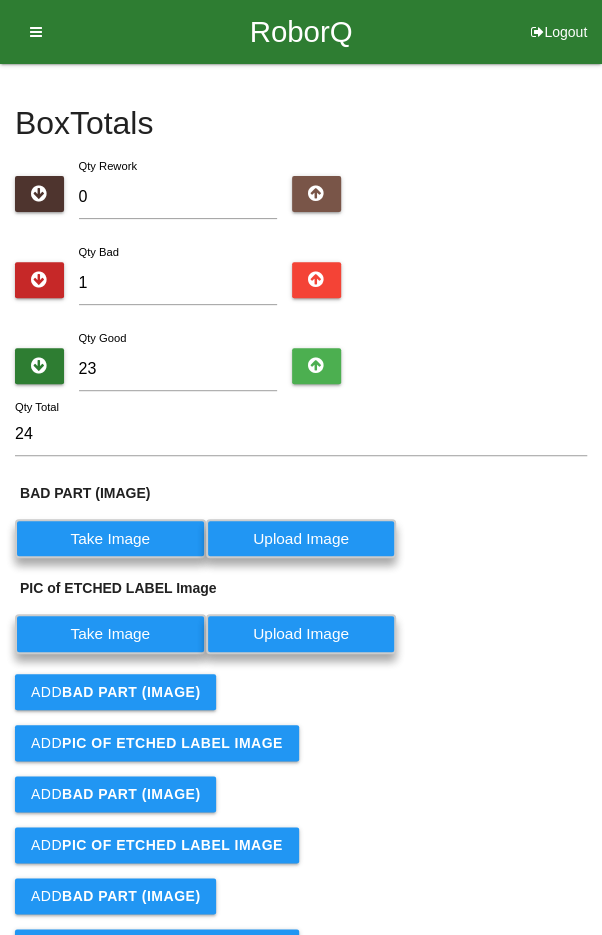 click on "Take Image" at bounding box center [110, 538] 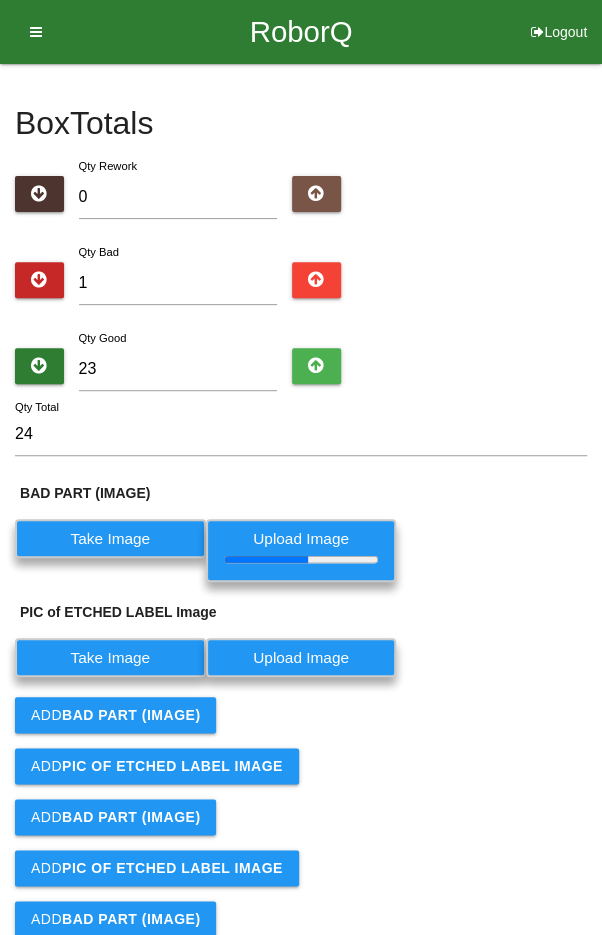 click on "Take Image" at bounding box center [110, 657] 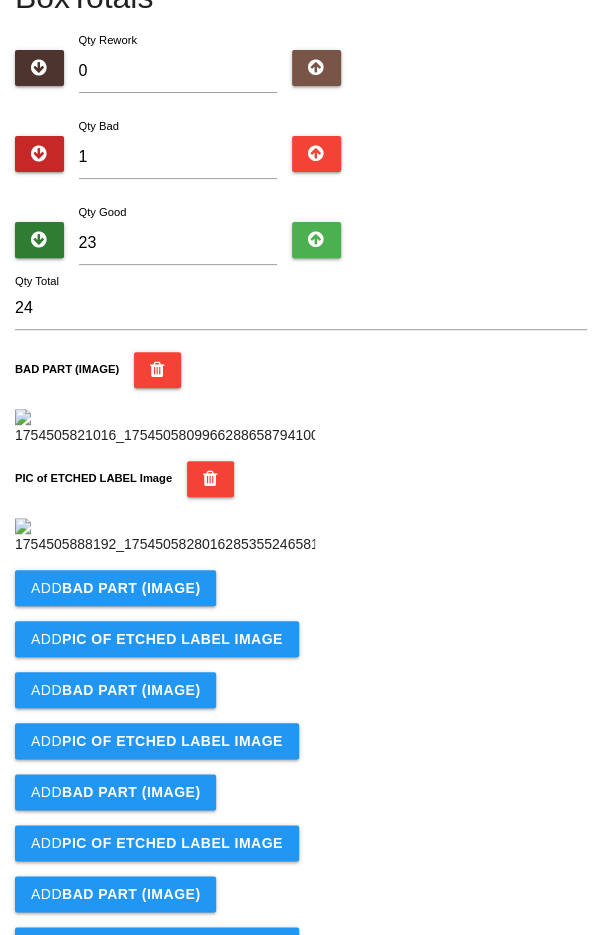 scroll, scrollTop: 941, scrollLeft: 0, axis: vertical 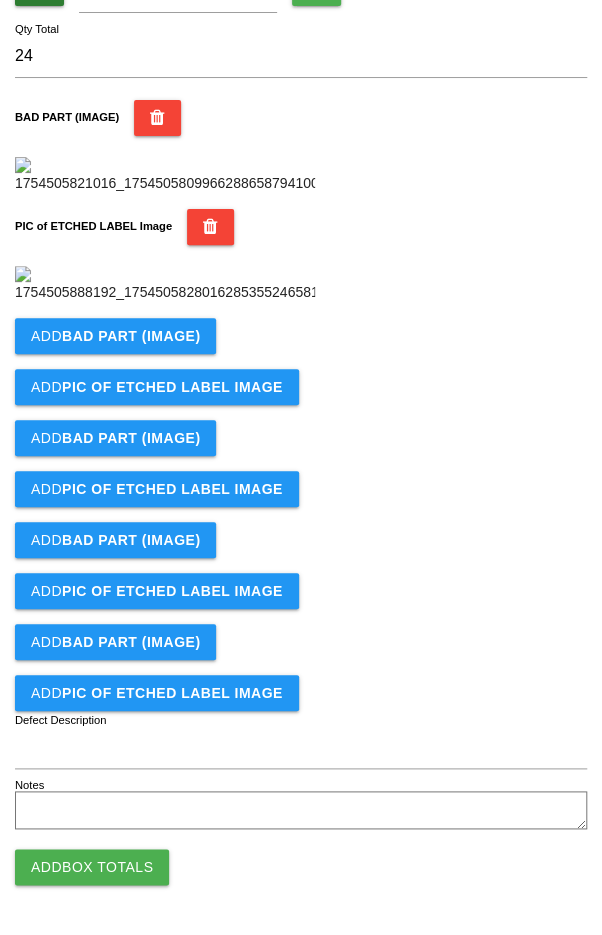 click on "Add  Box Totals" at bounding box center [92, 867] 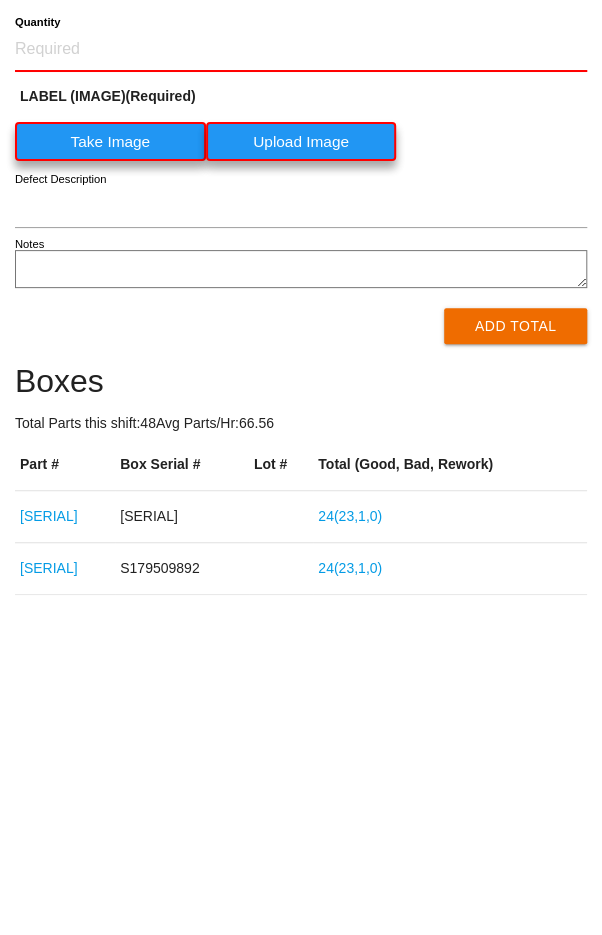 scroll, scrollTop: 104, scrollLeft: 0, axis: vertical 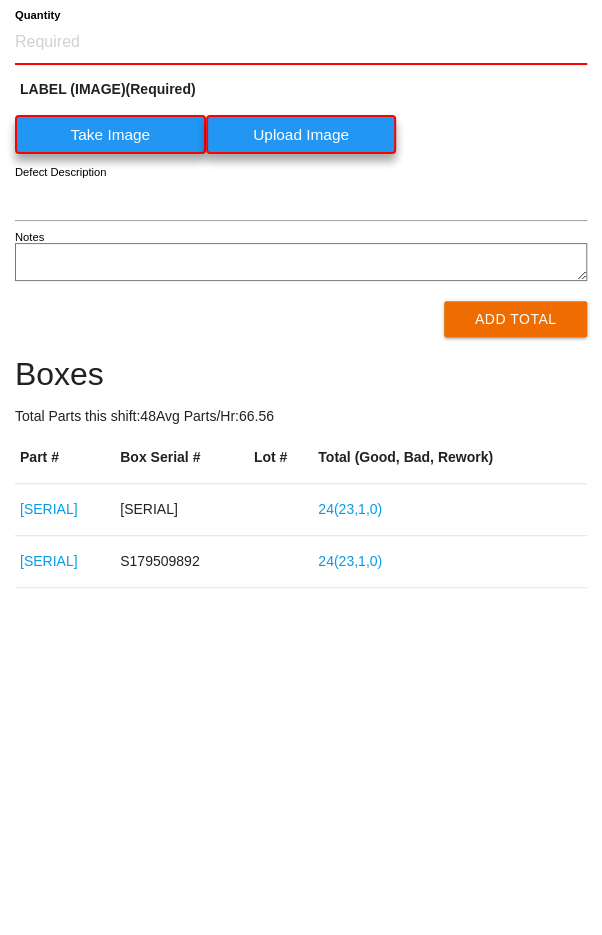 click on "24  ( 23 ,  1 ,  0 )" at bounding box center [350, 841] 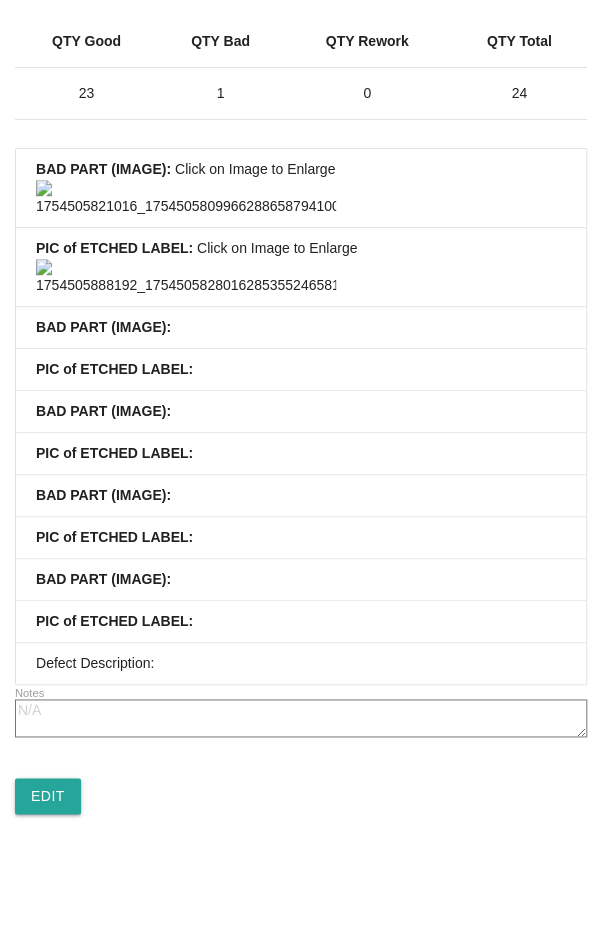 scroll, scrollTop: 724, scrollLeft: 0, axis: vertical 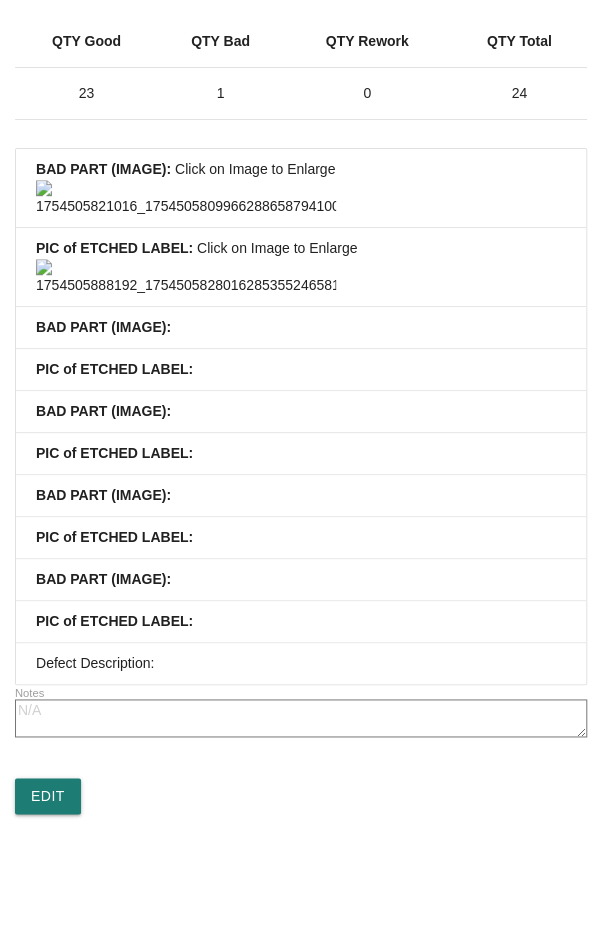 click on "Edit" at bounding box center (48, 796) 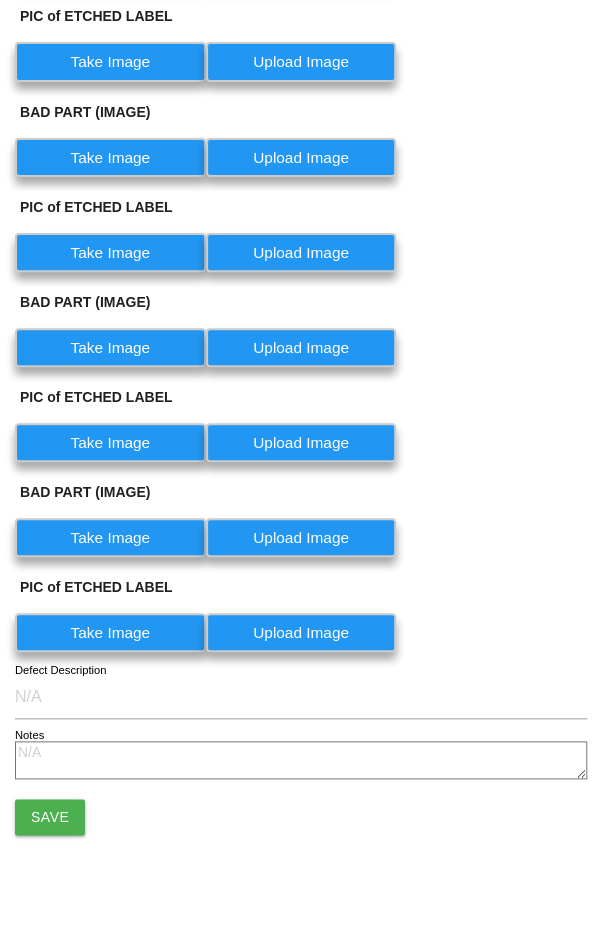 scroll, scrollTop: 1336, scrollLeft: 0, axis: vertical 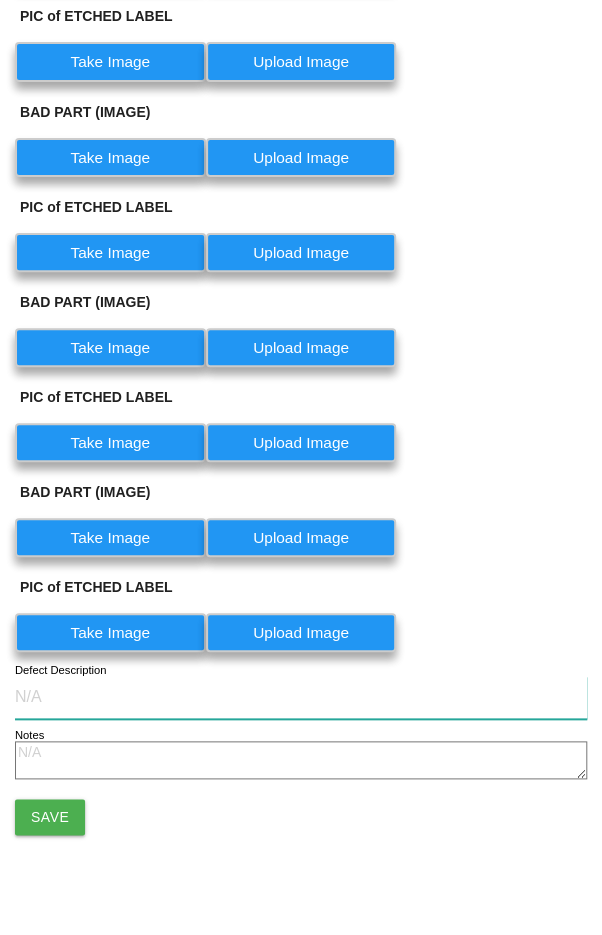 click on "Defect Description" at bounding box center (301, 697) 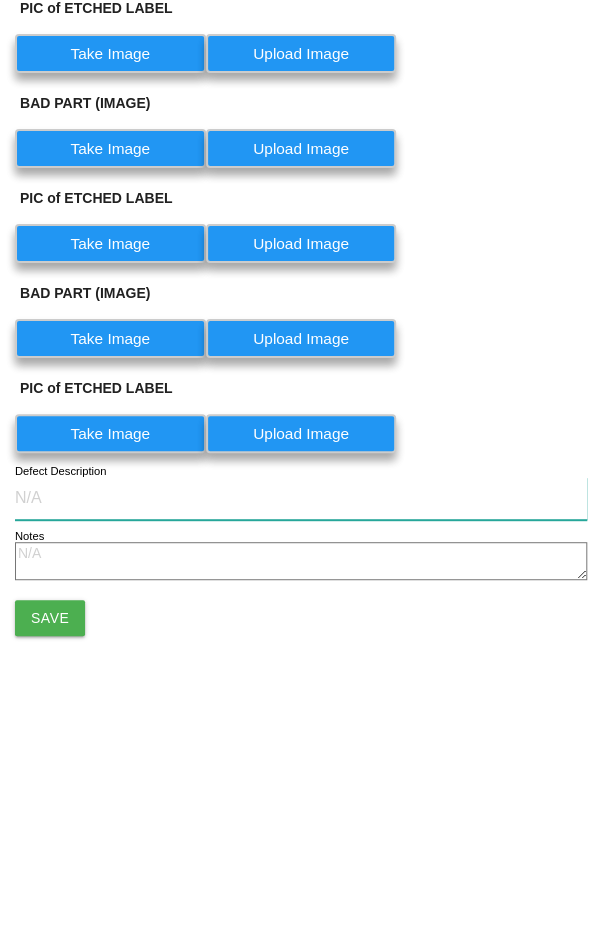scroll, scrollTop: 1336, scrollLeft: 0, axis: vertical 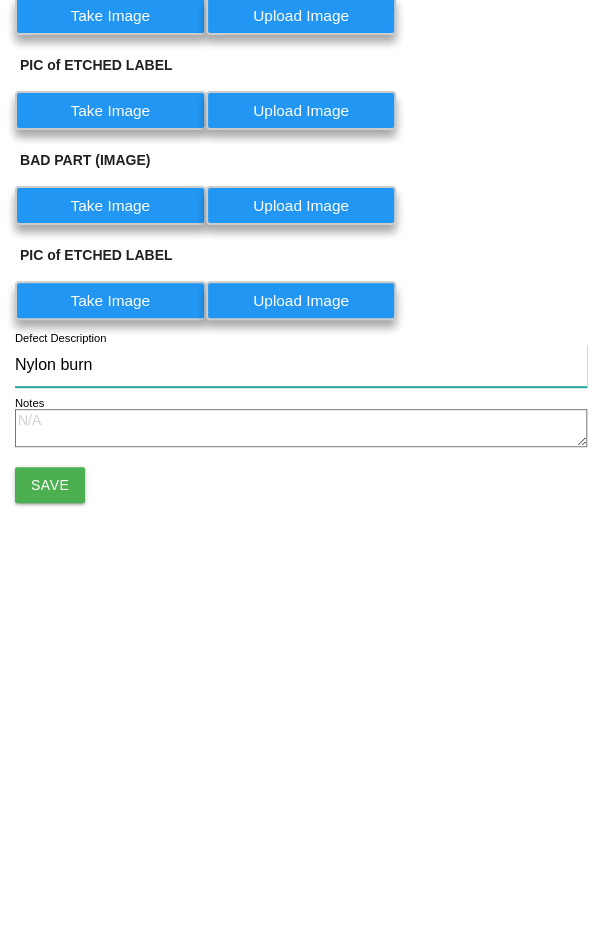 type on "Nylon burn" 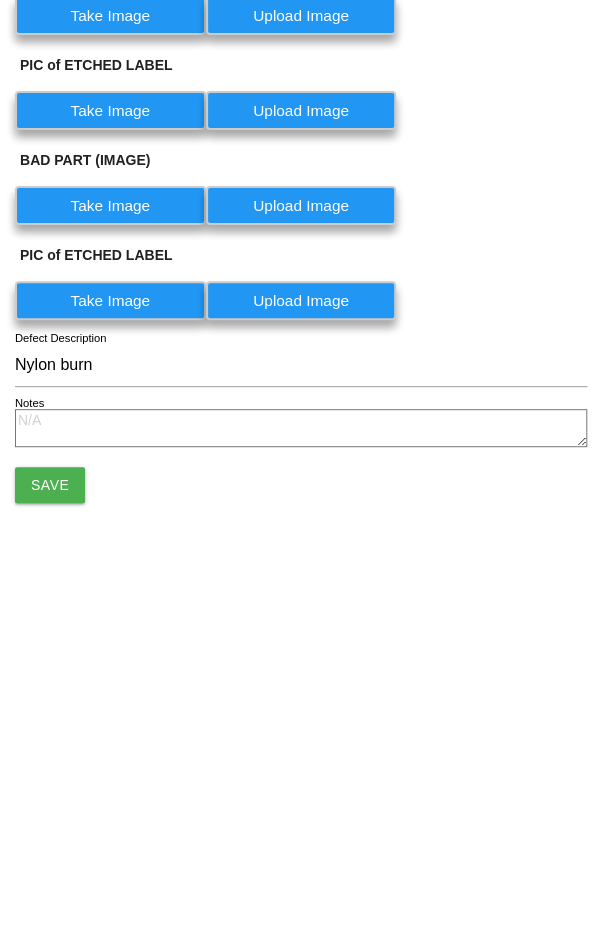 click on "Save" at bounding box center (50, 817) 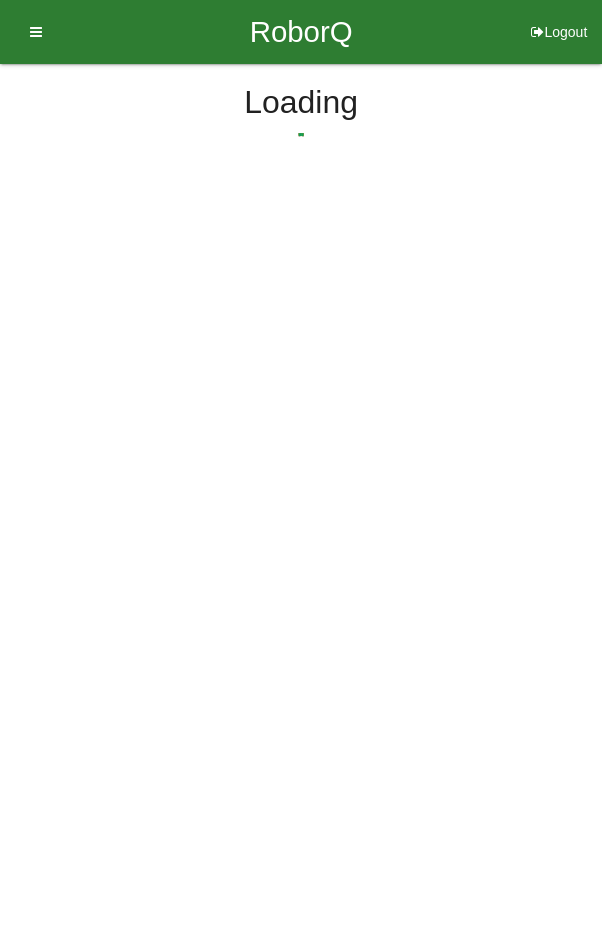 scroll, scrollTop: 0, scrollLeft: 0, axis: both 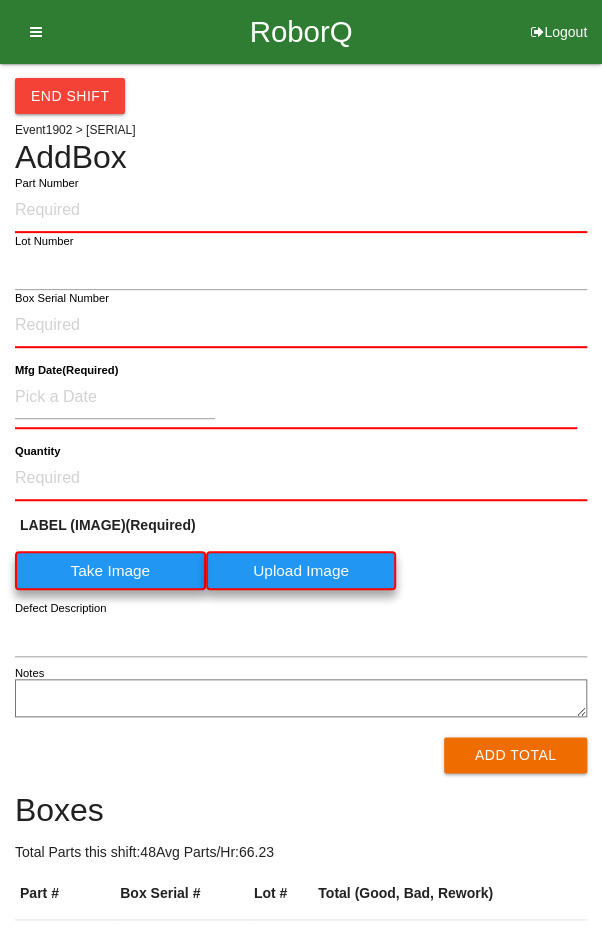 click on "End Shift Event  [YEAR]   > [SERIAL] Add  Box   Part Number    Lot Number    Box Serial Number    Mfg Date  (Required) Quantity LABEL (IMAGE)  (Required)  Take Image Upload Image    Defect Description Notes Add Total Boxes Total Parts this shift:  48  Avg Parts/Hr:  66.23 Part # Box Serial # Lot # Total (Good, Bad, Rework) [SERIAL] [SERIAL] 24  ( 23 ,  1 ,  0 ) [SERIAL] [SERIAL] 24  ( 23 ,  1 ,  0 )" at bounding box center (301, 544) 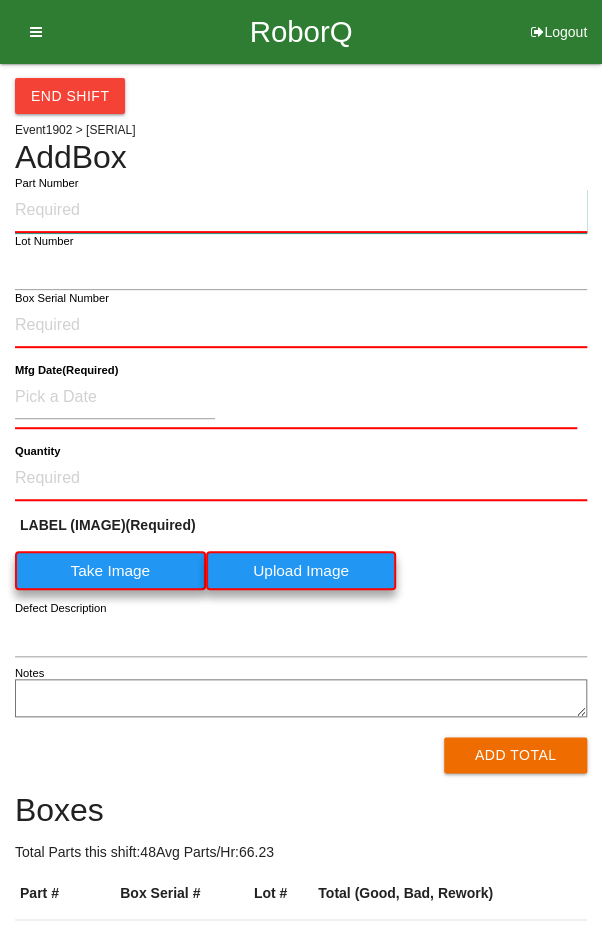 paste on "[SERIAL]" 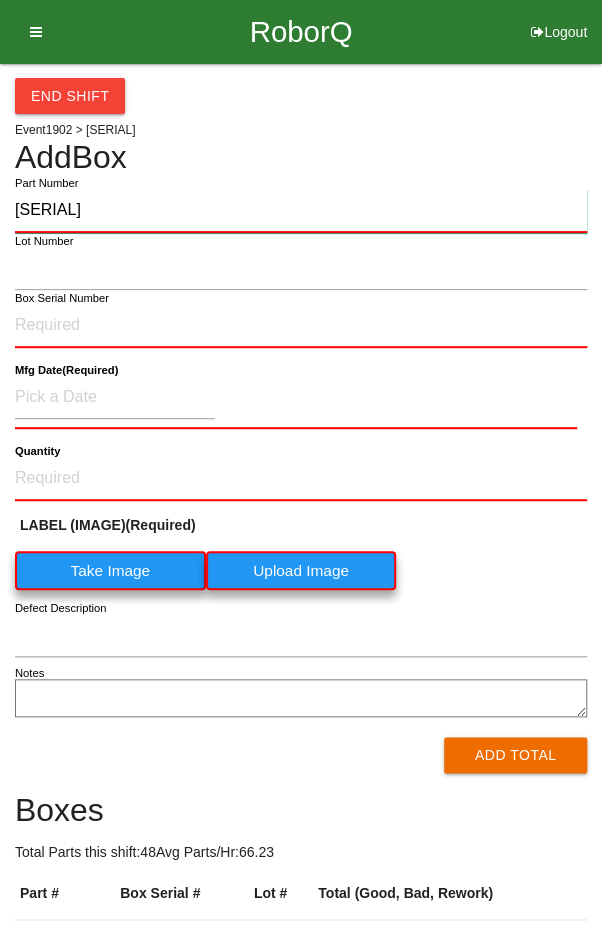 type on "[SERIAL]" 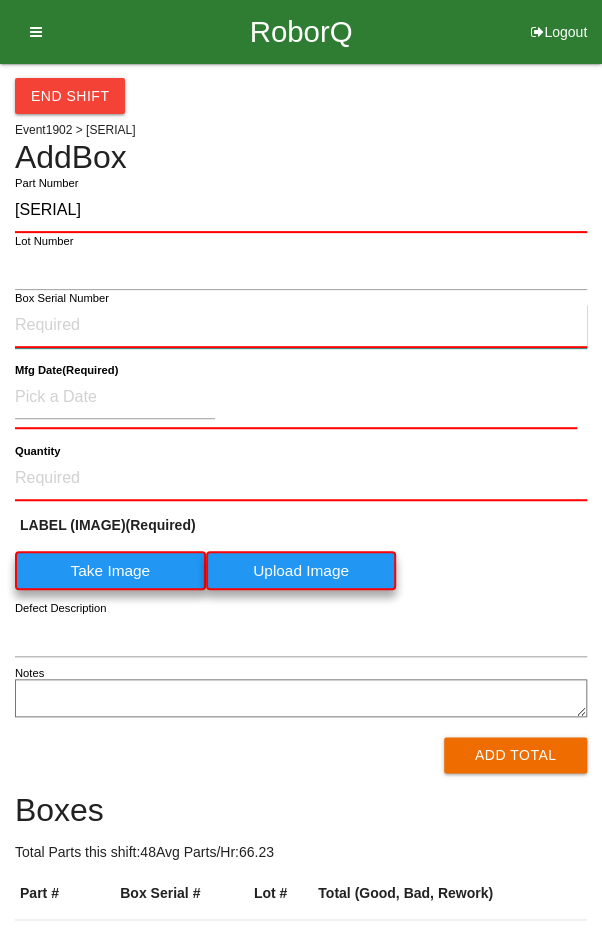 click on "Box Serial Number" at bounding box center [301, 326] 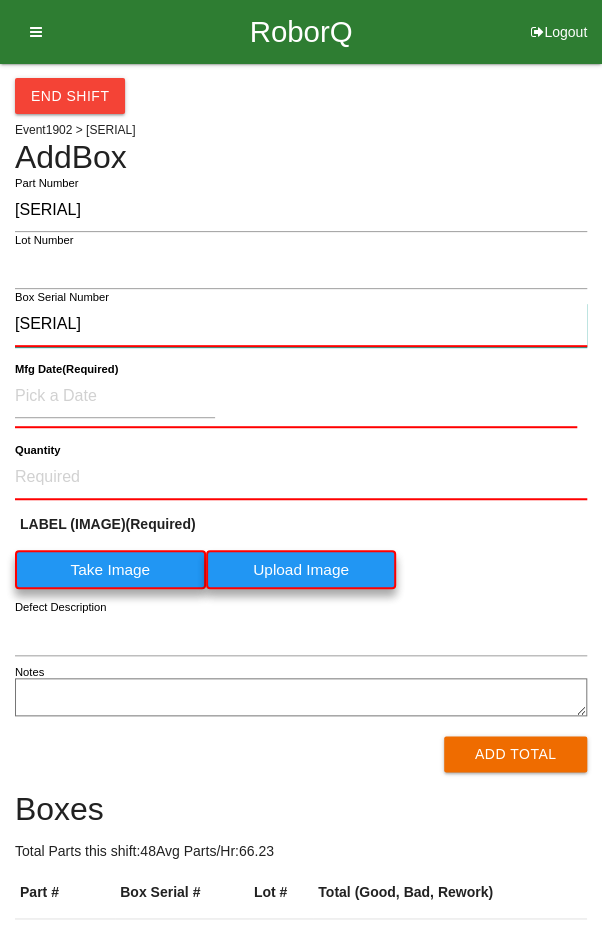 type on "[SERIAL]" 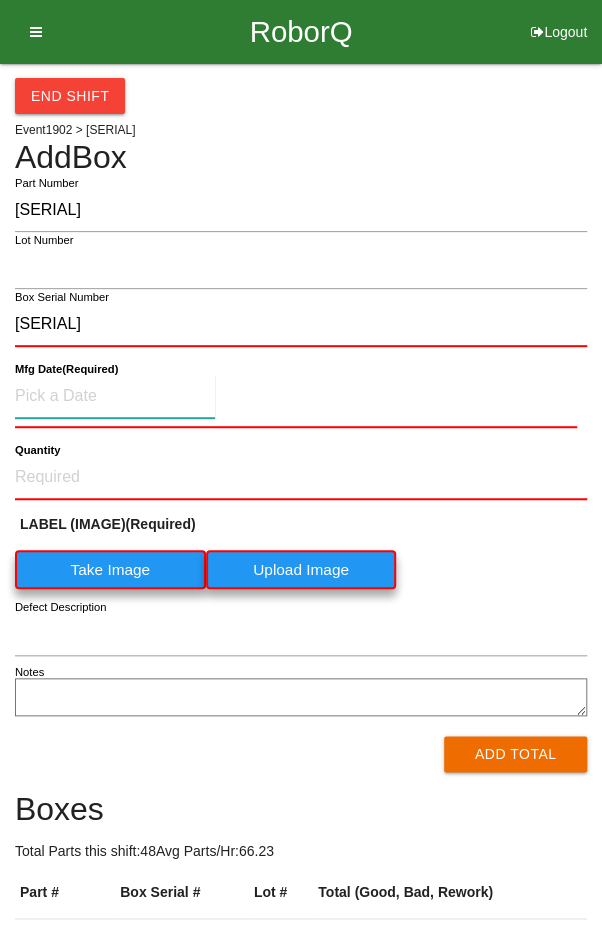 click at bounding box center (115, 396) 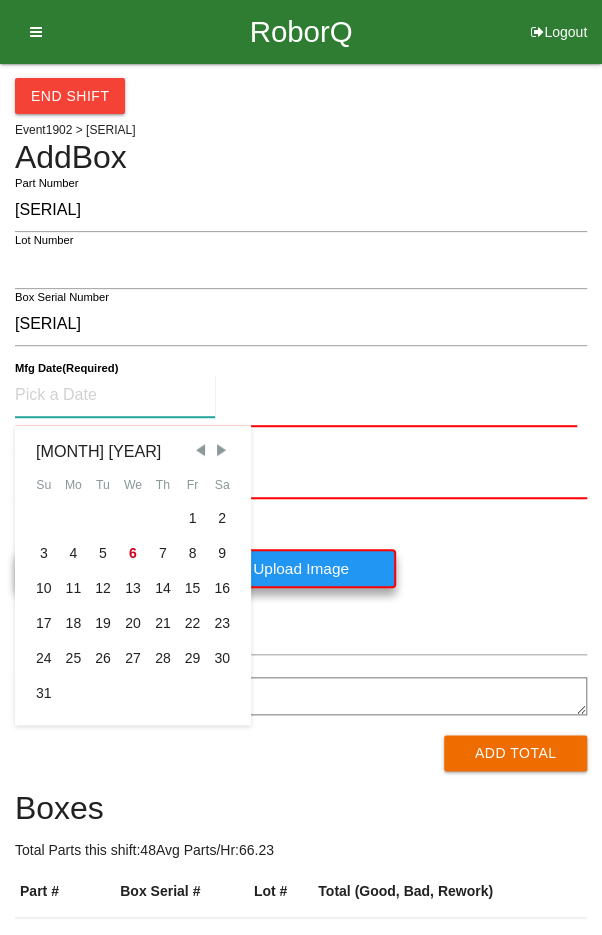 click on "1" at bounding box center [193, 518] 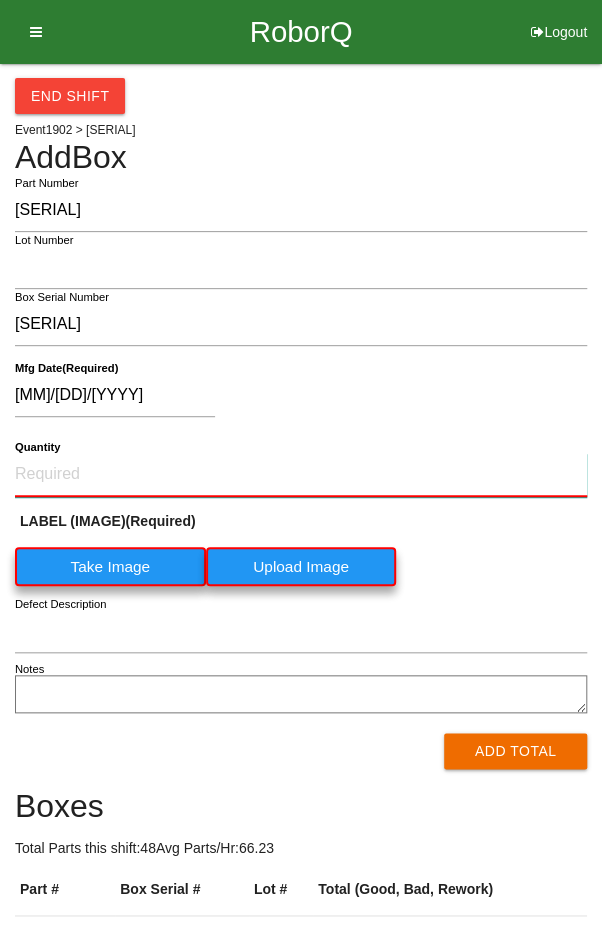 click on "Quantity" at bounding box center [301, 475] 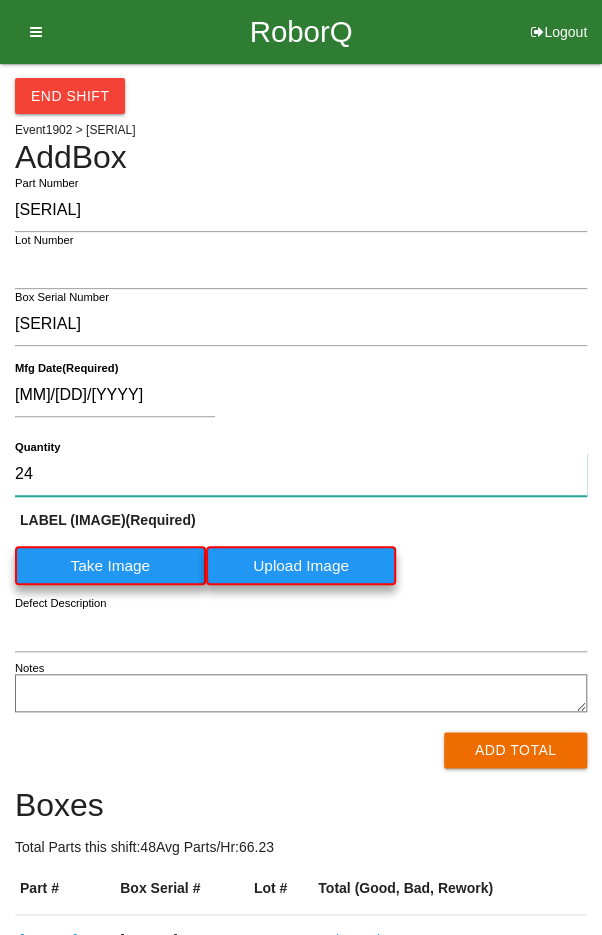 type on "24" 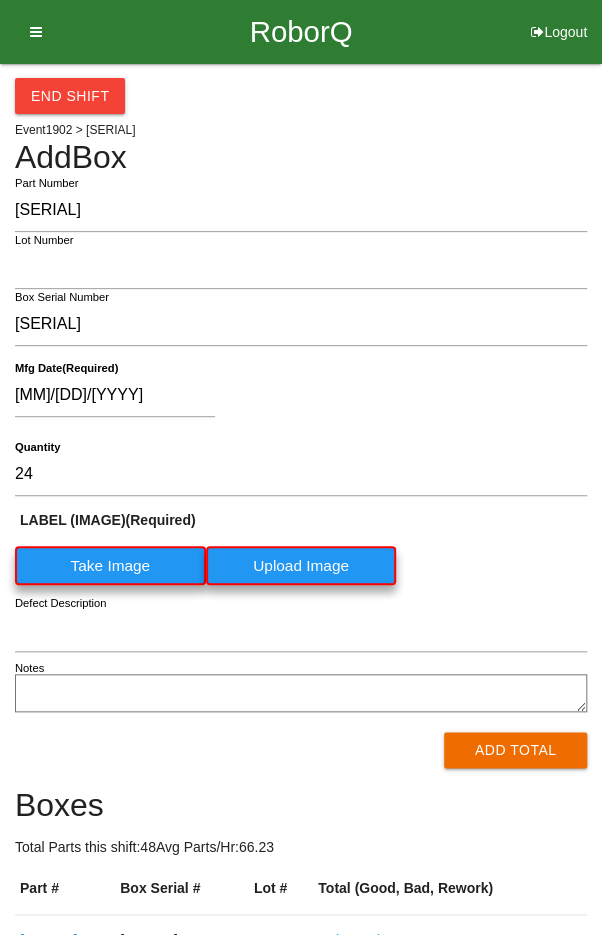 click on "[MM]/[DD]/[YYYY]" at bounding box center [296, 399] 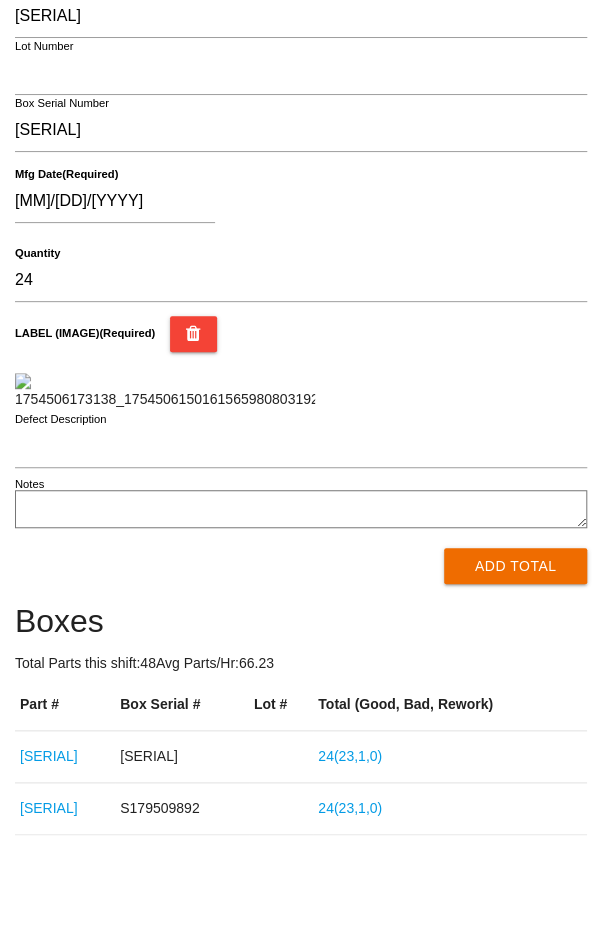 scroll, scrollTop: 353, scrollLeft: 0, axis: vertical 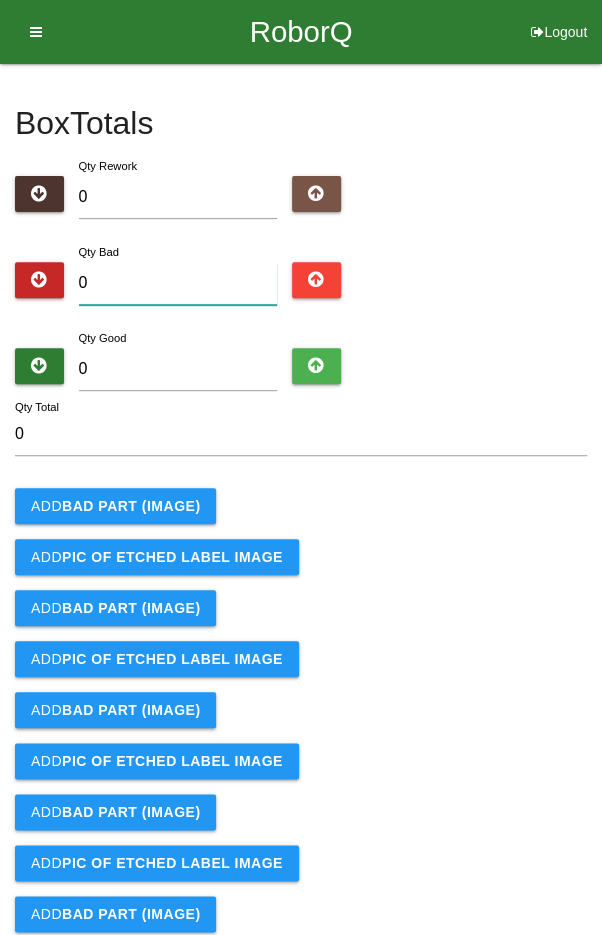 click on "0" at bounding box center [178, 283] 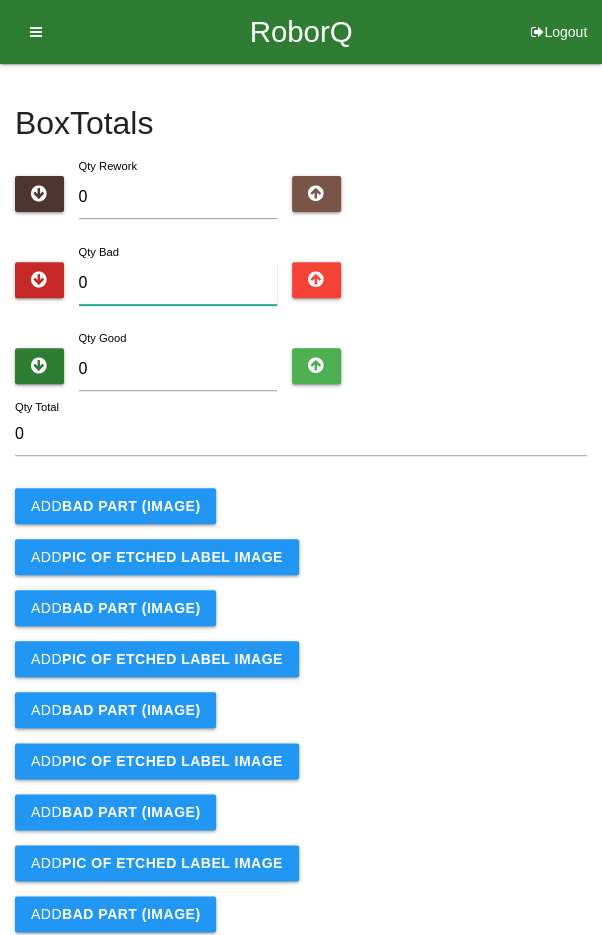 type on "5" 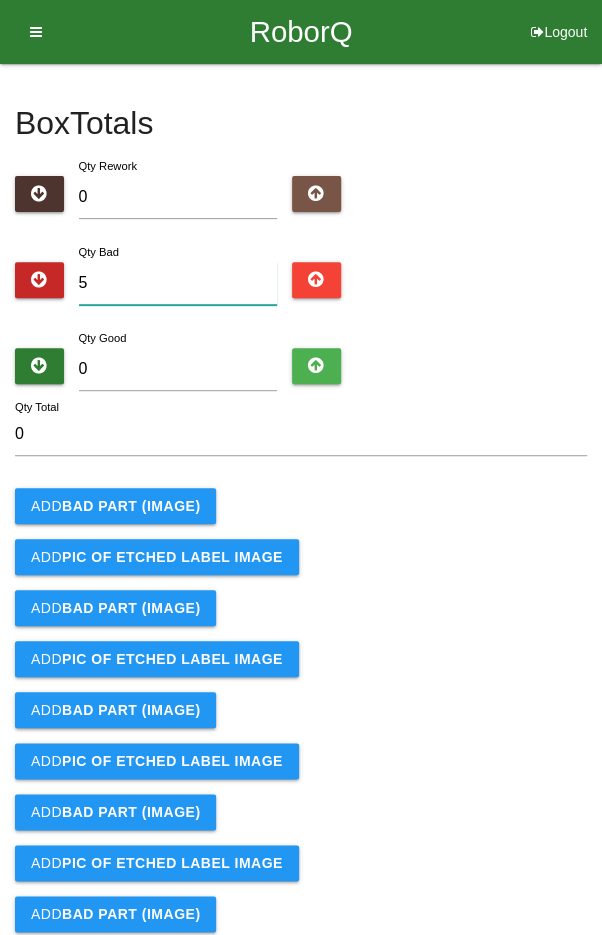 type on "5" 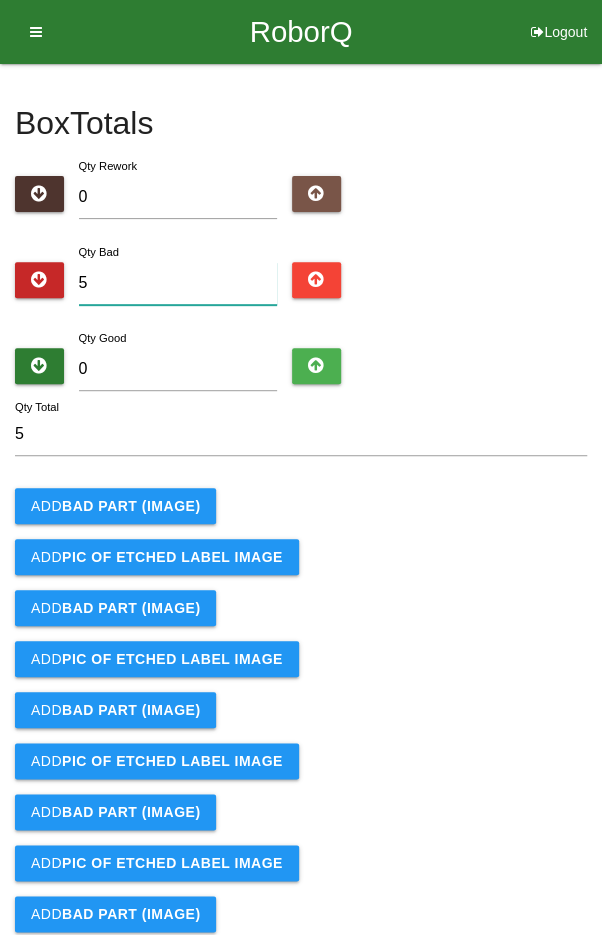 type on "5" 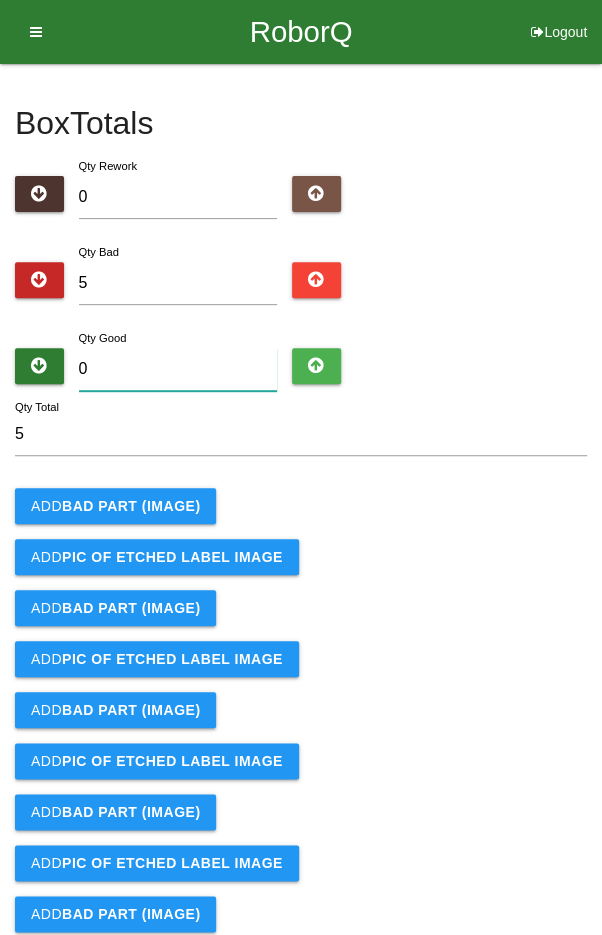 click on "0" at bounding box center [178, 369] 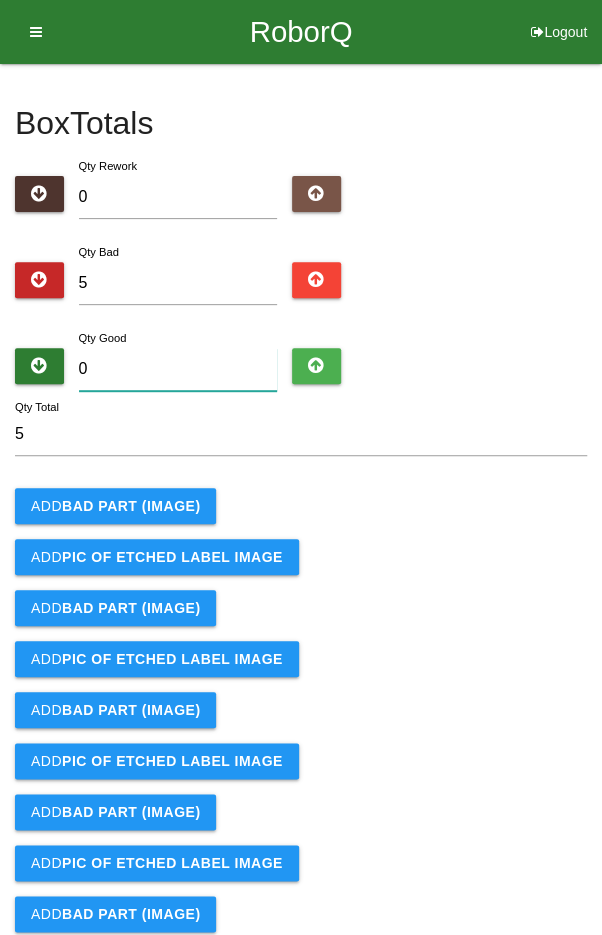 type on "1" 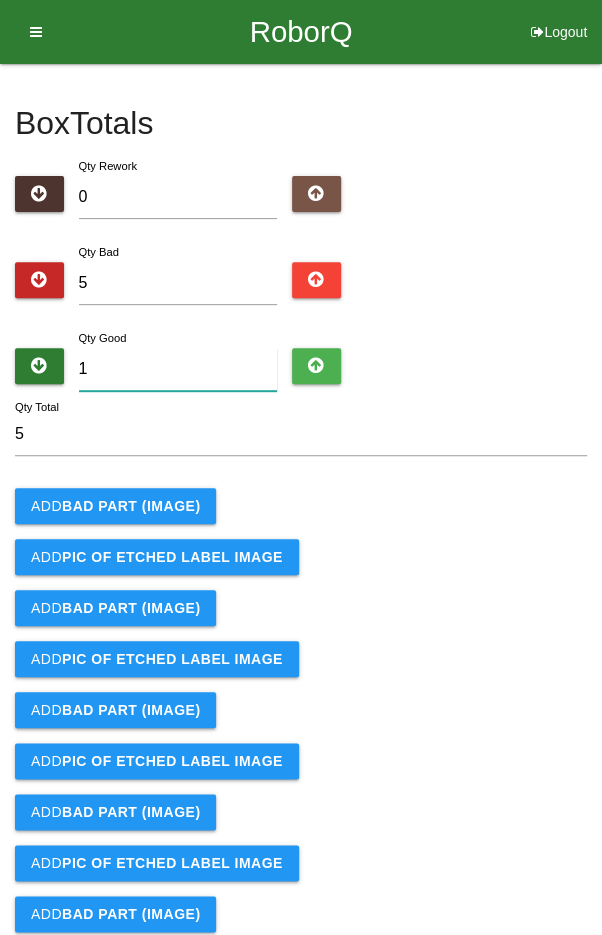 type on "6" 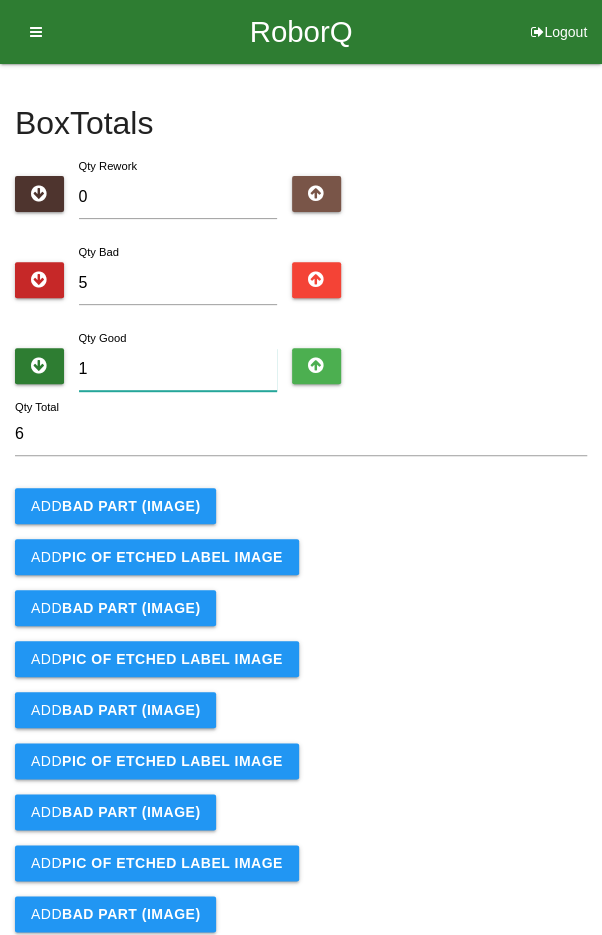 type on "19" 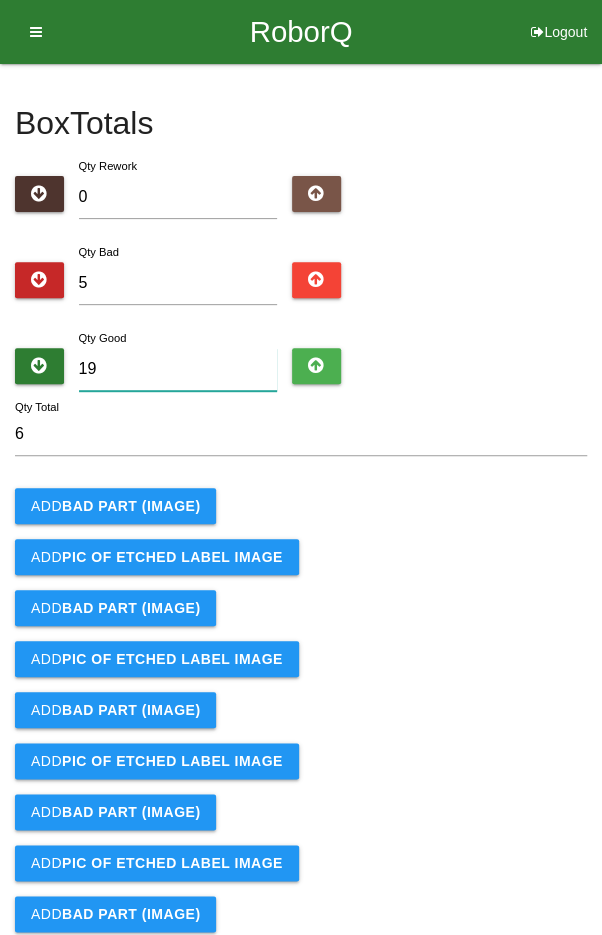 type on "24" 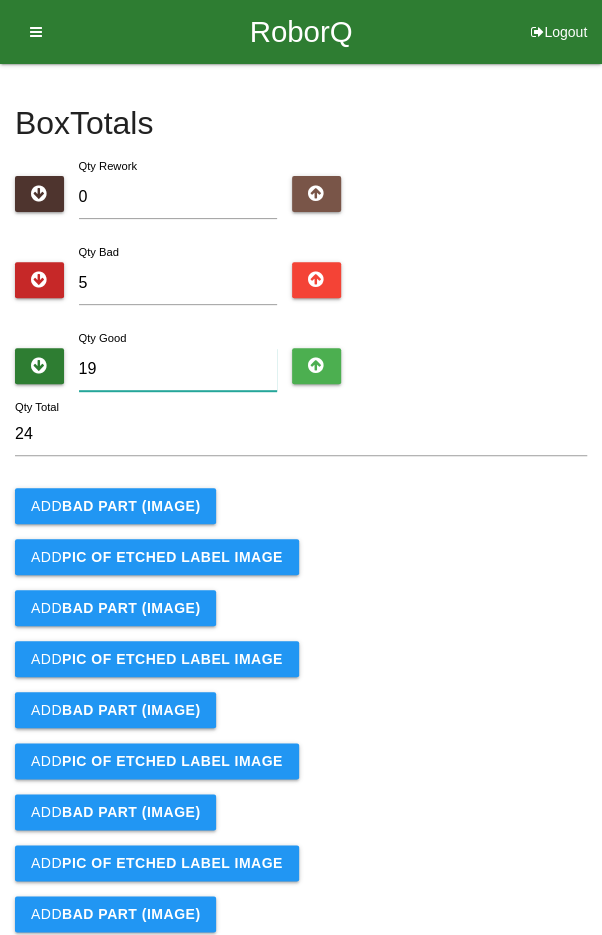 type on "19" 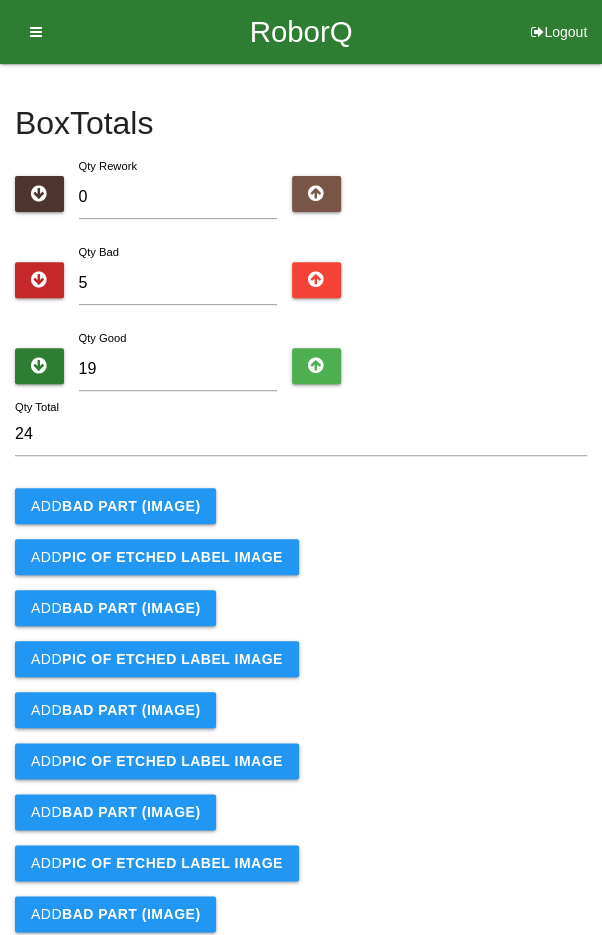 click on "Add  BAD PART (IMAGE)" at bounding box center [115, 506] 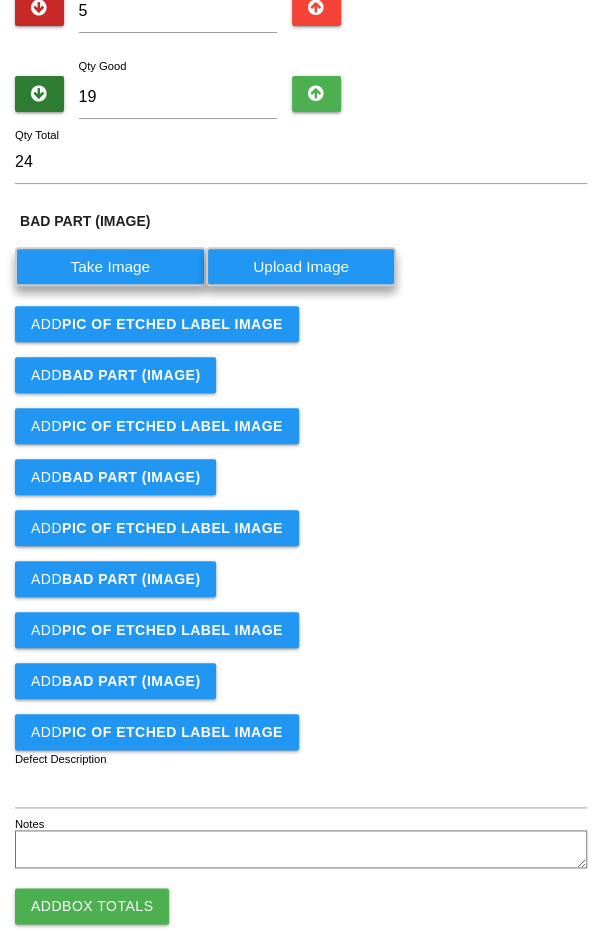 scroll, scrollTop: 309, scrollLeft: 0, axis: vertical 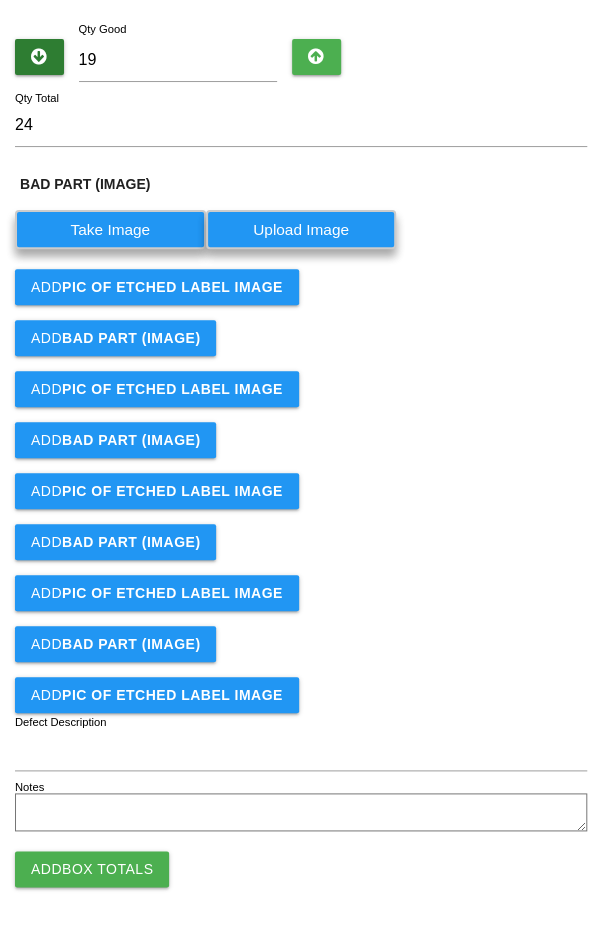 click on "BAD PART (IMAGE)" at bounding box center (131, 338) 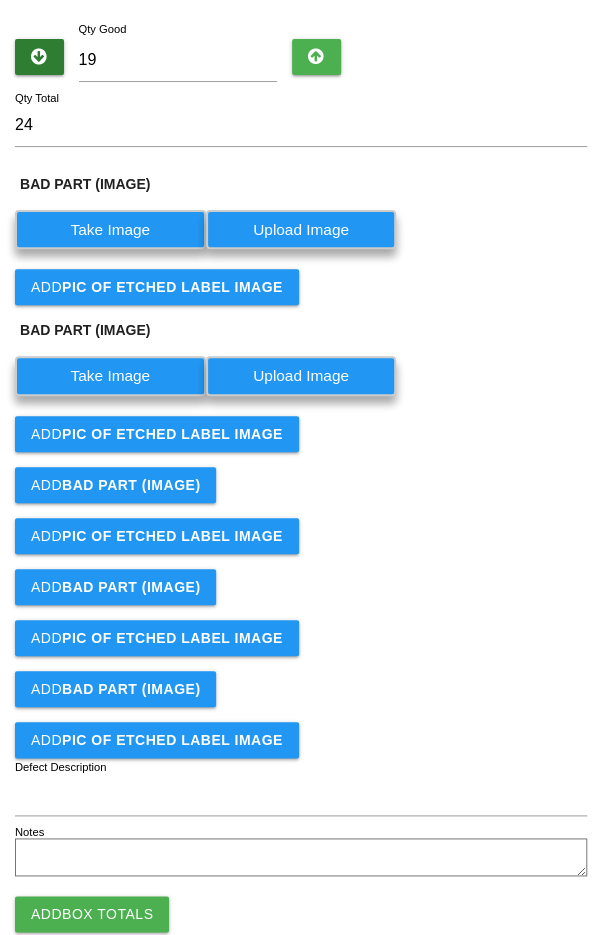 click on "Add  BAD PART (IMAGE)" at bounding box center [115, 485] 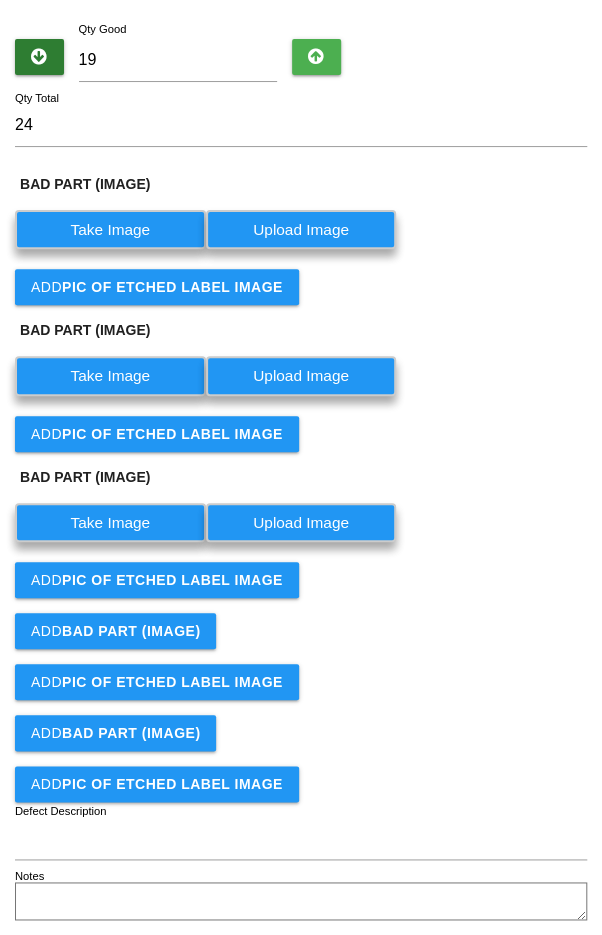 click on "BAD PART (IMAGE)" at bounding box center [131, 631] 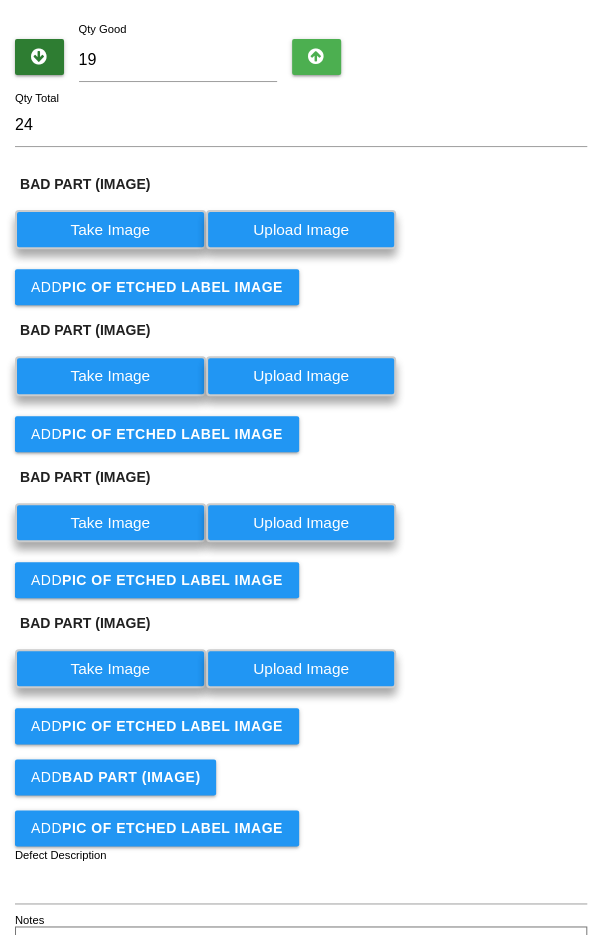 click on "BAD PART (IMAGE)" at bounding box center [131, 777] 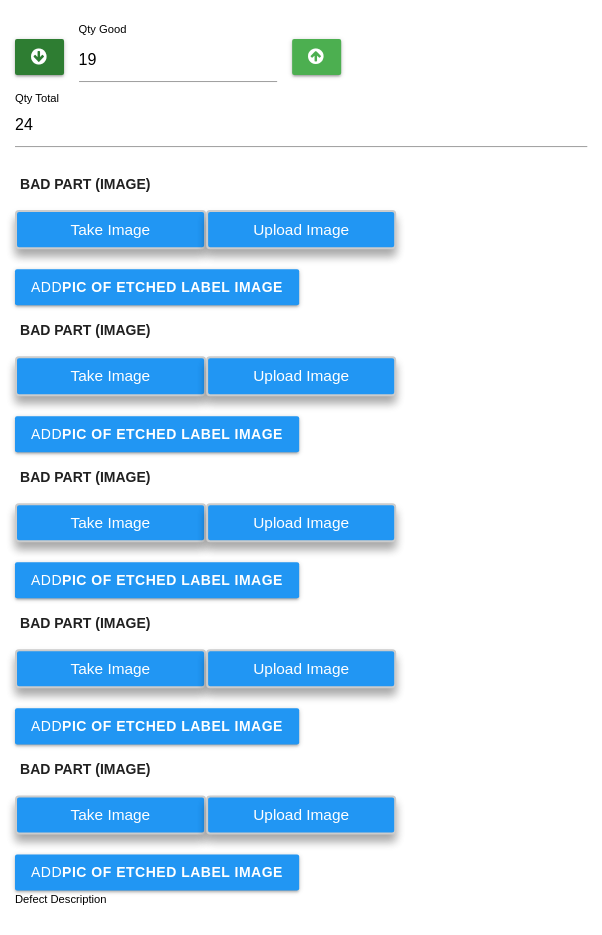 click on "Take Image" at bounding box center (110, 229) 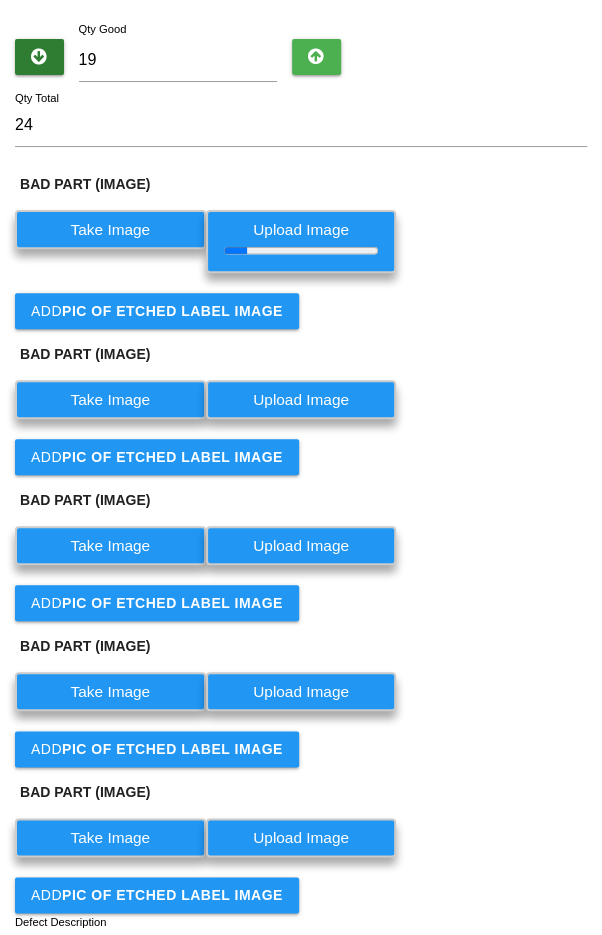 click on "Take Image" at bounding box center (110, 399) 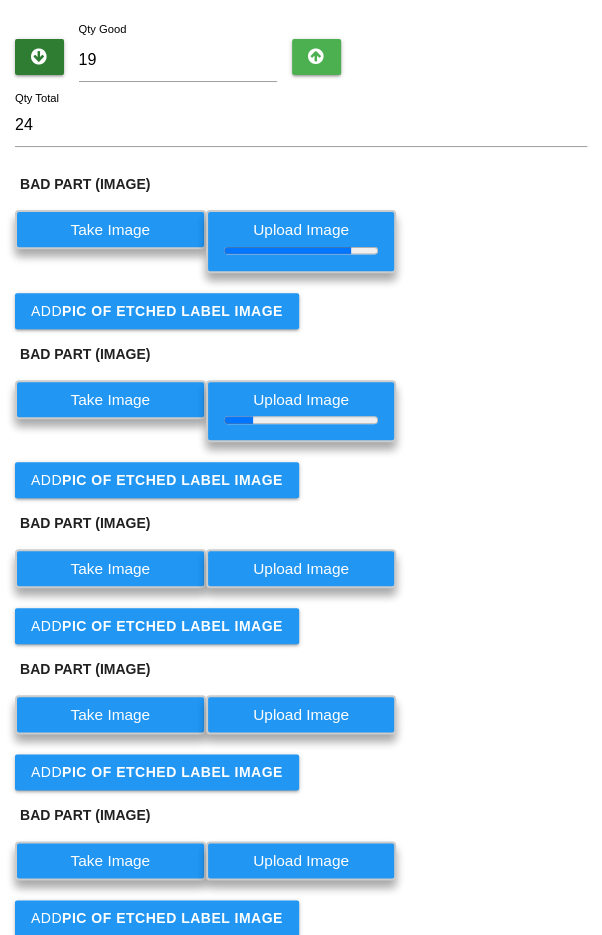 click on "Take Image" at bounding box center [110, 568] 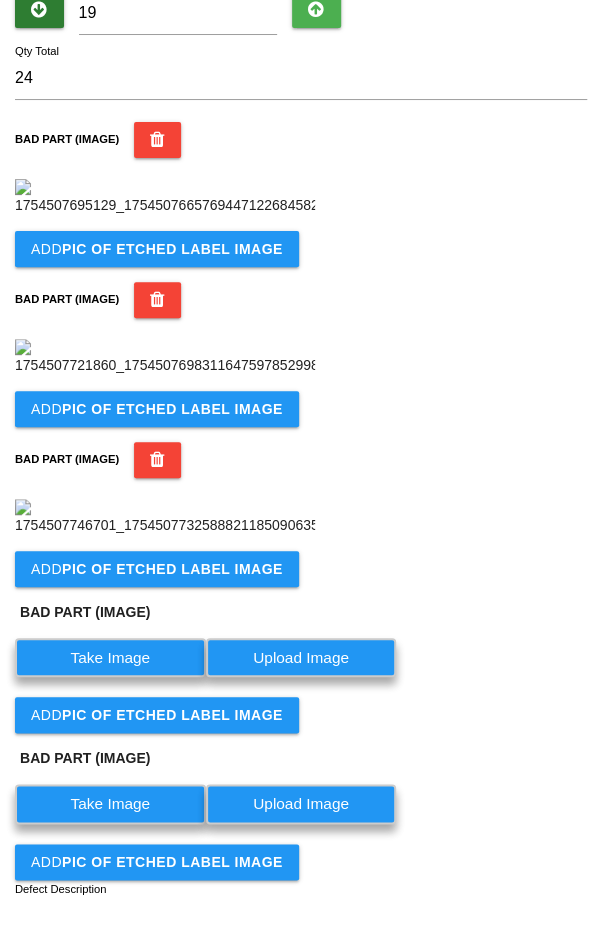 scroll, scrollTop: 338, scrollLeft: 0, axis: vertical 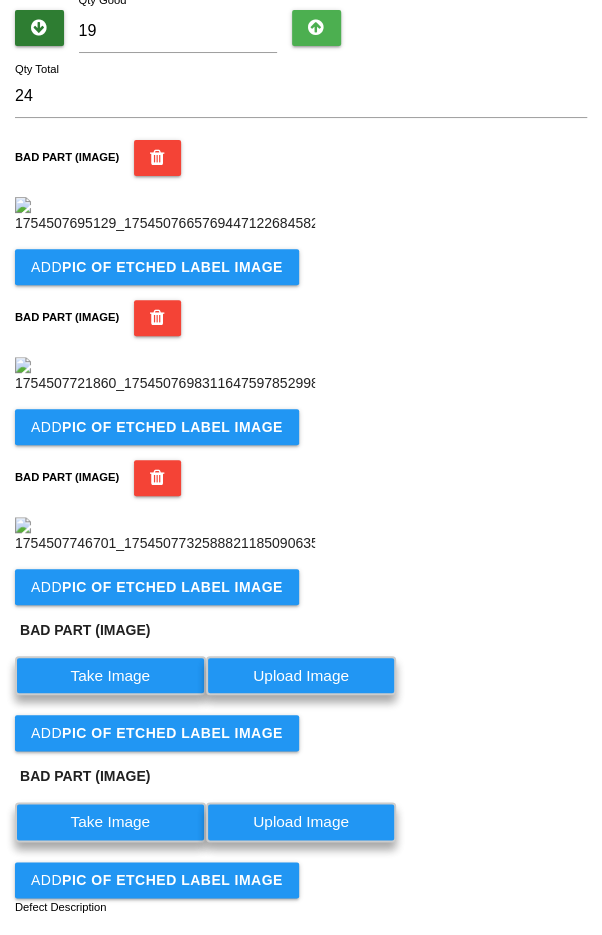 click on "PIC of ETCHED LABEL Image" at bounding box center [172, 267] 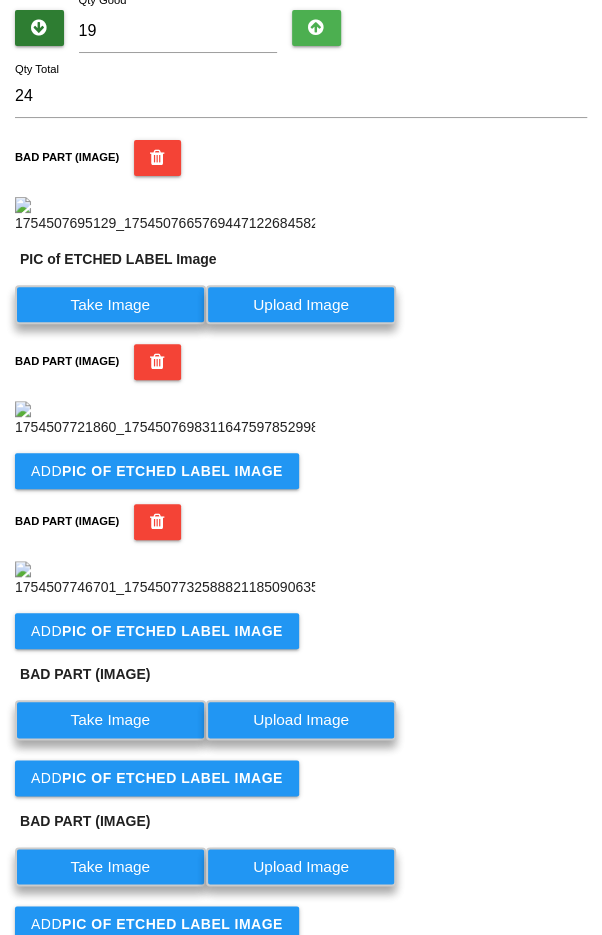 click on "Take Image" at bounding box center [110, 304] 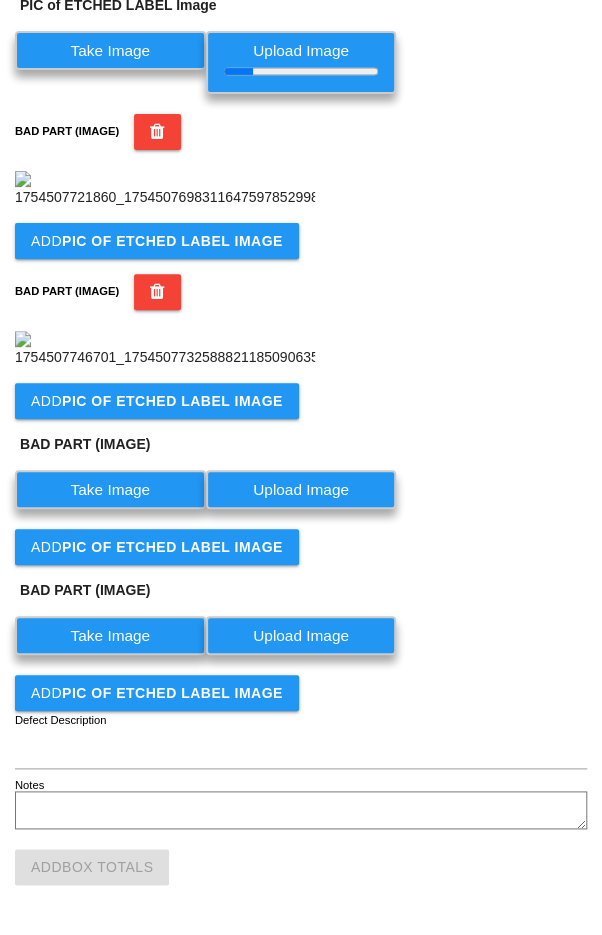 scroll, scrollTop: 1020, scrollLeft: 0, axis: vertical 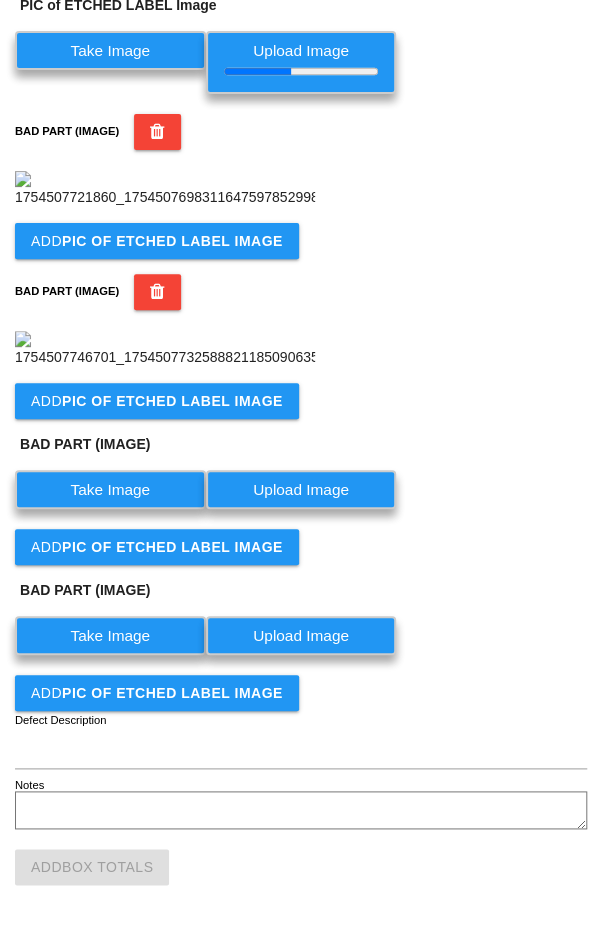 click on "PIC of ETCHED LABEL Image" at bounding box center (172, 241) 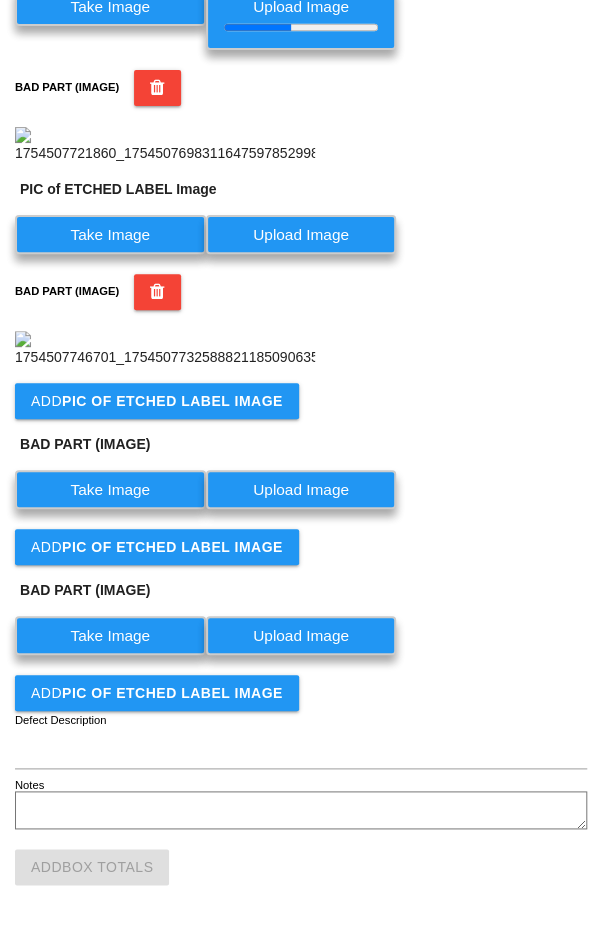 click on "Take Image" at bounding box center (110, 234) 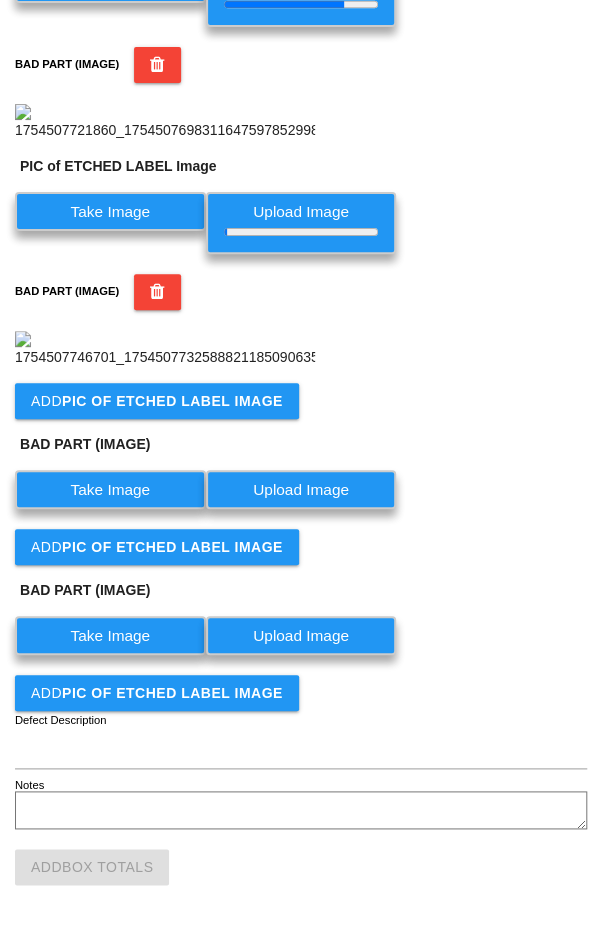 scroll, scrollTop: 1763, scrollLeft: 0, axis: vertical 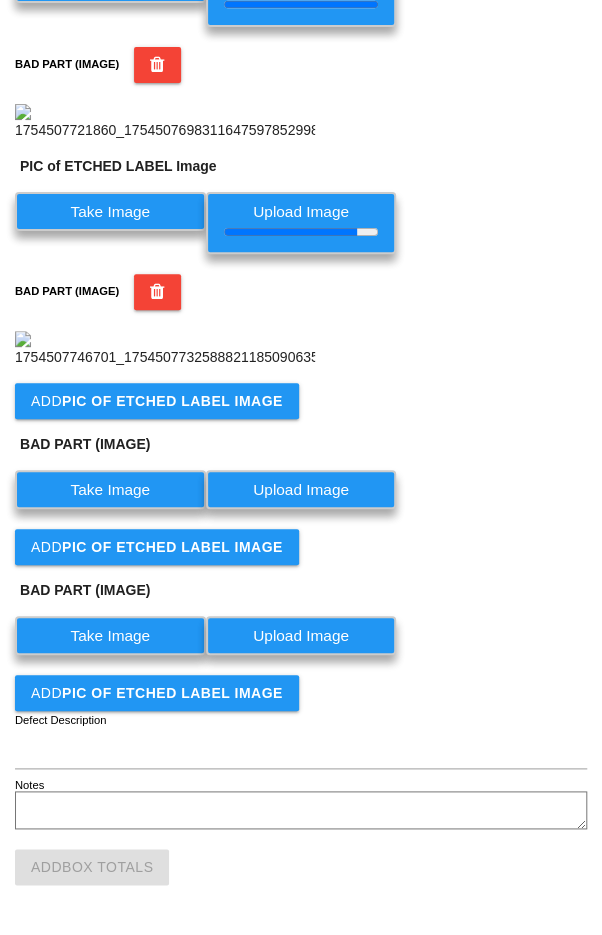click on "PIC of ETCHED LABEL Image" at bounding box center (172, 401) 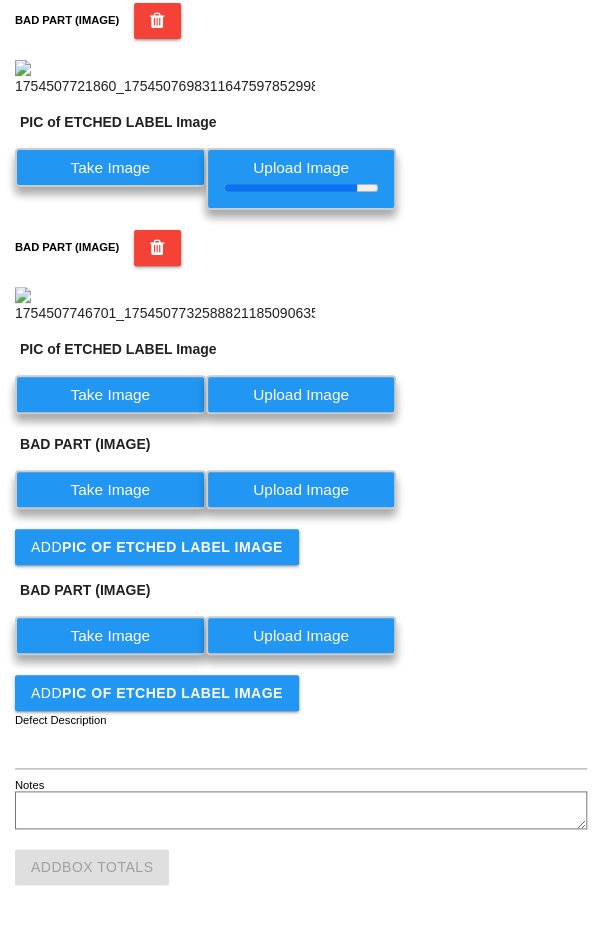 click on "Take Image" at bounding box center [110, 394] 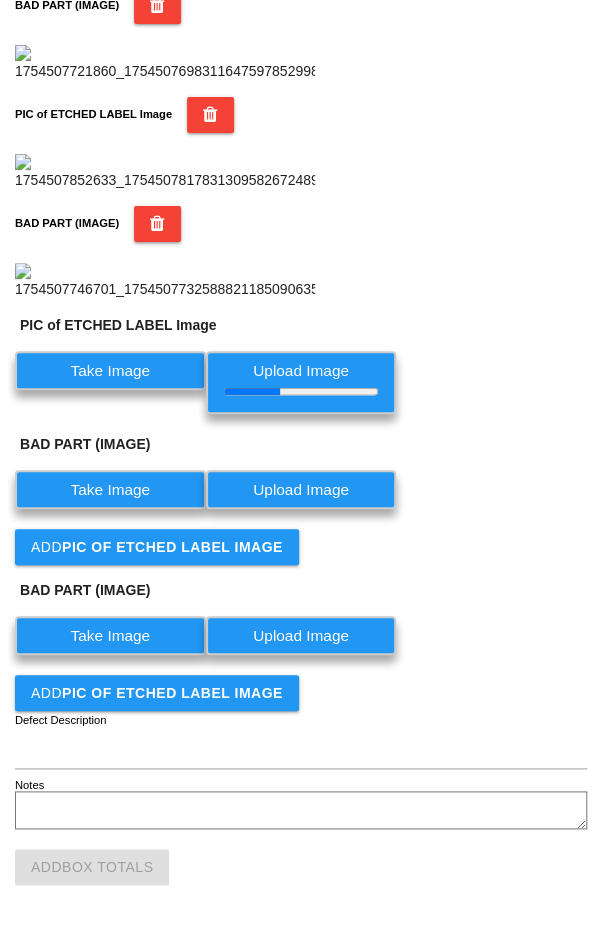 scroll, scrollTop: 2485, scrollLeft: 0, axis: vertical 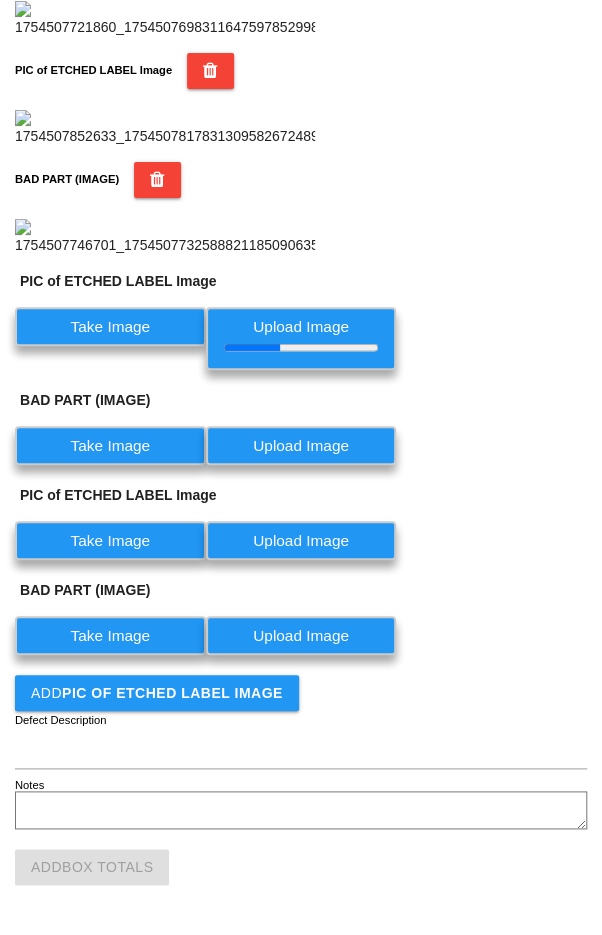 click on "Take Image" at bounding box center (110, 540) 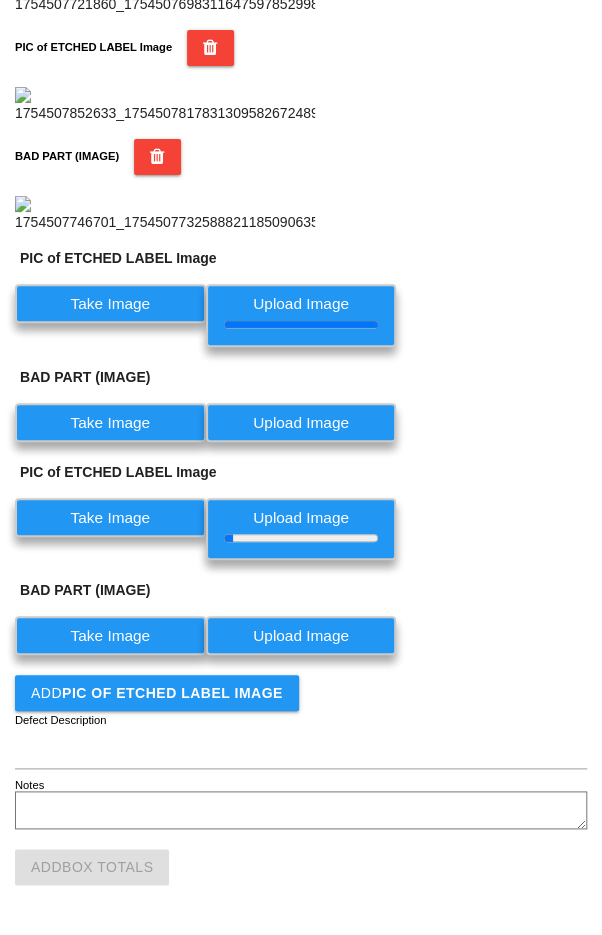 click on "PIC of ETCHED LABEL Image" at bounding box center (172, 693) 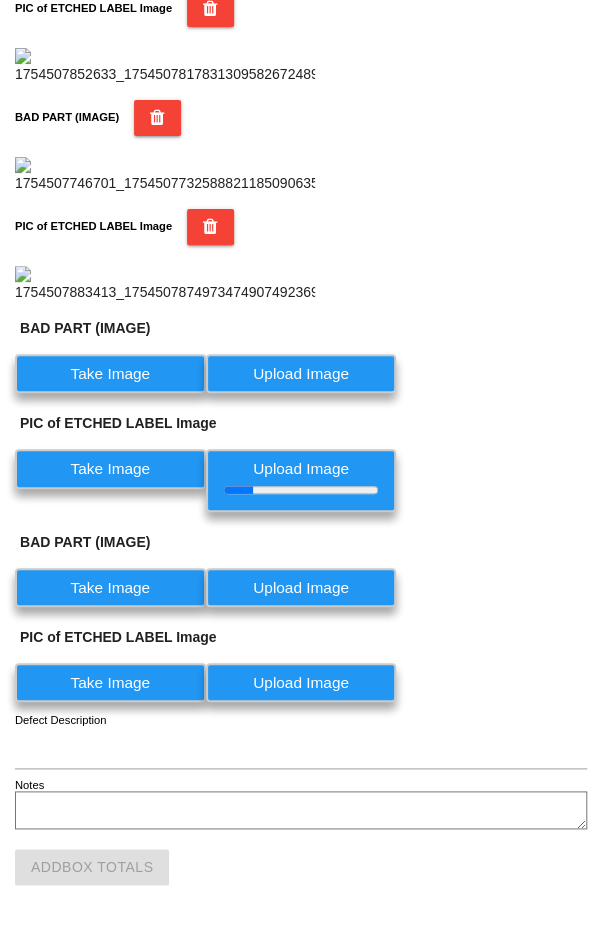 click on "Defect Description" at bounding box center [61, 720] 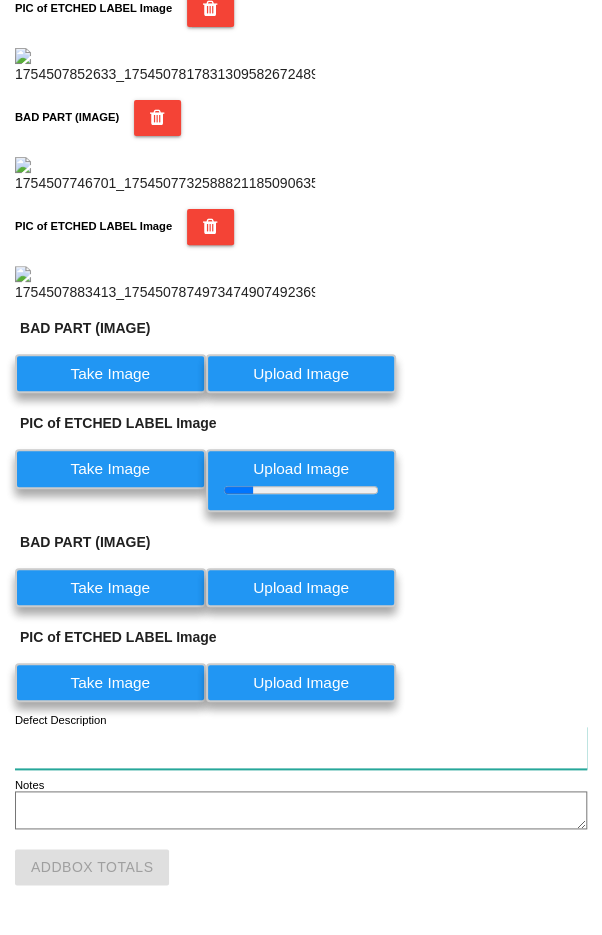 click on "Defect Description" at bounding box center [301, 747] 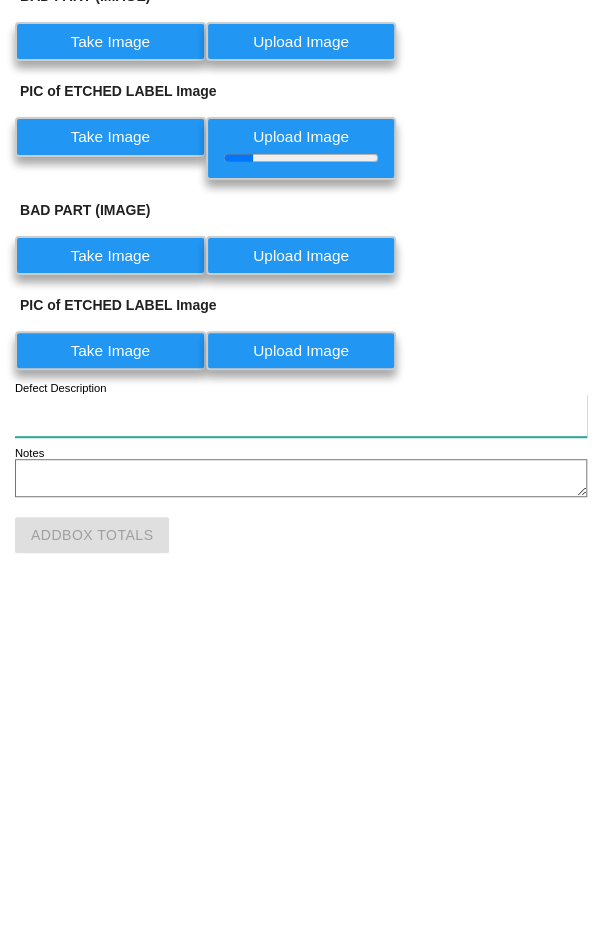 scroll, scrollTop: 3027, scrollLeft: 0, axis: vertical 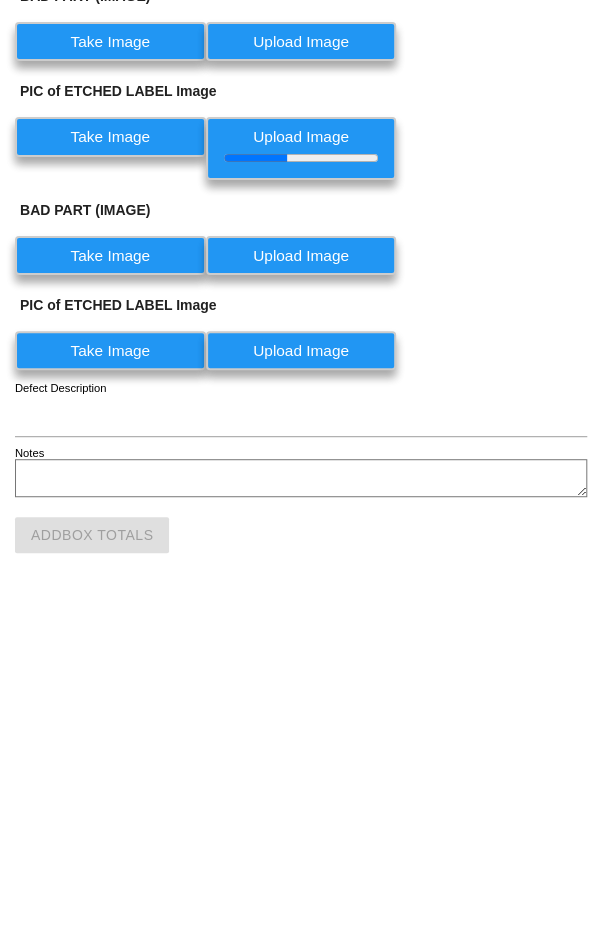 click on "Take Image" at bounding box center [110, 682] 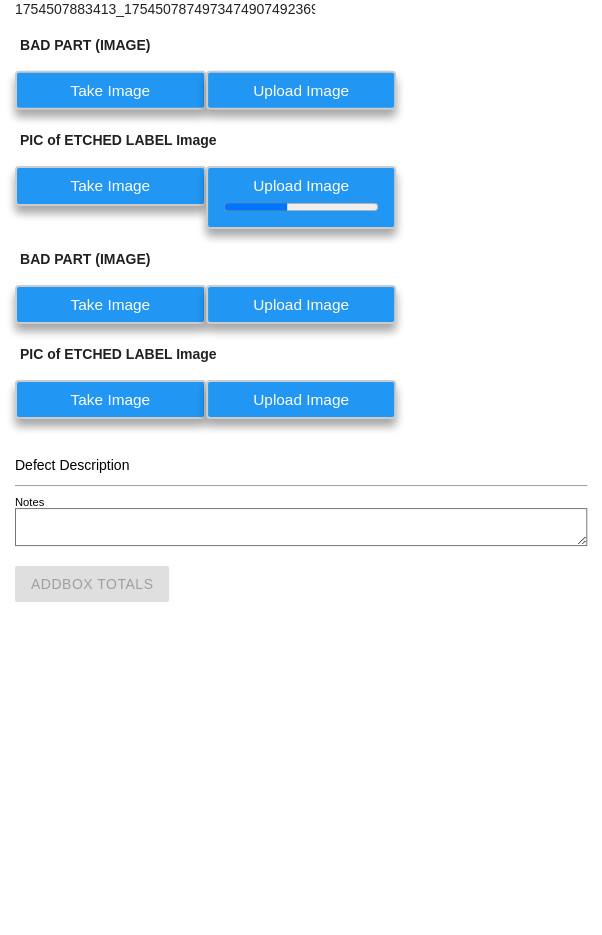 scroll, scrollTop: 3027, scrollLeft: 0, axis: vertical 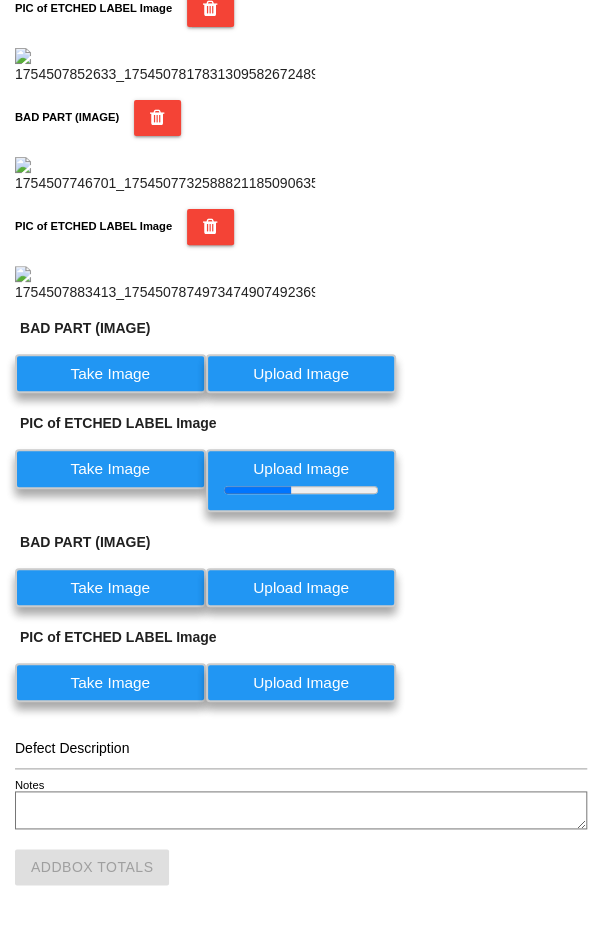 click on "RoborQ Logout [FIRST] [LAST] Dashboard Profile Add Companions Work Instructions Knowledge Base Box Totals Translate Weight Weight unit: Rework Weight Bad Weight Good Weight 0 Total Weight Save Qty Rework 0 Qty Bad 5 Qty Good 19 24 Qty Total BAD PART (IMAGE) PIC of ETCHED LABEL Image Take Image Upload Image BAD PART (IMAGE) Take Image Upload Image PIC of ETCHED LABEL Image Take Image Upload Image BAD PART (IMAGE) Take Image Upload Image PIC of ETCHED LABEL Image Take Image Upload Image Defect Description Notes Add Box Totals" at bounding box center (301, 60) 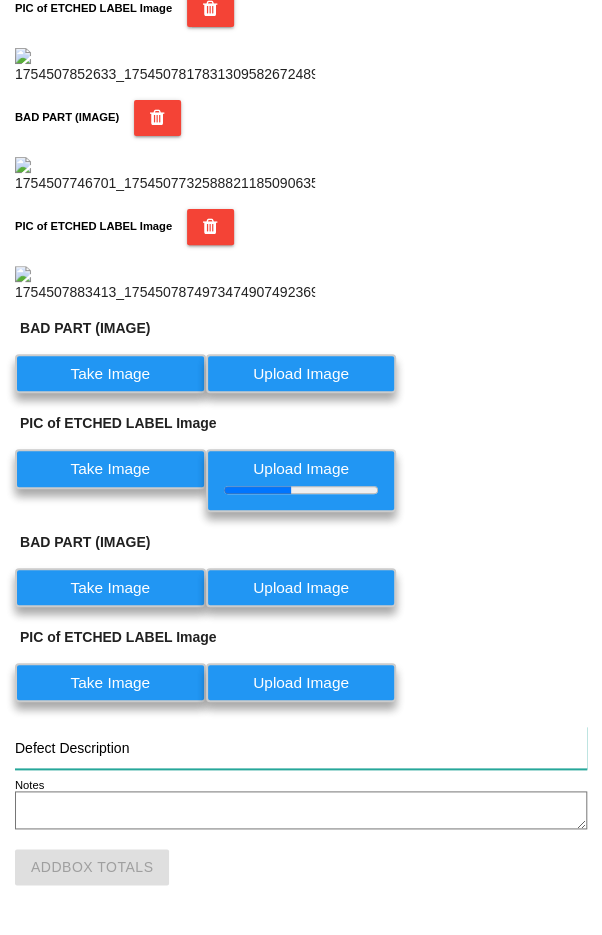 click on "Defect Description" at bounding box center [301, 747] 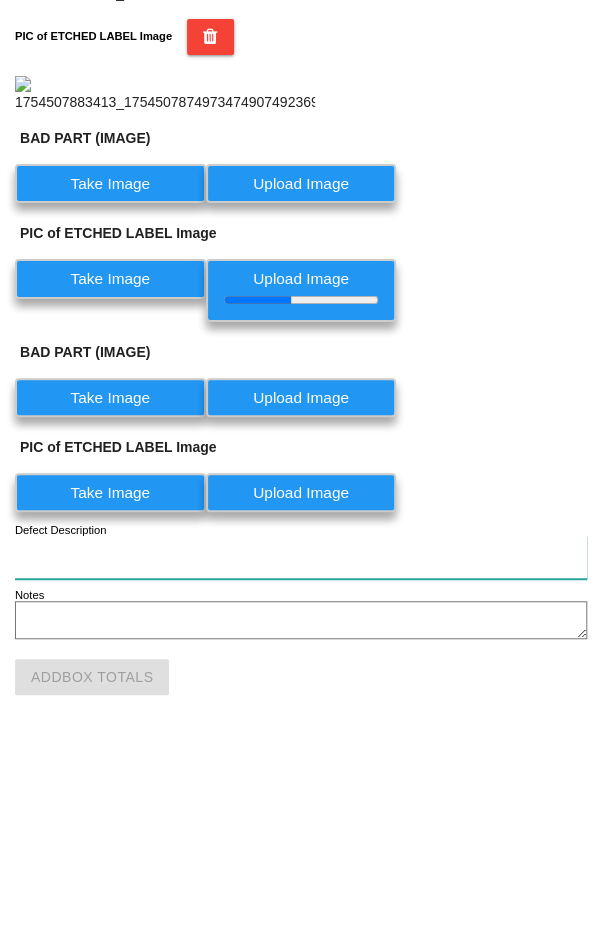 scroll, scrollTop: 3027, scrollLeft: 0, axis: vertical 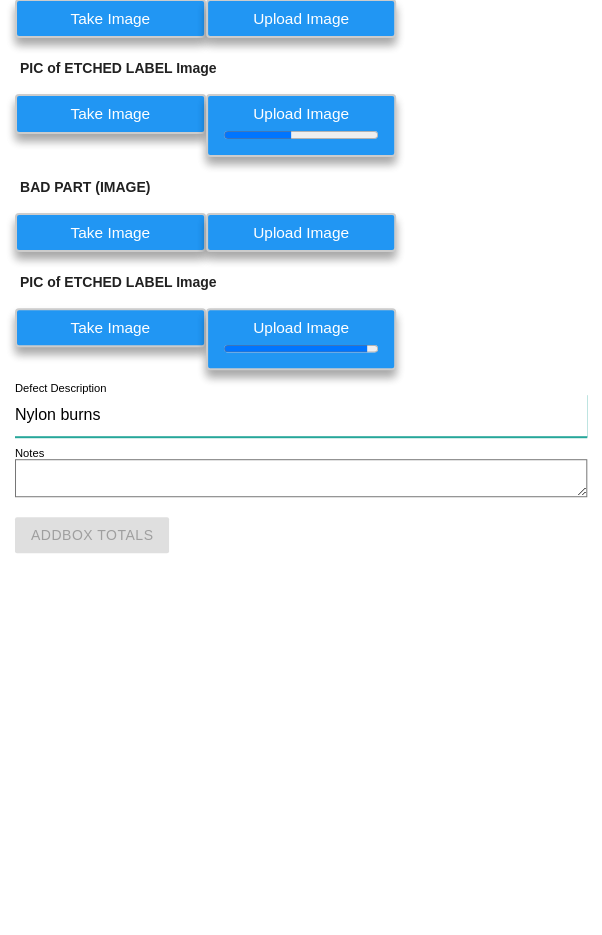 type on "Nylon burns" 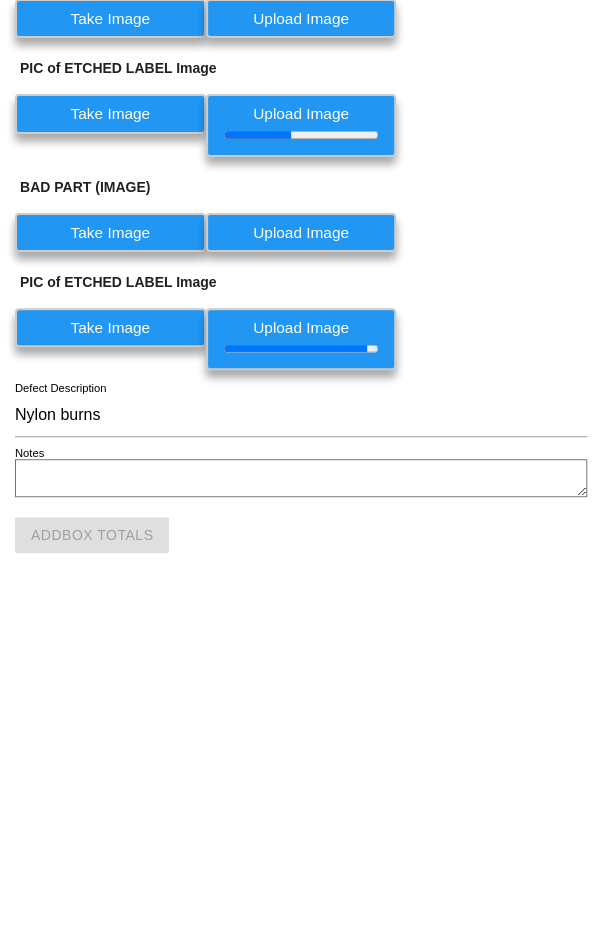 click on "PIC of ETCHED LABEL Image Take Image Upload Image" at bounding box center (301, 658) 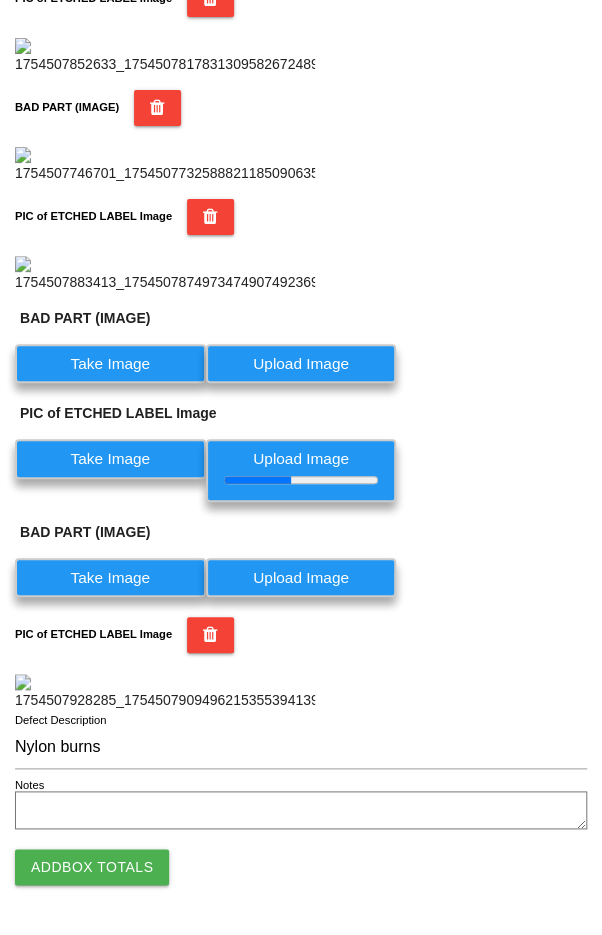 scroll, scrollTop: 3233, scrollLeft: 0, axis: vertical 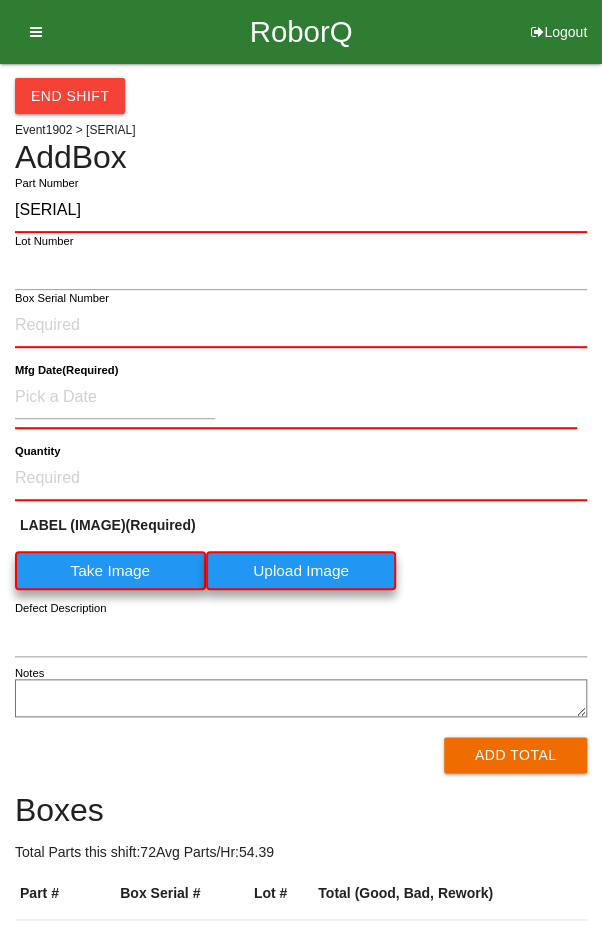 type on "[SERIAL]" 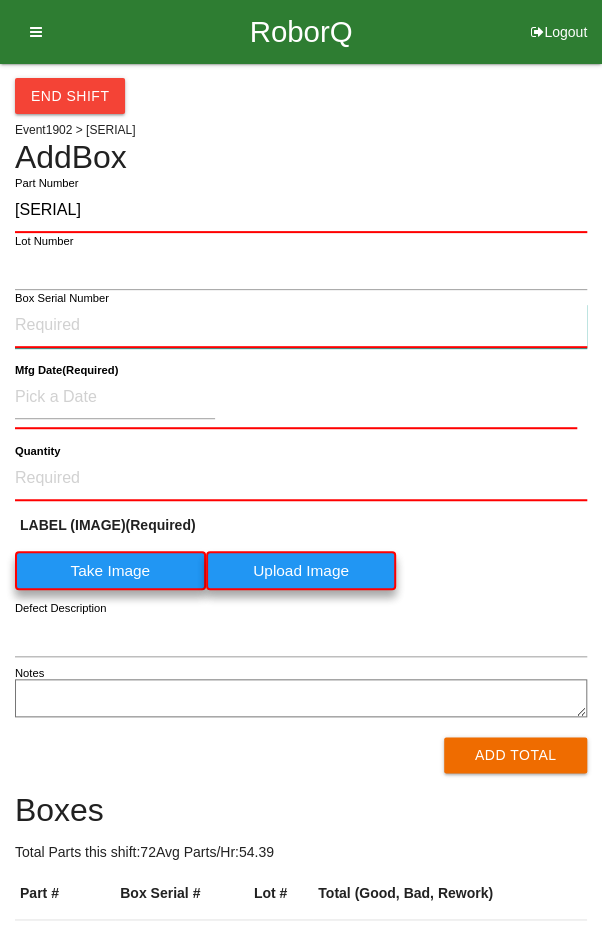 click on "Box Serial Number" at bounding box center [301, 326] 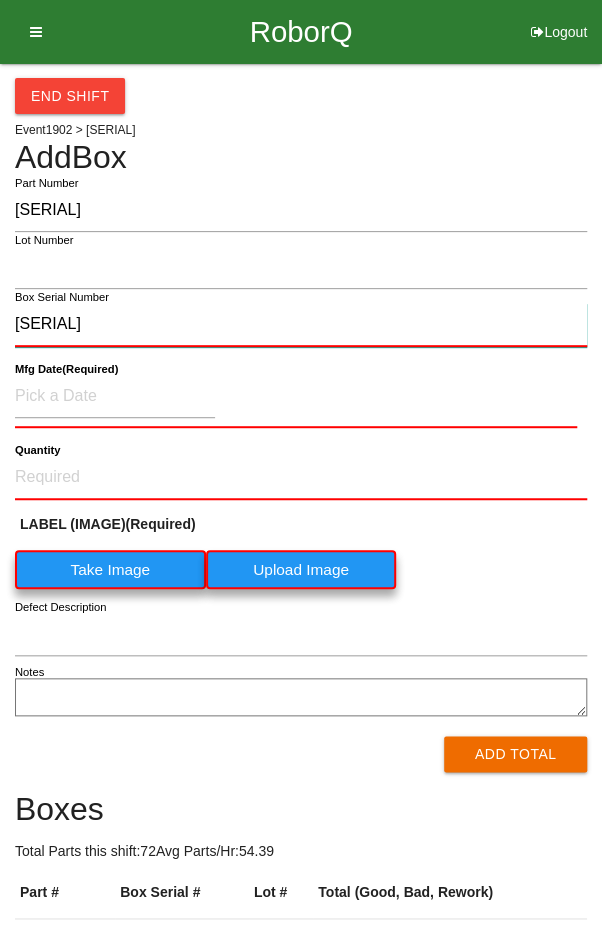 type on "[SERIAL]" 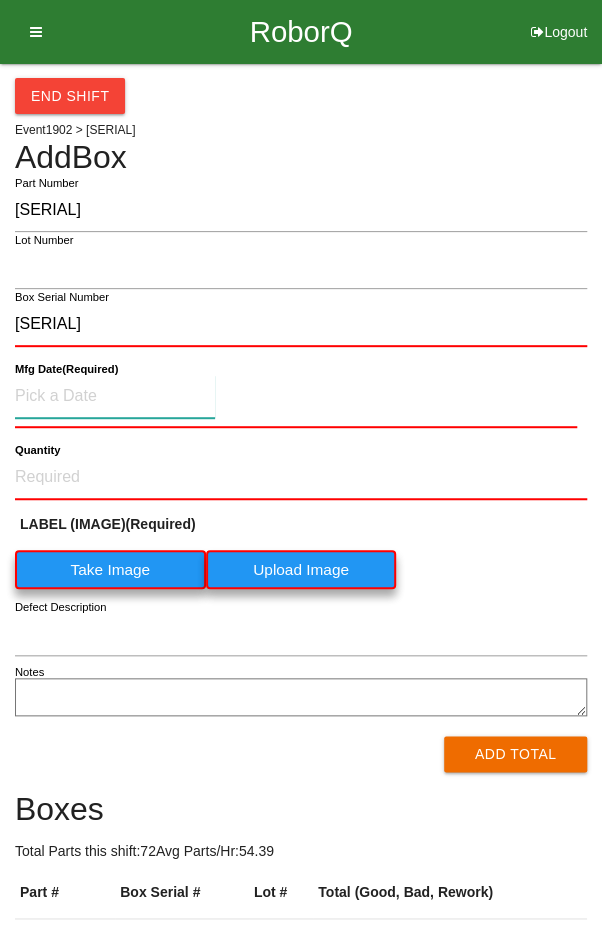 click at bounding box center (115, 396) 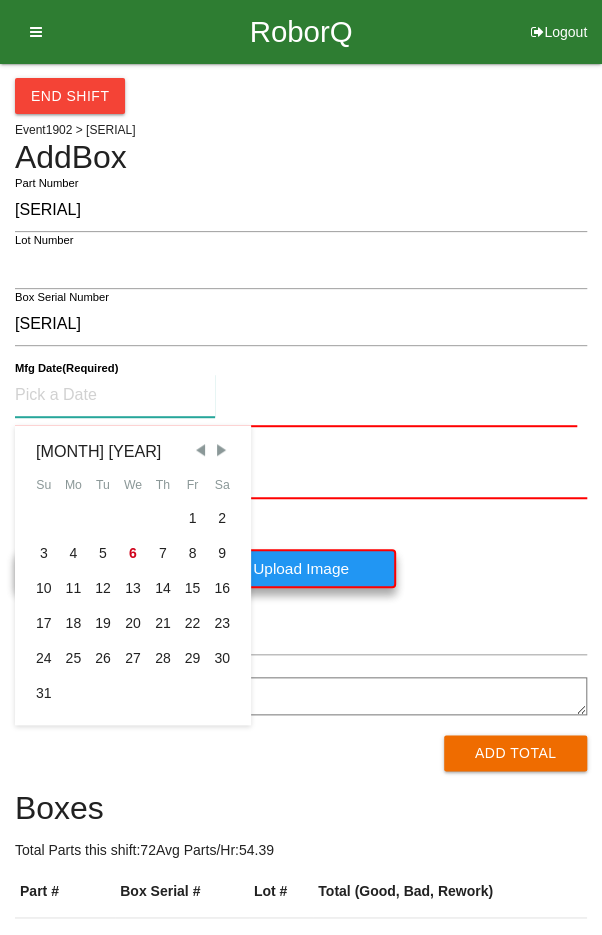 click on "1" at bounding box center [193, 518] 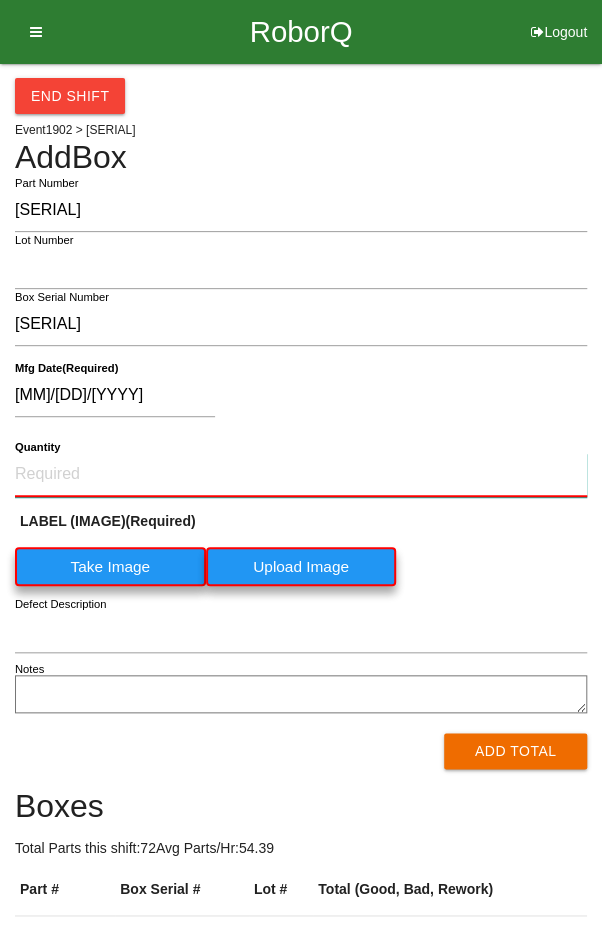 click on "Quantity" at bounding box center [301, 475] 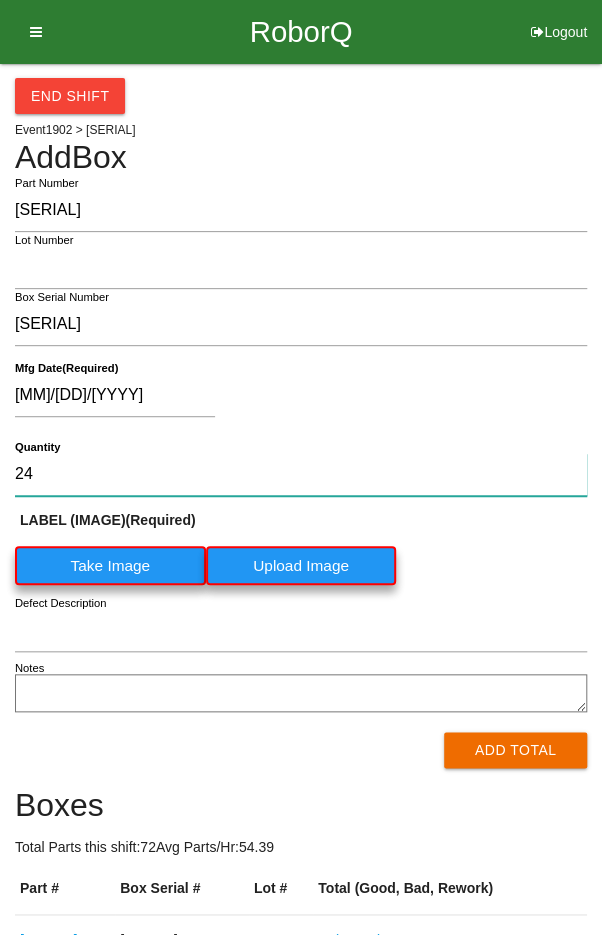 type on "24" 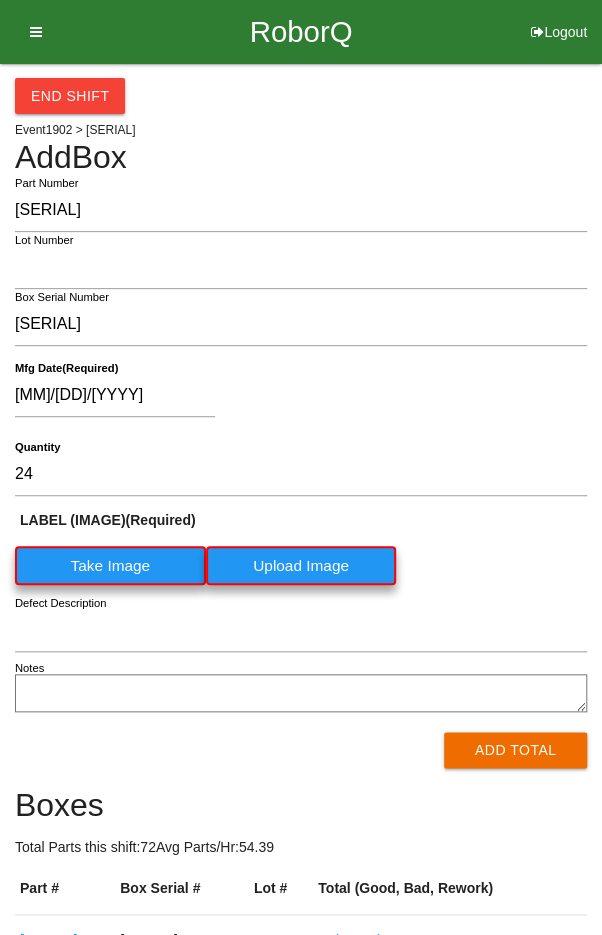 click on "[MM]/[DD]/[YYYY]" at bounding box center (296, 399) 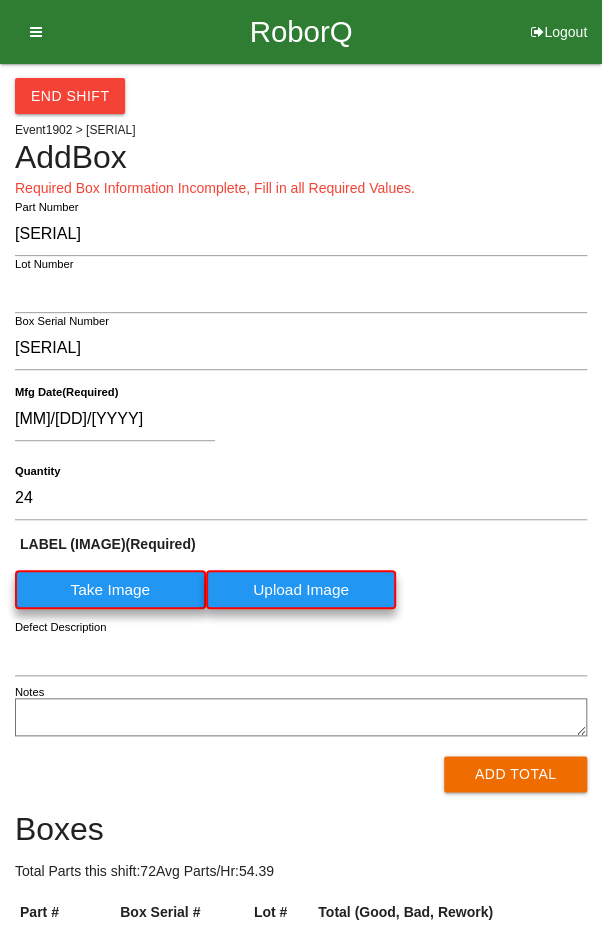 click on "Take Image" at bounding box center [110, 589] 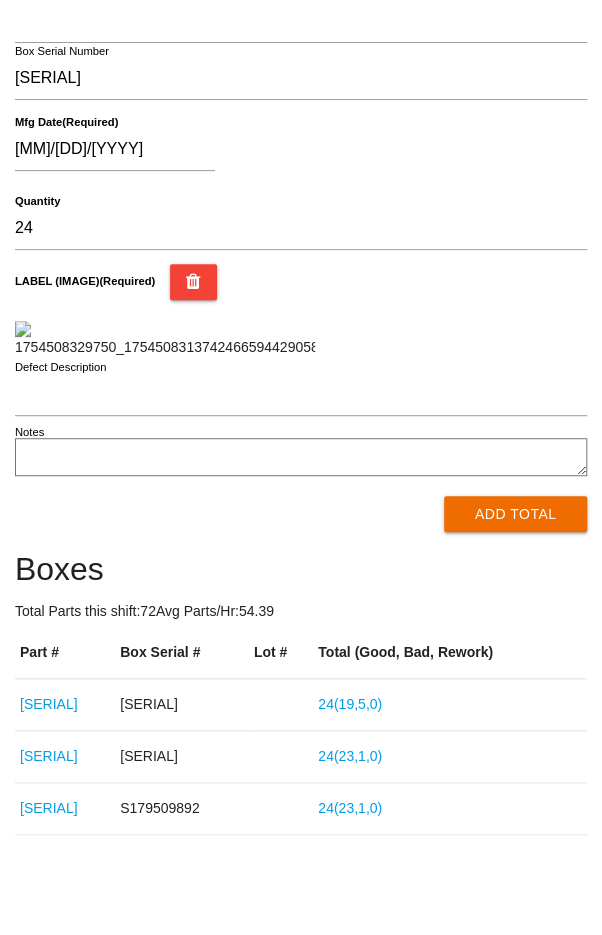 scroll, scrollTop: 637, scrollLeft: 0, axis: vertical 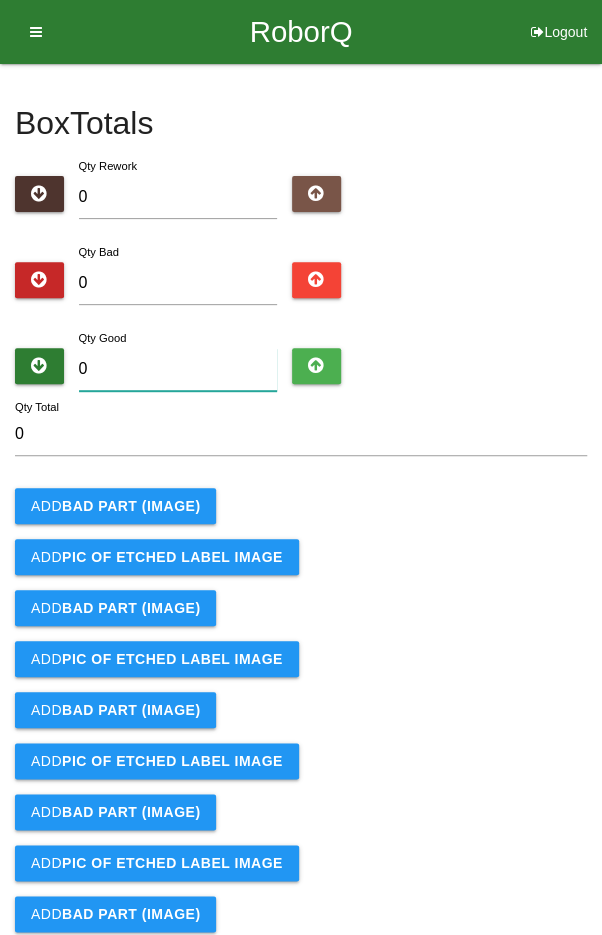 click on "0" at bounding box center [178, 369] 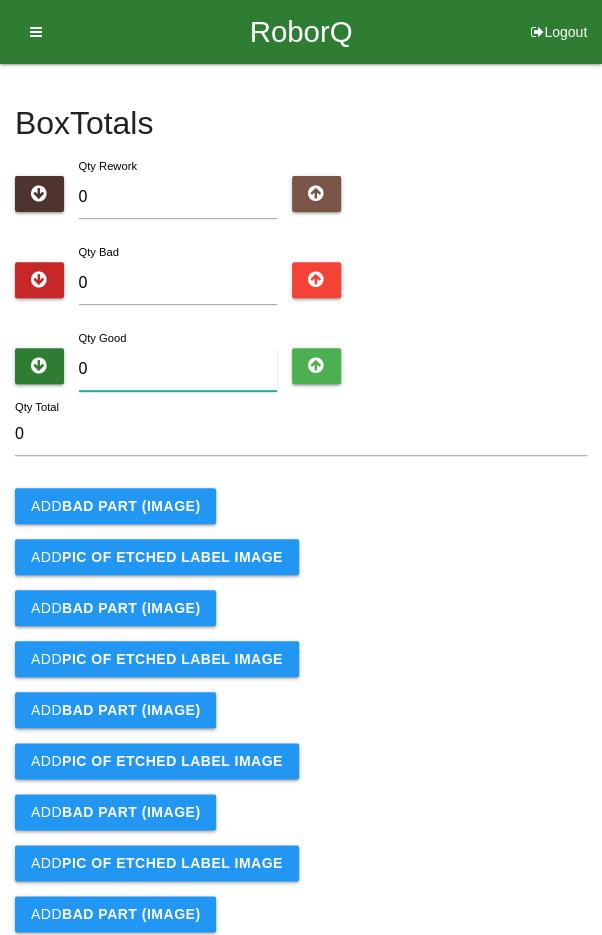 type on "2" 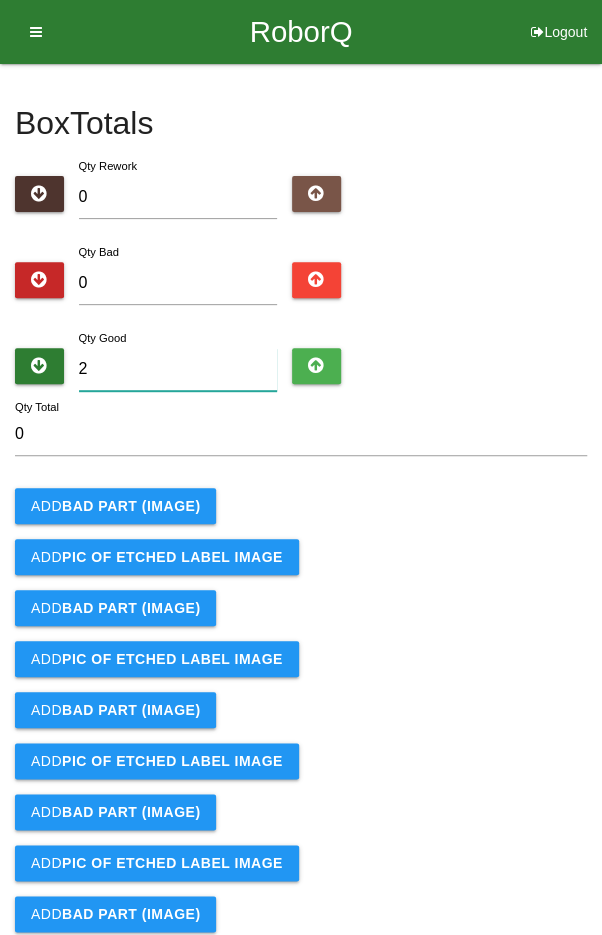 type on "2" 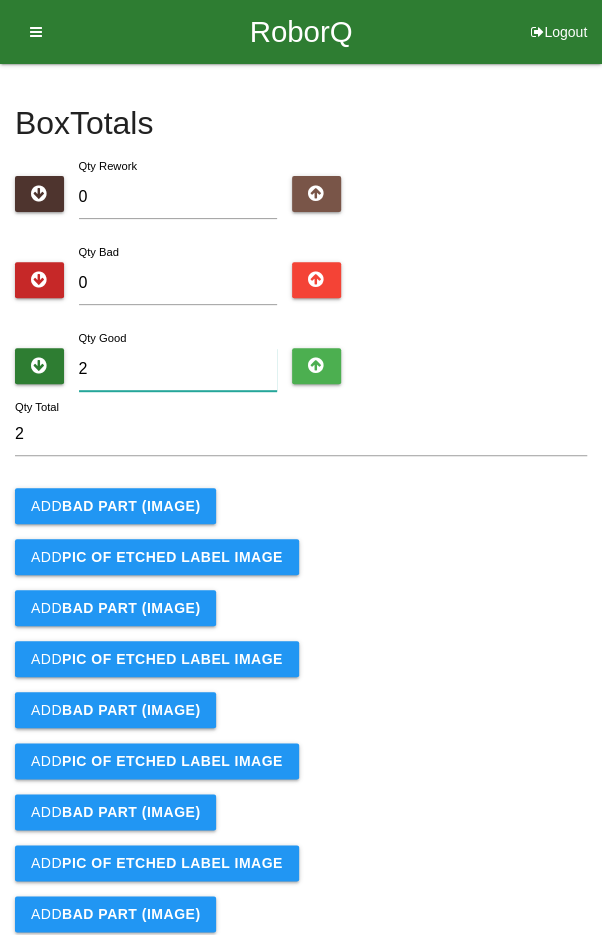 type on "23" 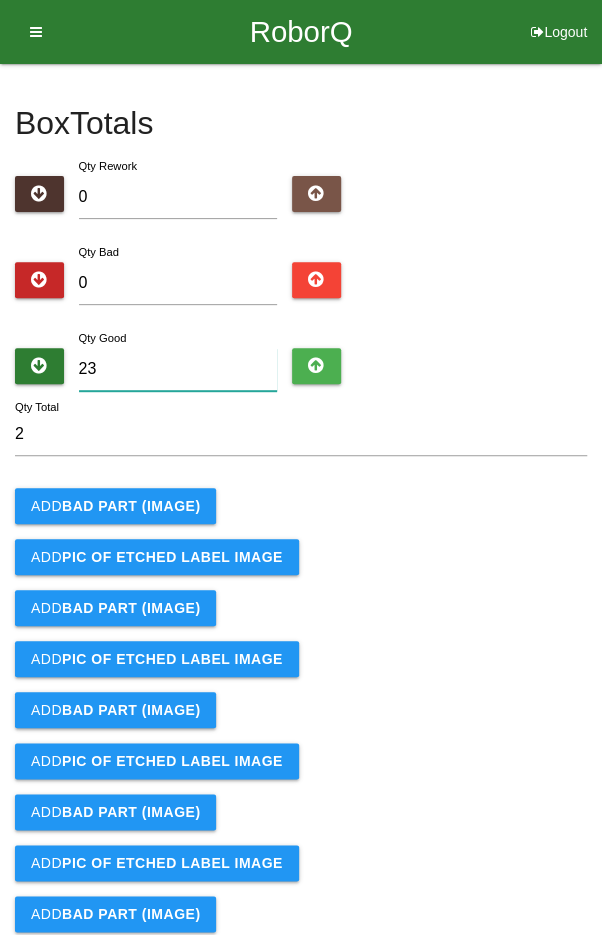 type on "23" 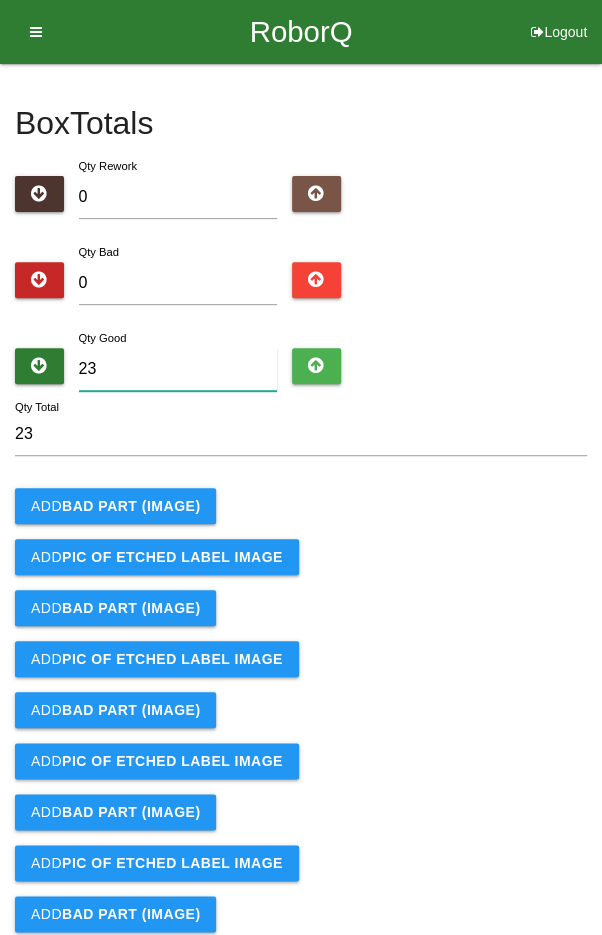 type on "23" 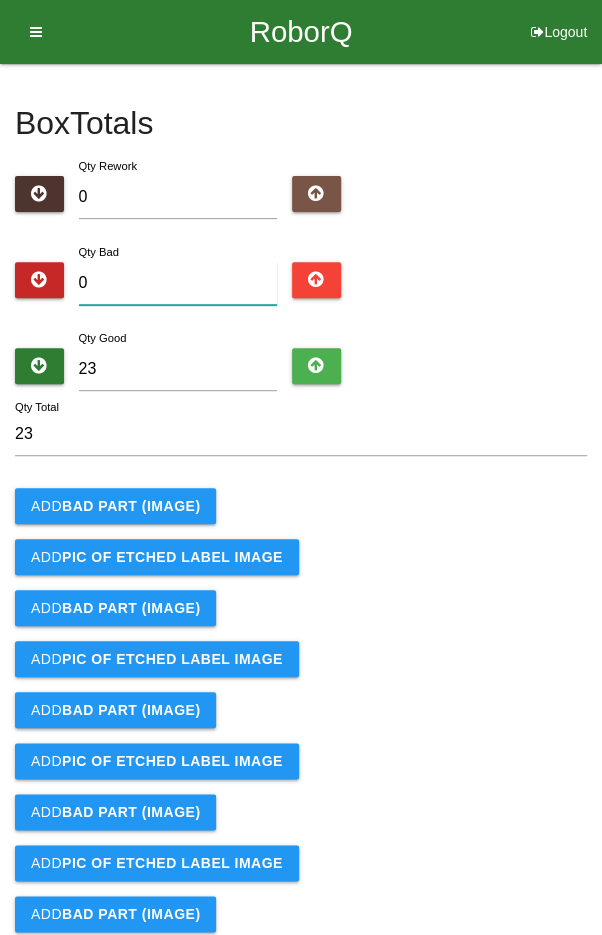 click on "0" at bounding box center [178, 283] 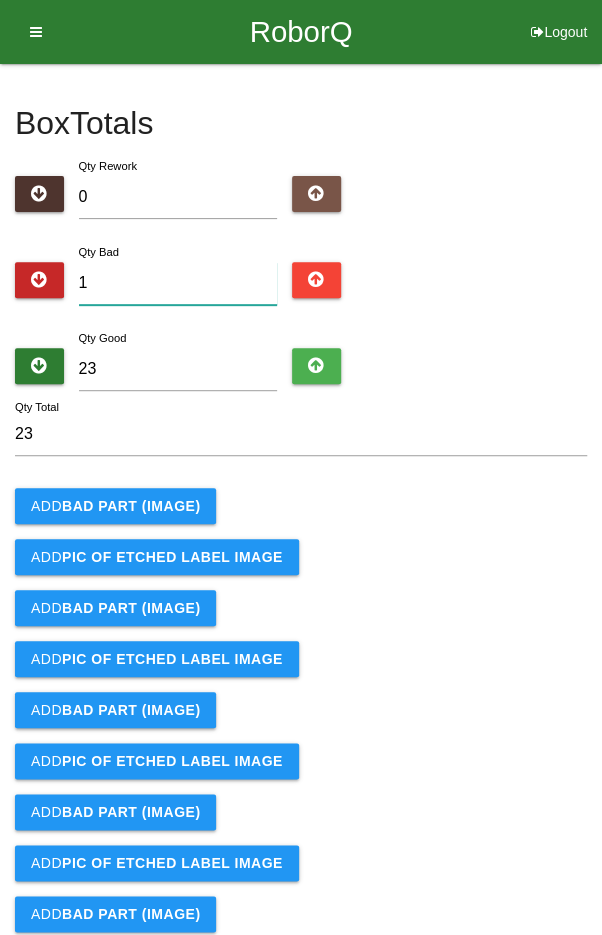 type on "24" 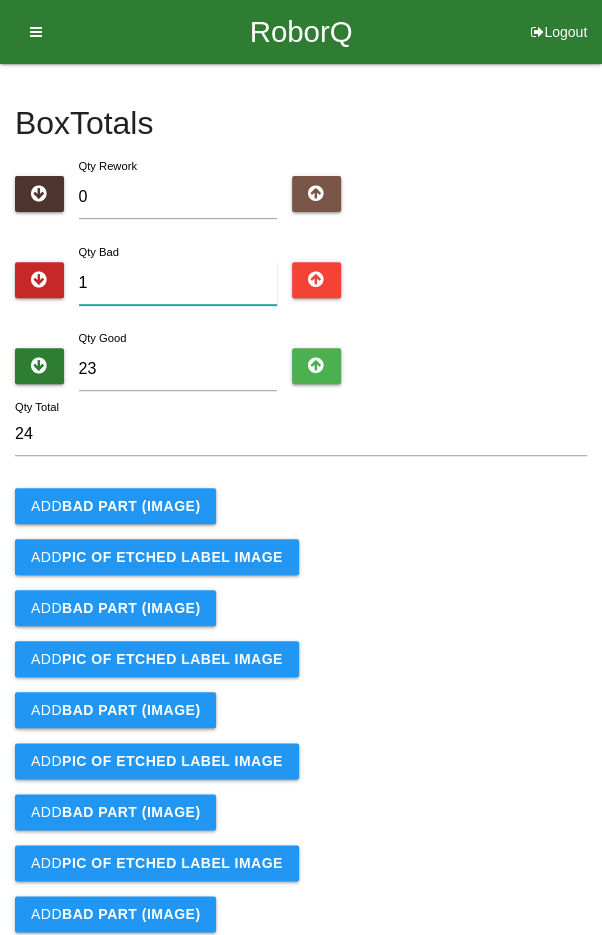 type on "1" 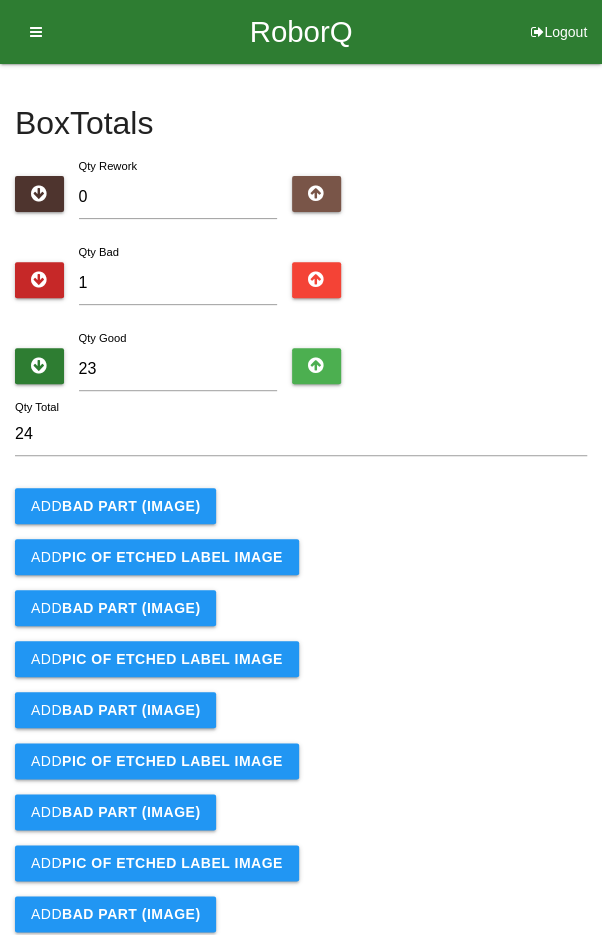 click on "BAD PART (IMAGE)" at bounding box center [131, 506] 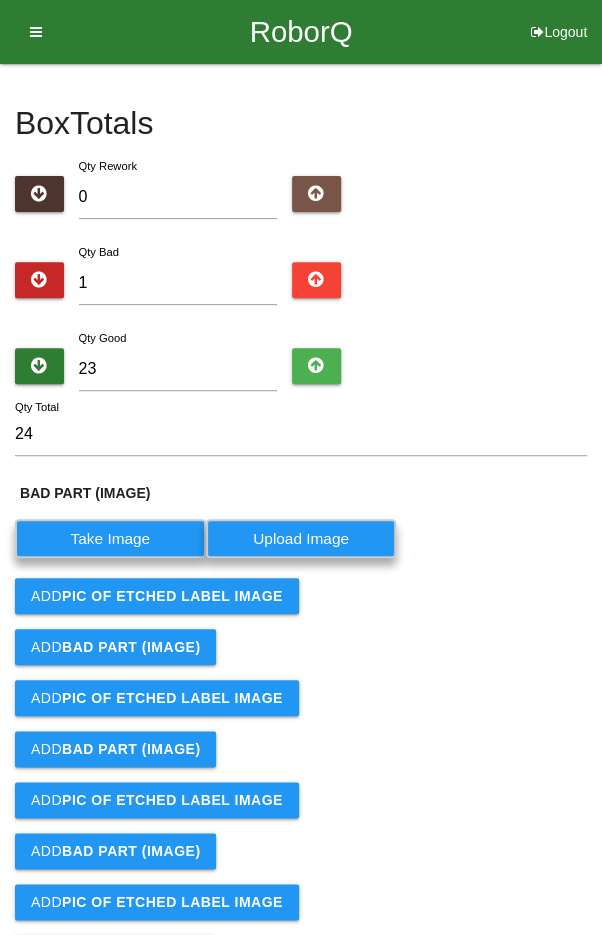 click on "PIC of ETCHED LABEL Image" at bounding box center (172, 596) 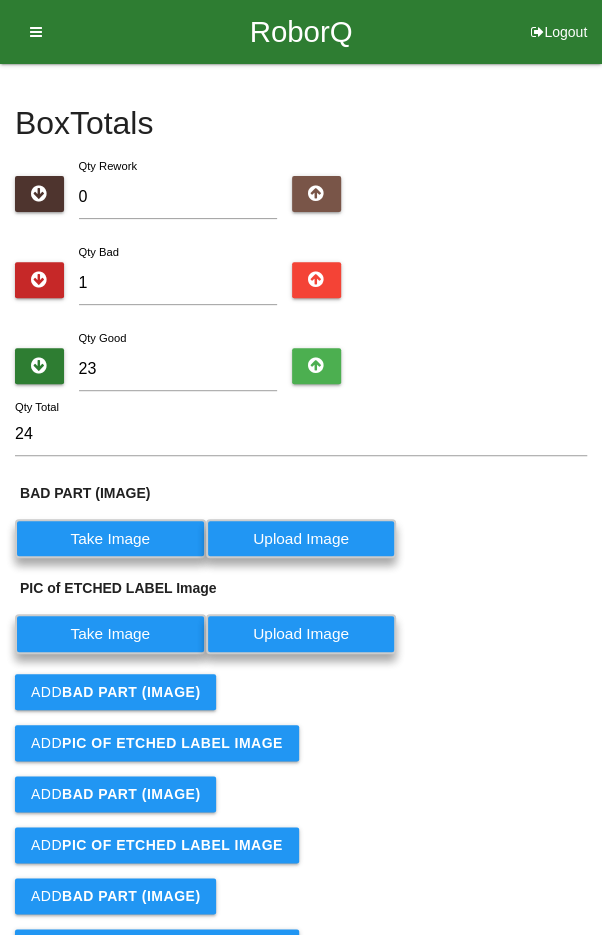click on "Take Image" at bounding box center (110, 538) 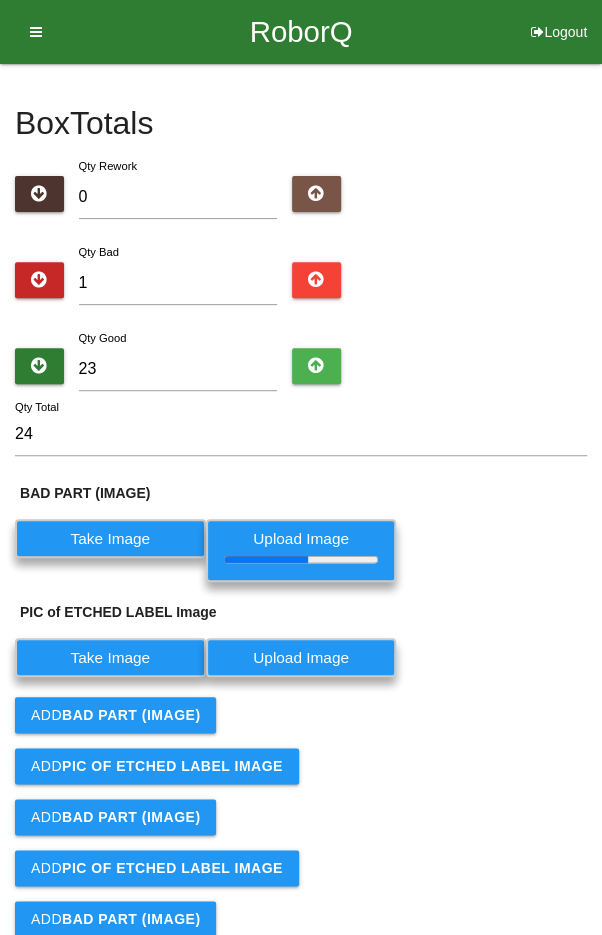 click on "Take Image" at bounding box center [110, 657] 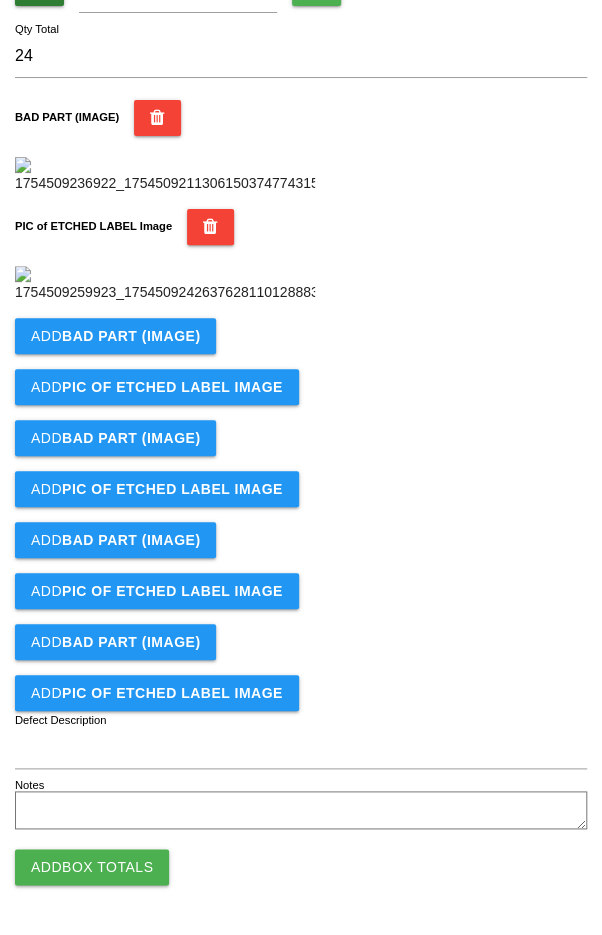 scroll, scrollTop: 1116, scrollLeft: 0, axis: vertical 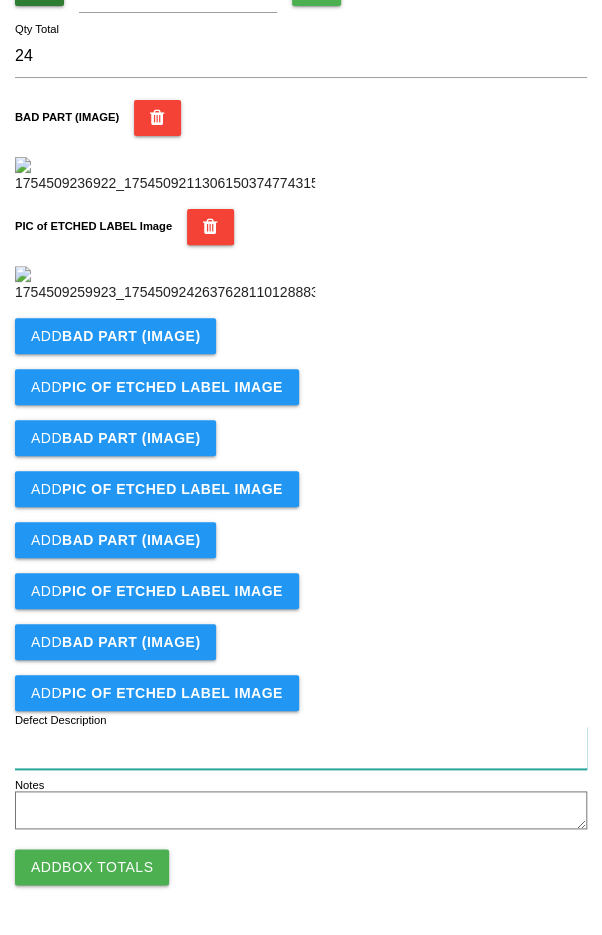 click on "Defect Description" at bounding box center [301, 747] 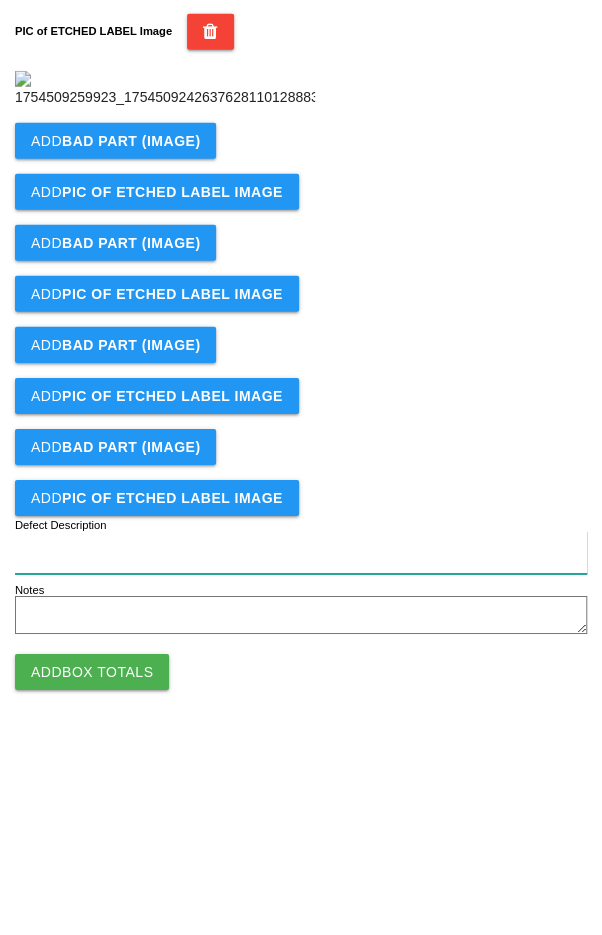 scroll, scrollTop: 1116, scrollLeft: 0, axis: vertical 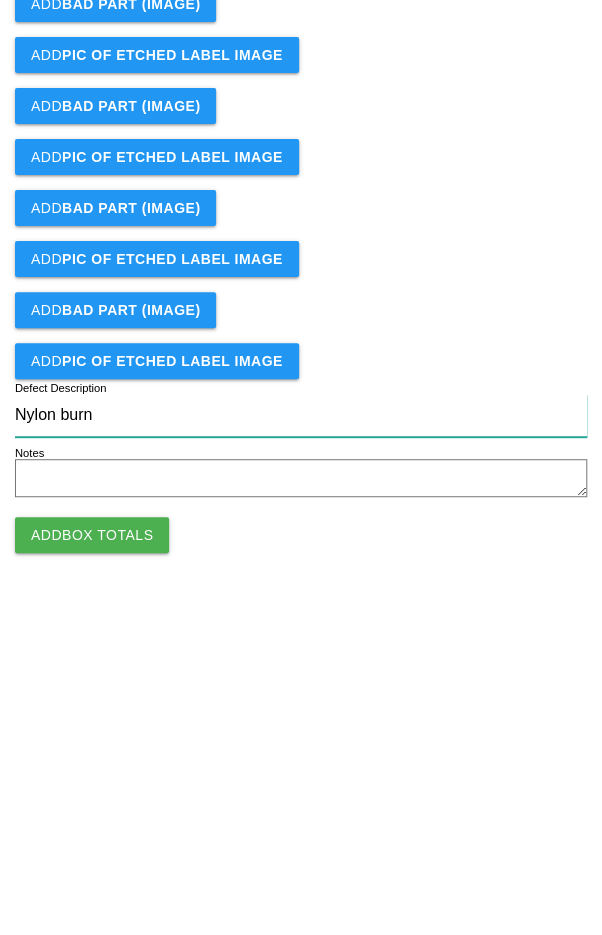 type on "Nylon burn" 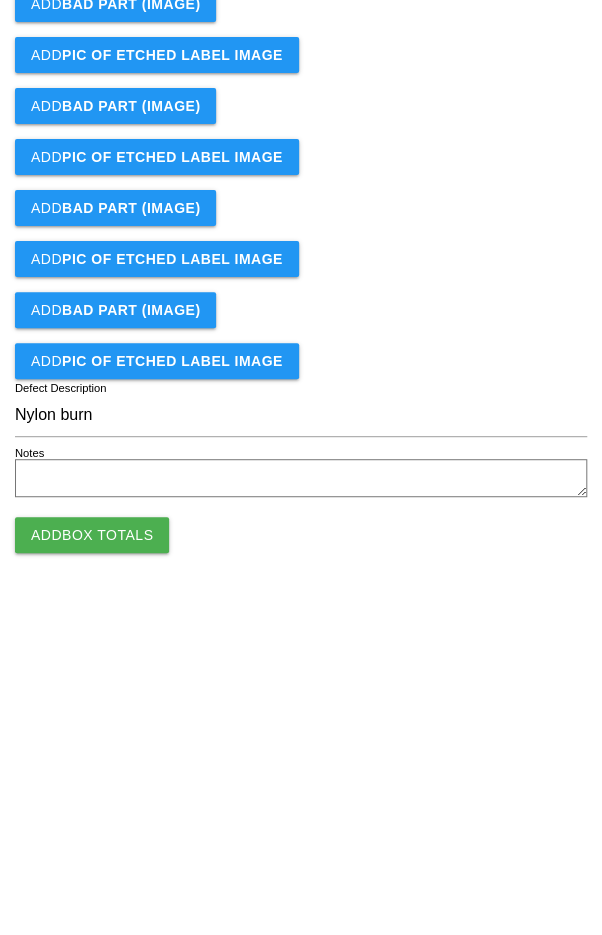 click on "Add  Box Totals" at bounding box center (92, 867) 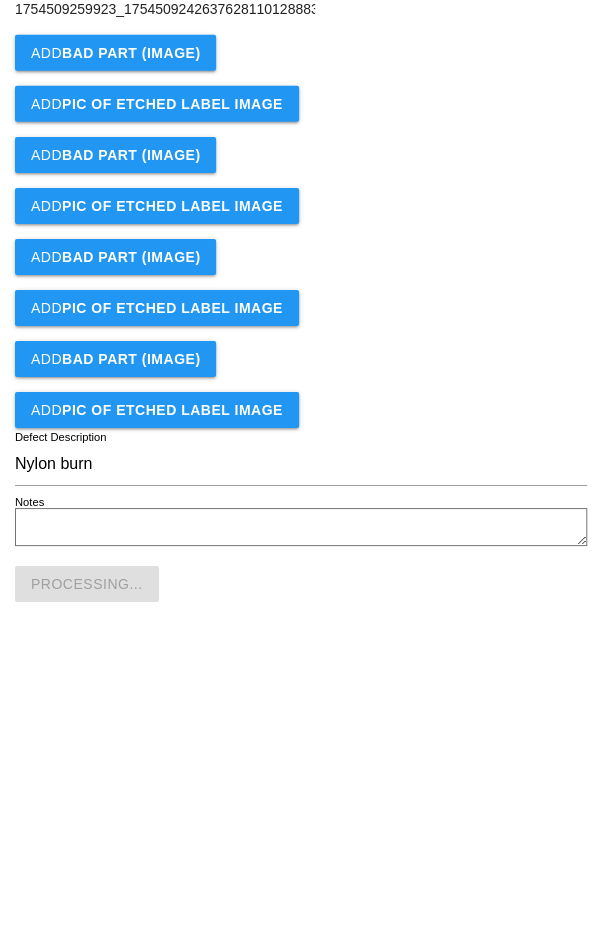 scroll, scrollTop: 1116, scrollLeft: 0, axis: vertical 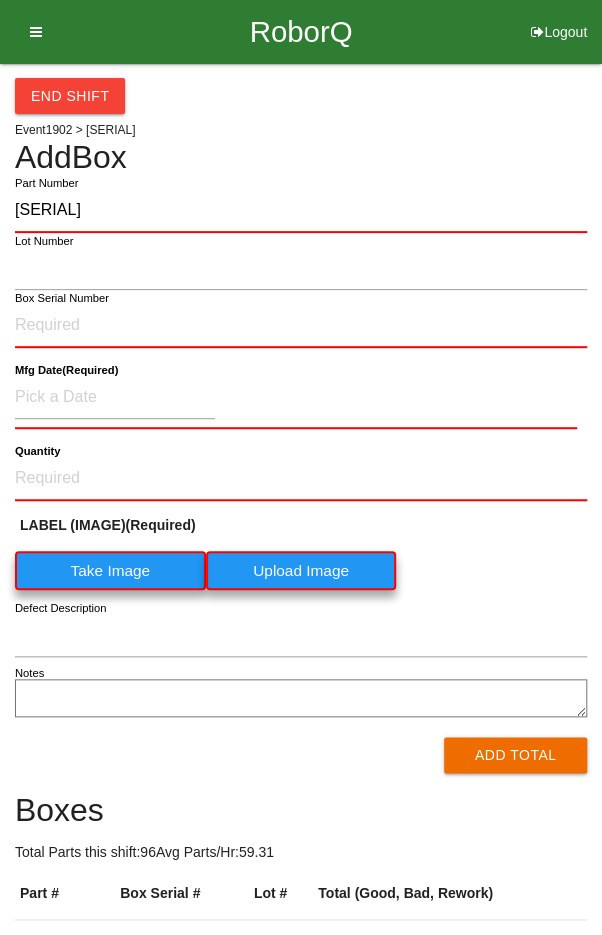 type on "[SERIAL]" 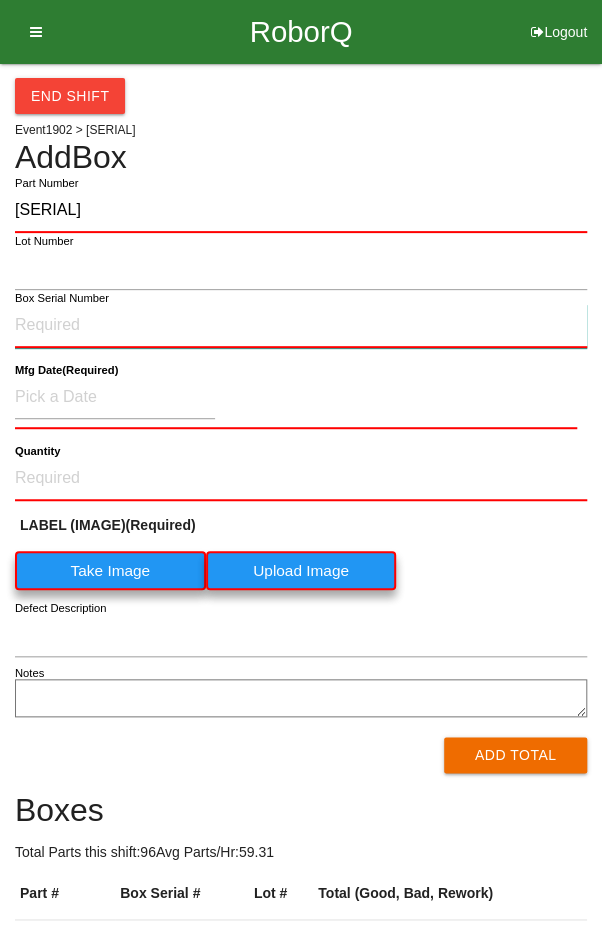 click on "Box Serial Number" at bounding box center (301, 326) 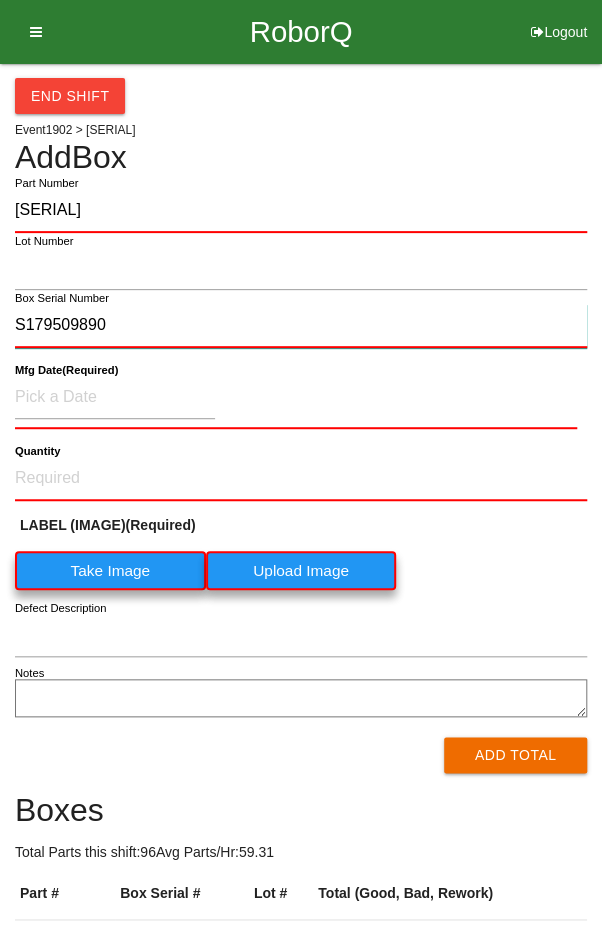 type on "S179509890" 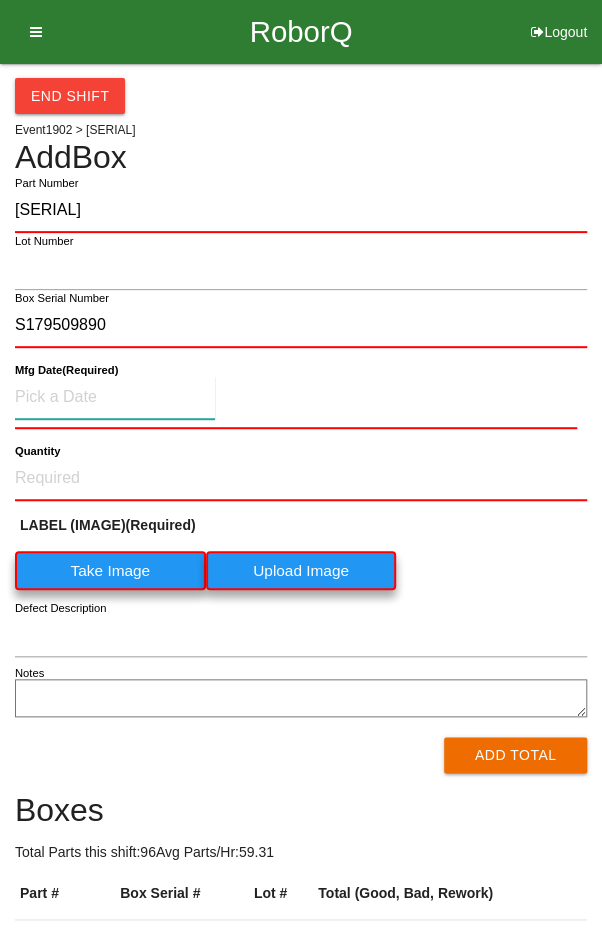 click at bounding box center [115, 397] 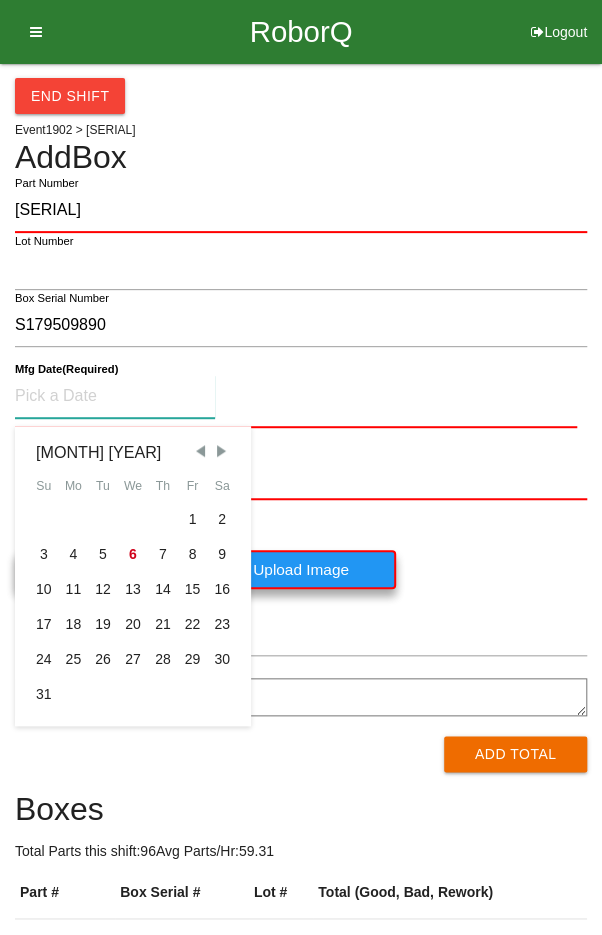 click on "1" at bounding box center [193, 519] 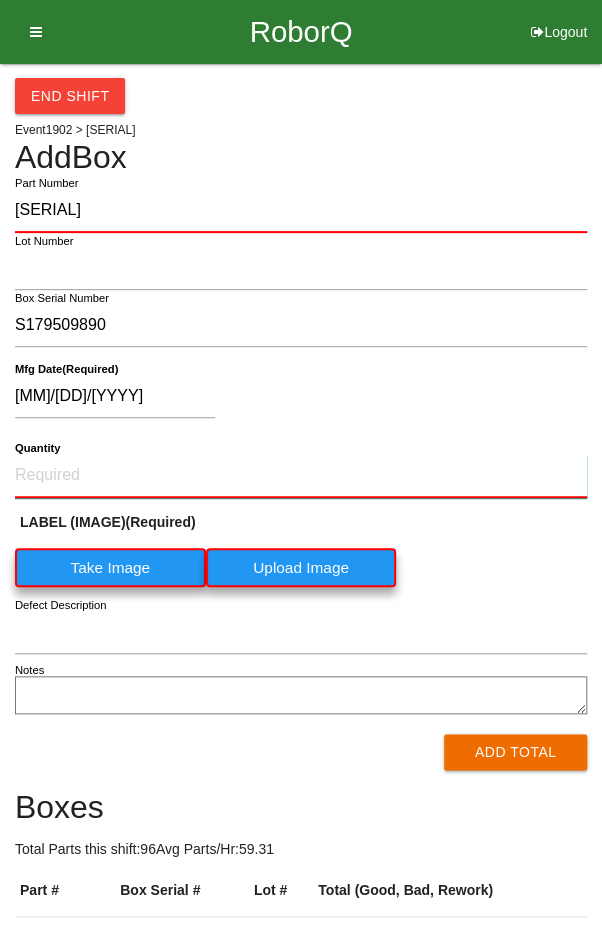 click on "Quantity" at bounding box center [301, 476] 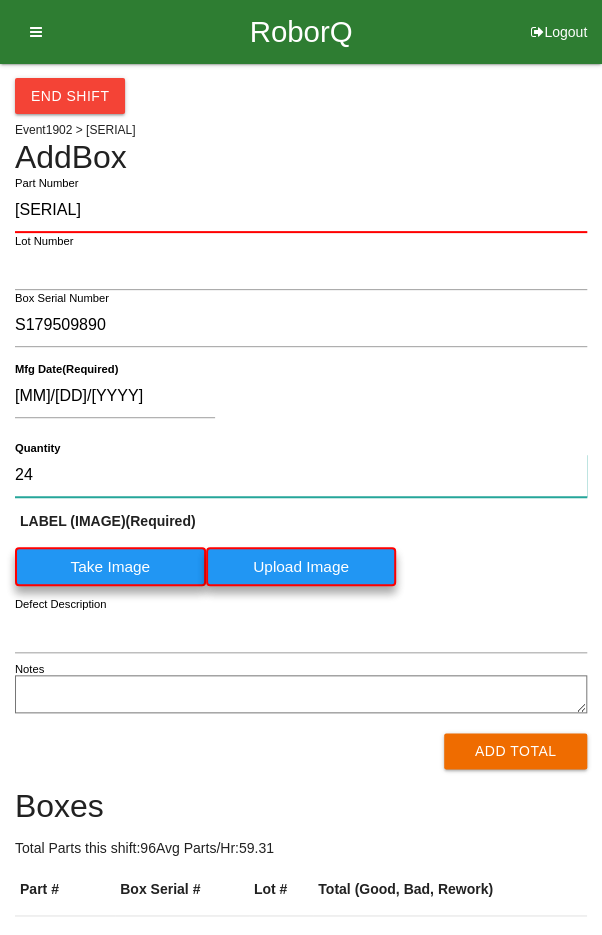 type on "24" 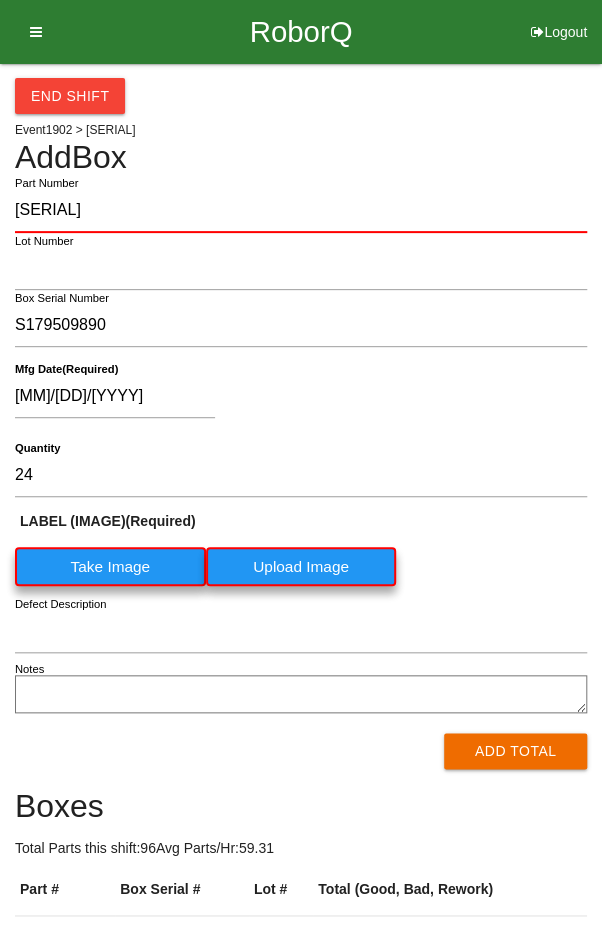 click on "[MM]/[DD]/[YYYY]" at bounding box center [296, 400] 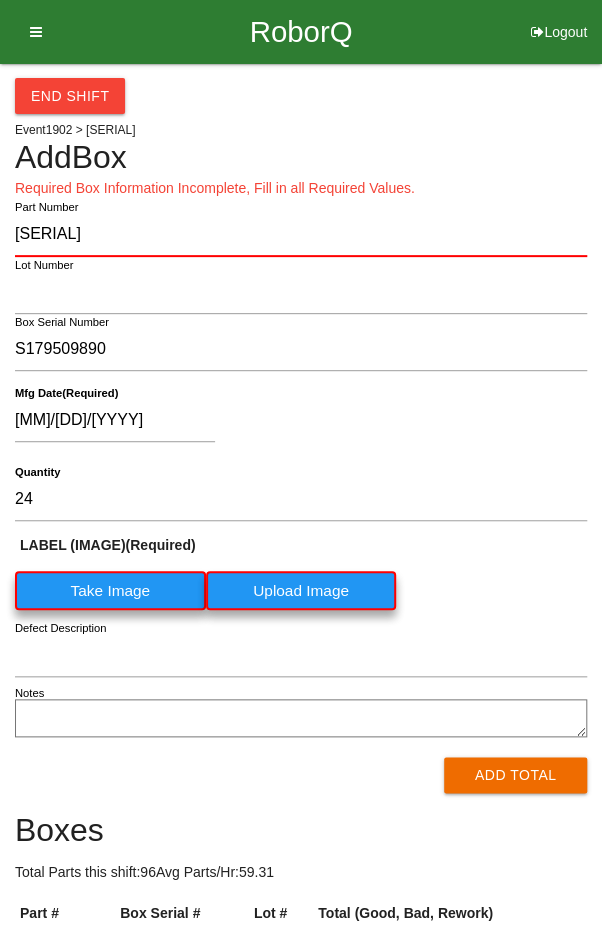 click on "Take Image" at bounding box center [110, 590] 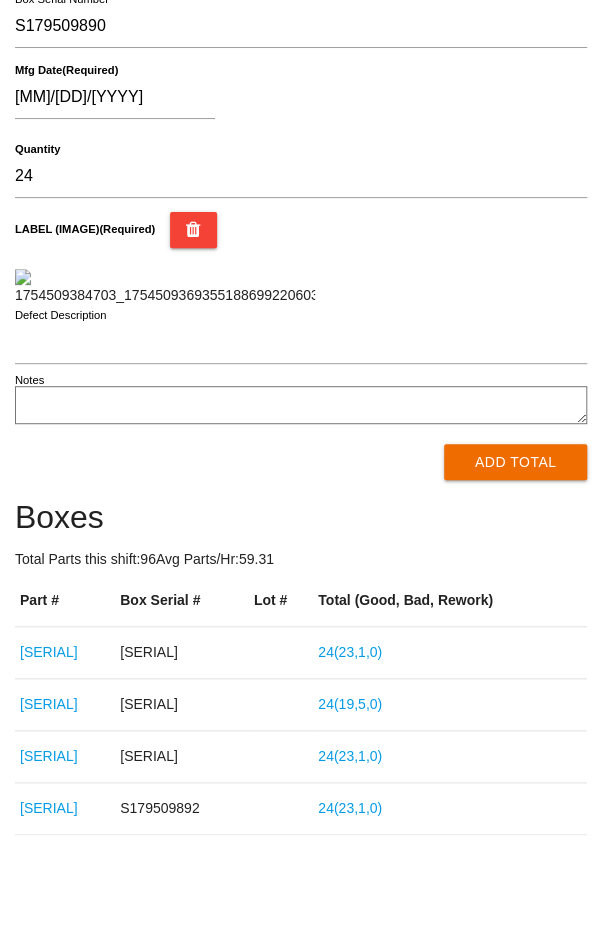 click on "Add Total" at bounding box center (515, 462) 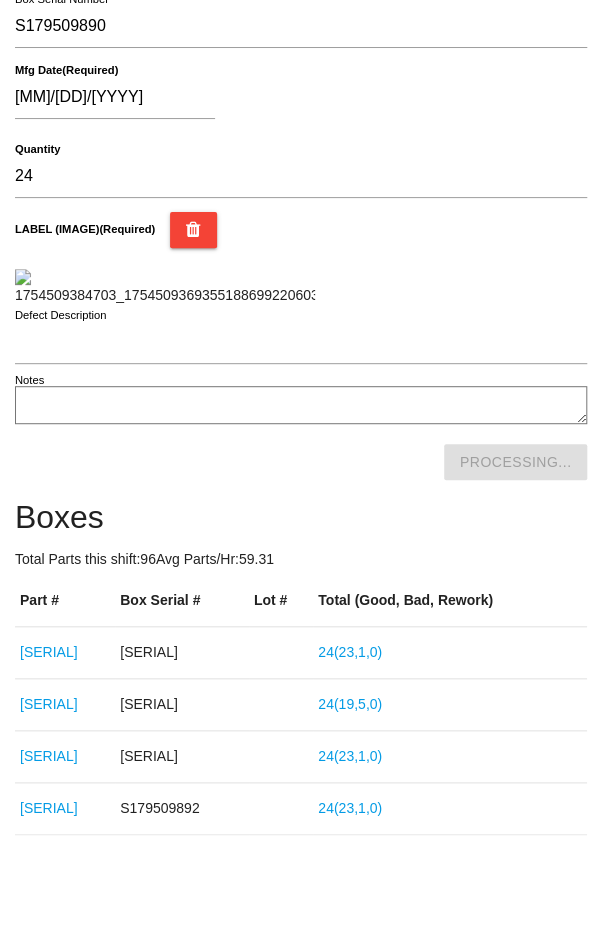 scroll, scrollTop: 0, scrollLeft: 0, axis: both 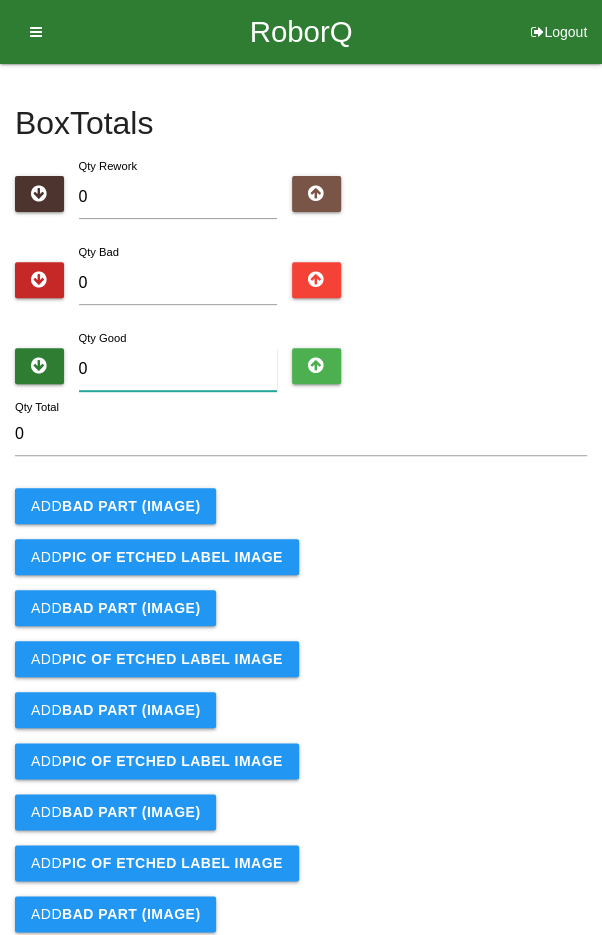click on "0" at bounding box center [178, 369] 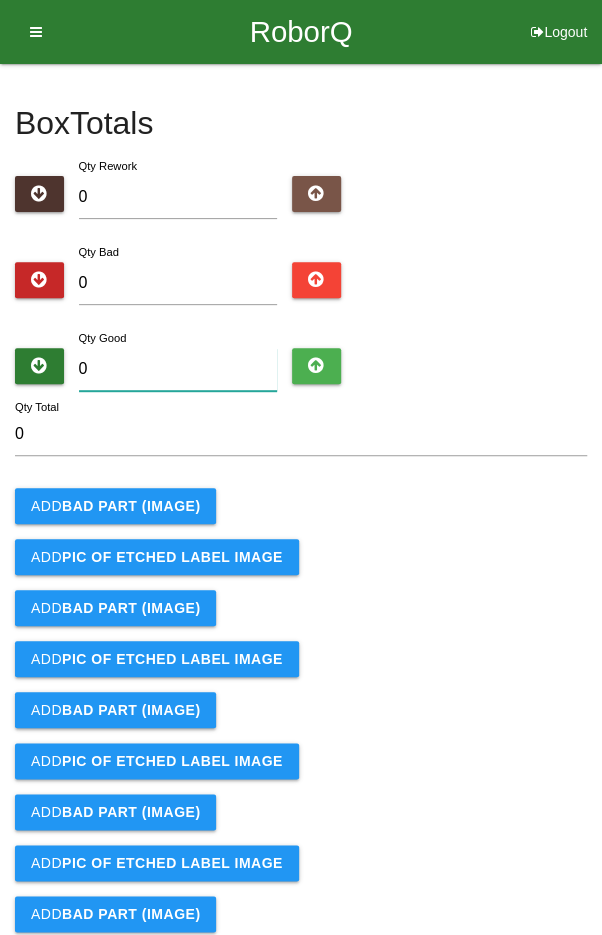 type on "2" 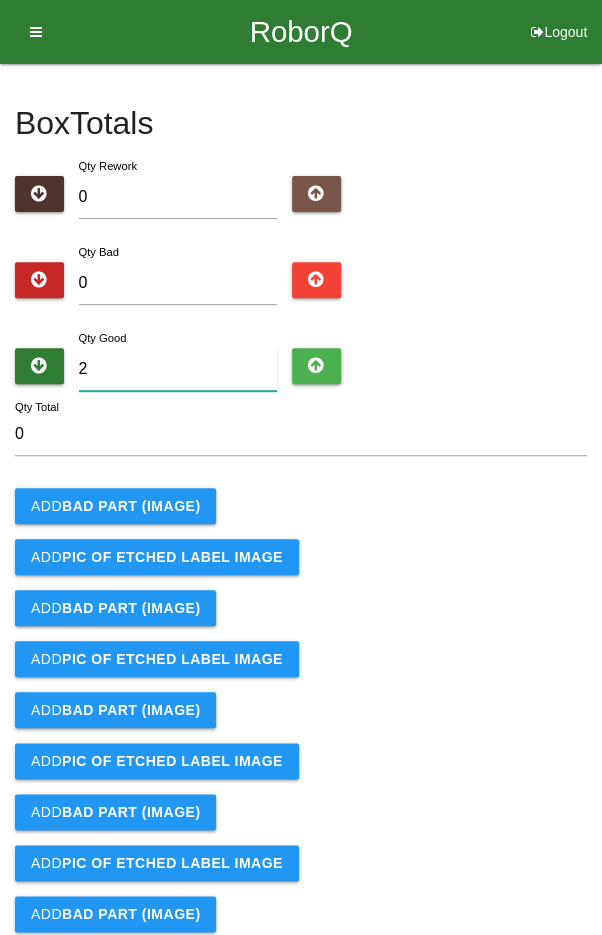 type on "2" 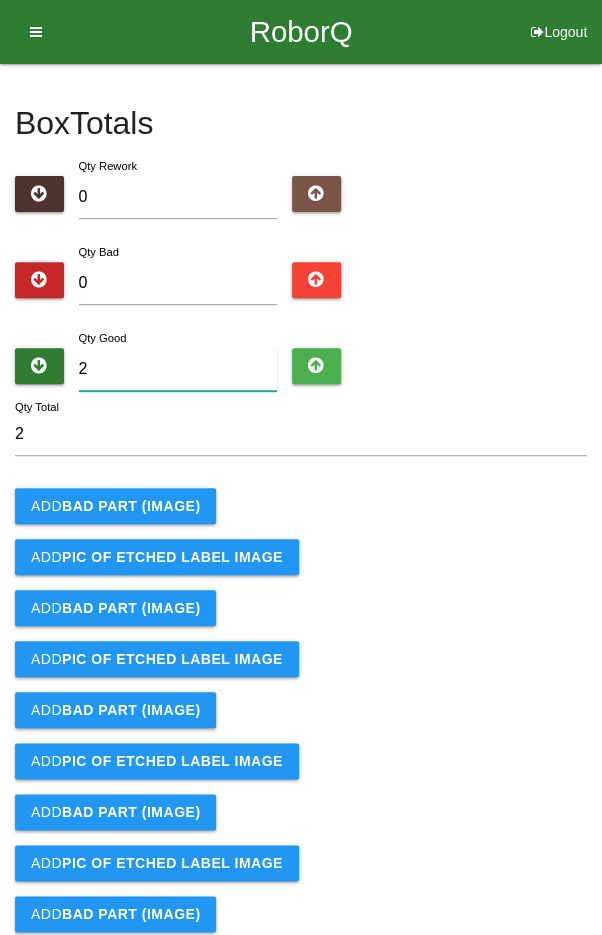 type on "24" 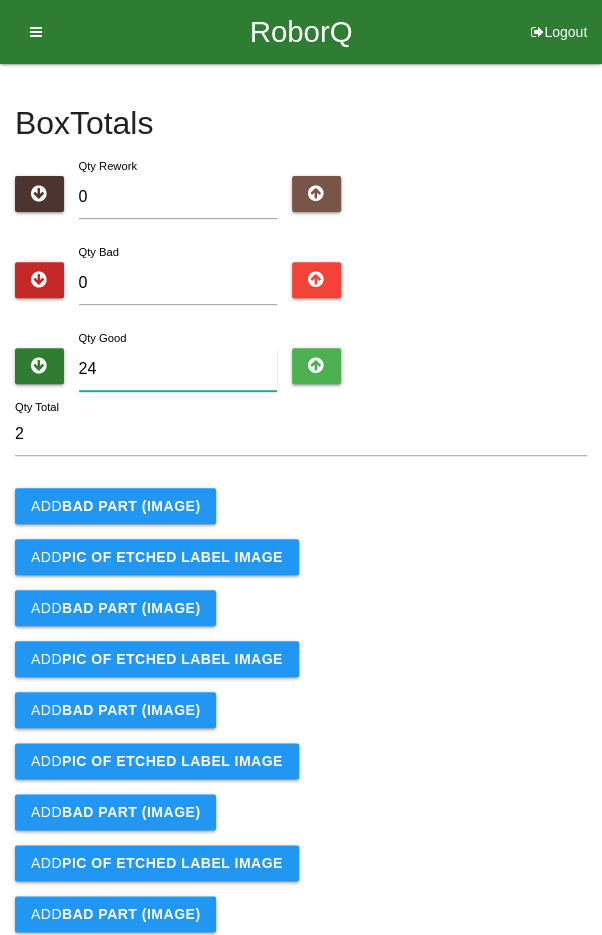 type on "24" 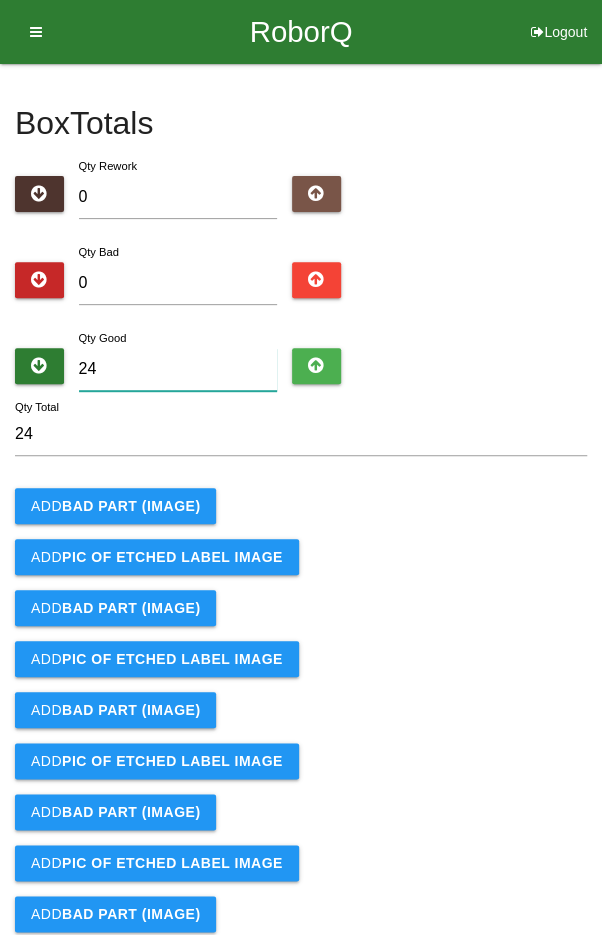 type on "24" 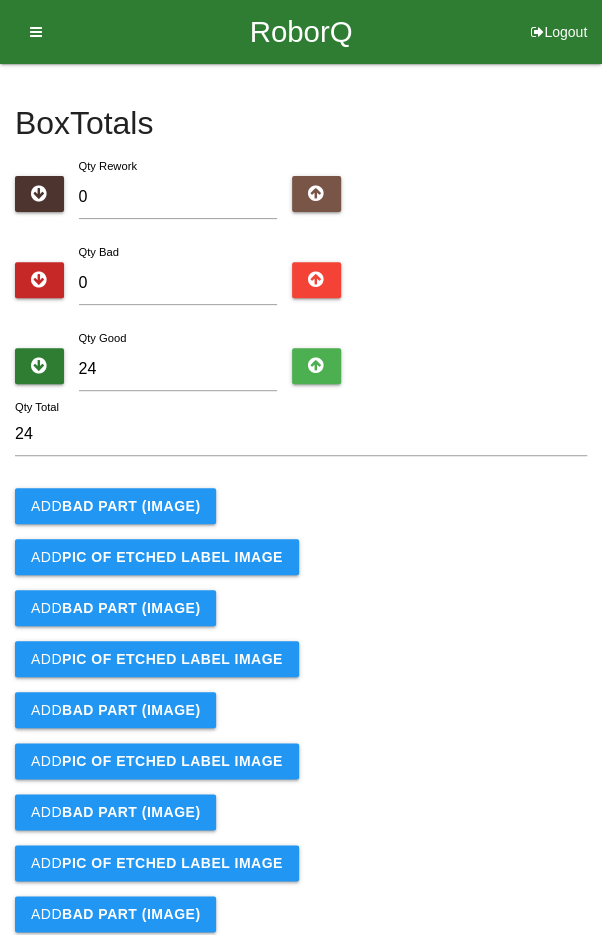click on "24 Qty Total Add  BAD PART (IMAGE) Add  PIC of ETCHED LABEL Image Add  BAD PART (IMAGE) Add  PIC of ETCHED LABEL Image Add  BAD PART (IMAGE) Add  PIC of ETCHED LABEL Image Add  BAD PART (IMAGE) Add  PIC of ETCHED LABEL Image Add  BAD PART (IMAGE) Add  PIC of ETCHED LABEL Image Defect Description Notes Add  Box Totals" at bounding box center [301, 760] 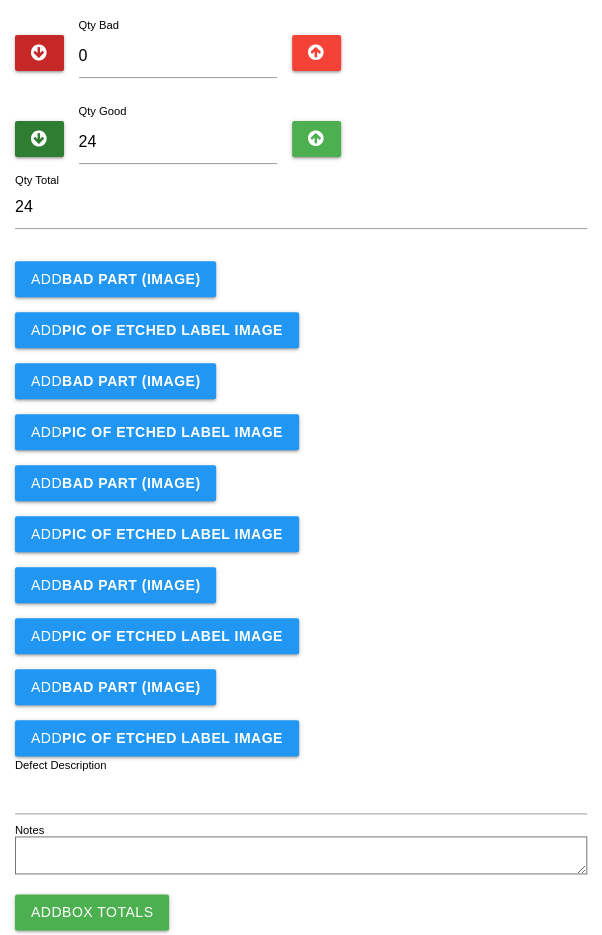 scroll, scrollTop: 271, scrollLeft: 0, axis: vertical 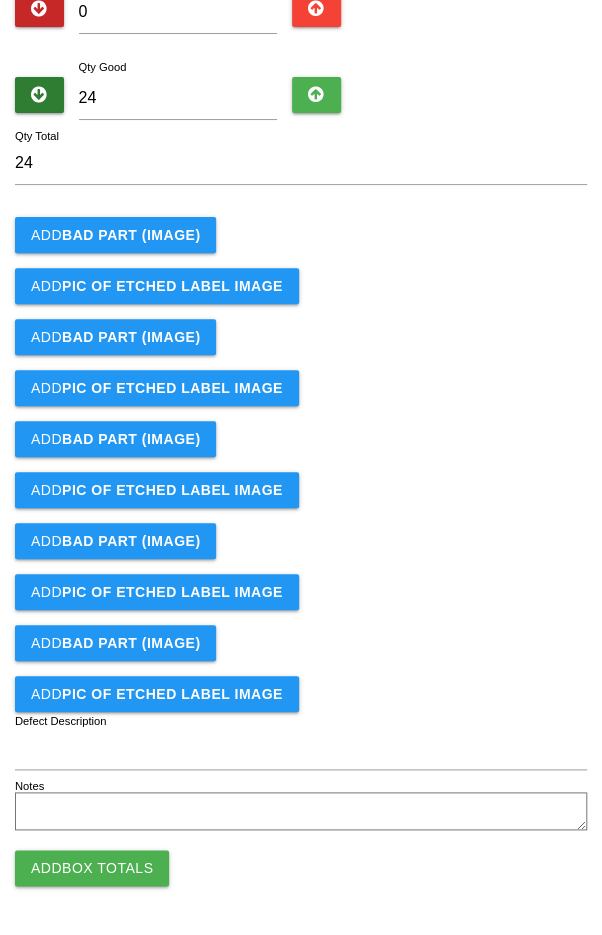 click on "Add  Box Totals" at bounding box center [92, 868] 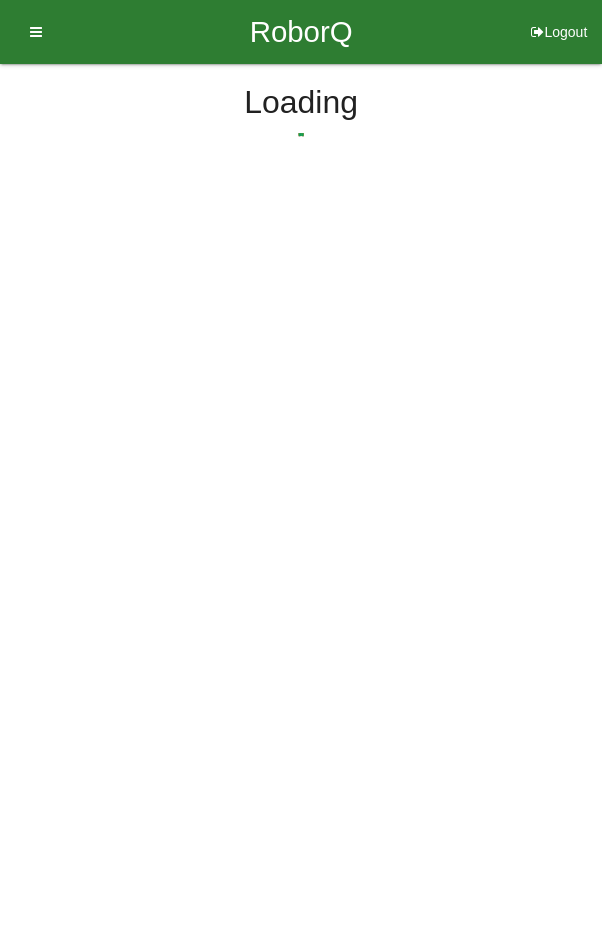 scroll, scrollTop: 0, scrollLeft: 0, axis: both 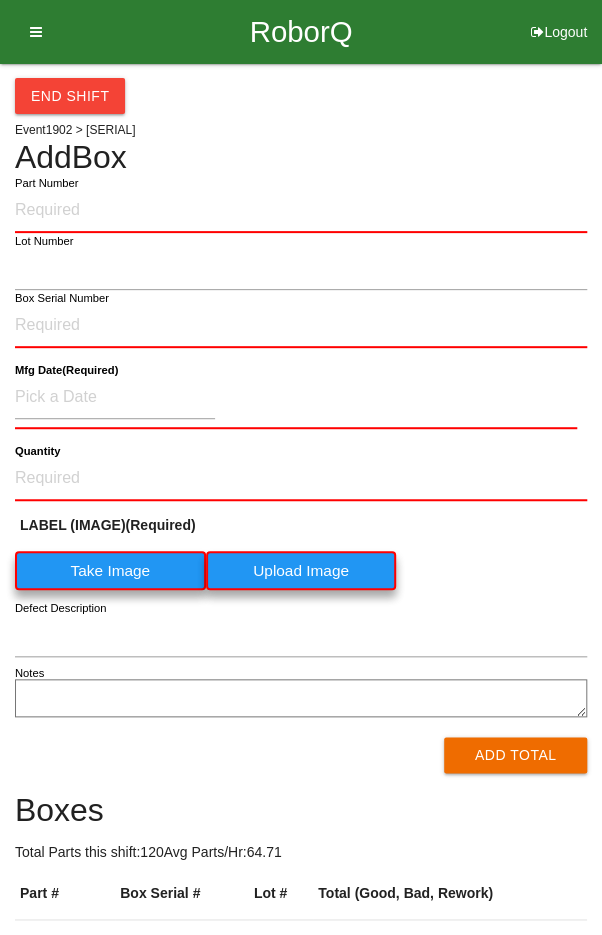 click on "End Shift" at bounding box center [301, 89] 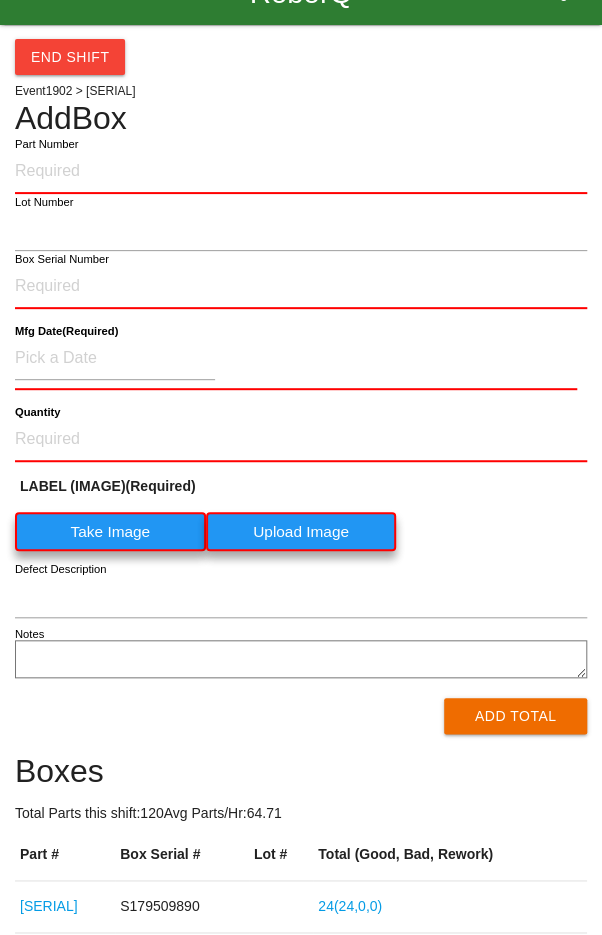 scroll, scrollTop: 340, scrollLeft: 0, axis: vertical 